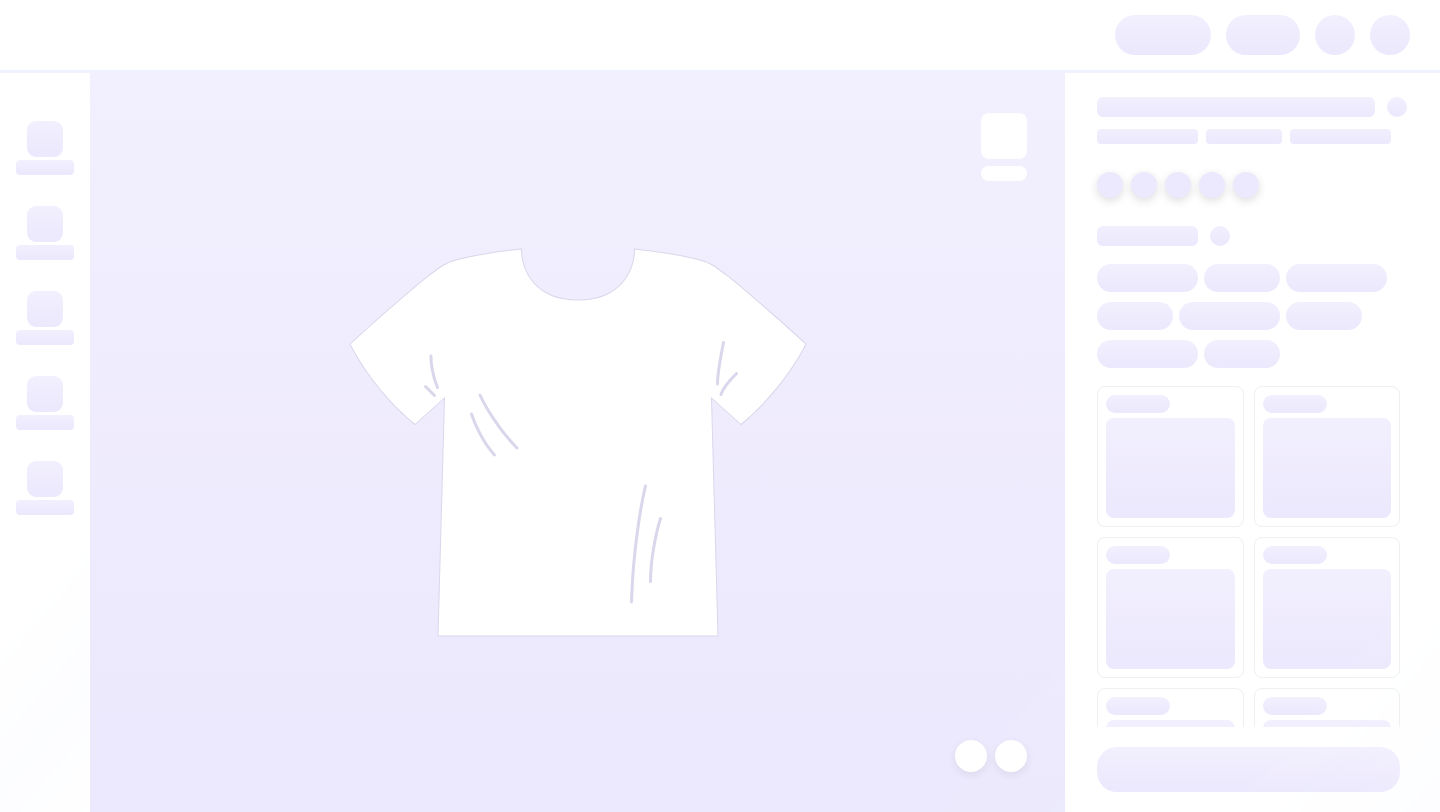 scroll, scrollTop: 0, scrollLeft: 0, axis: both 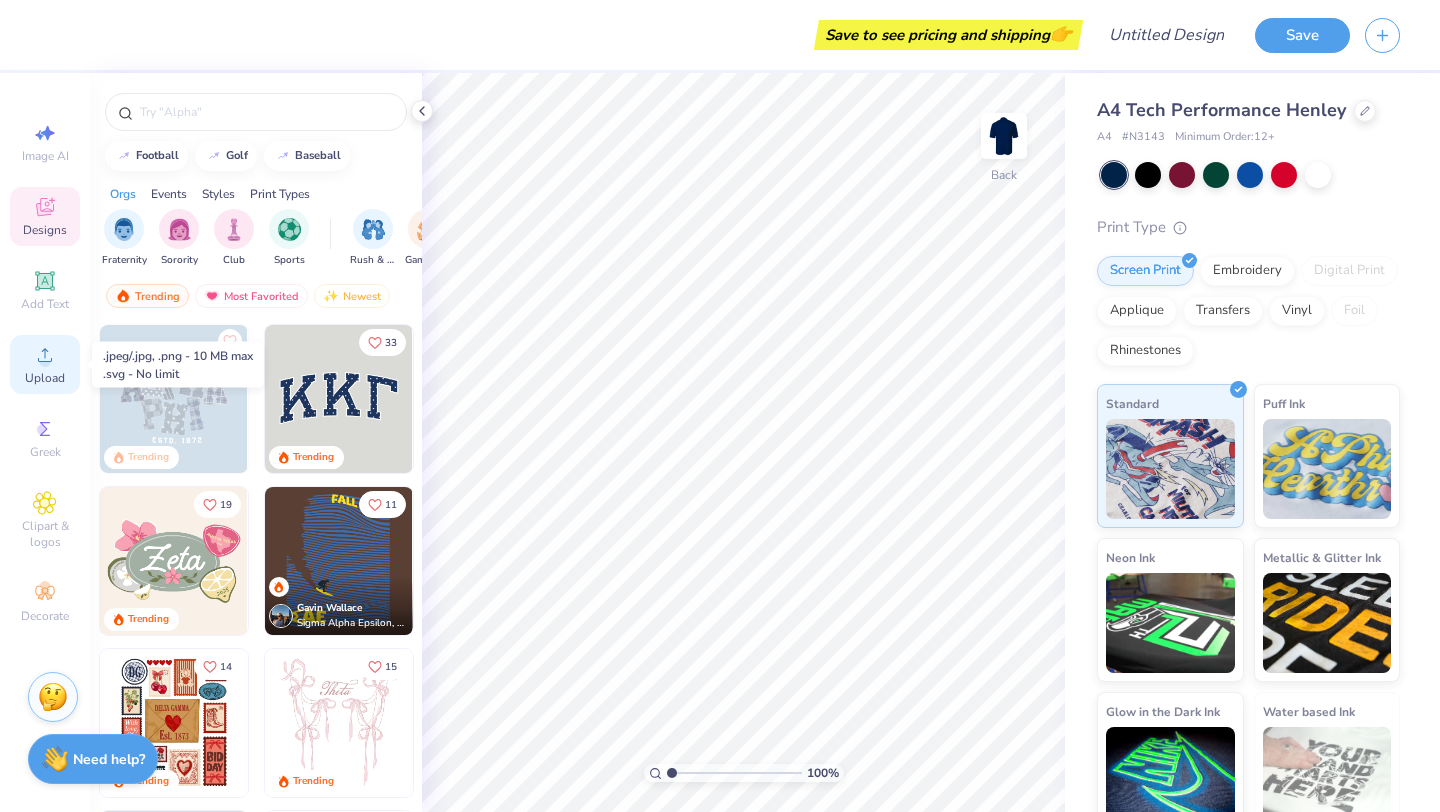 click on "Upload" at bounding box center (45, 378) 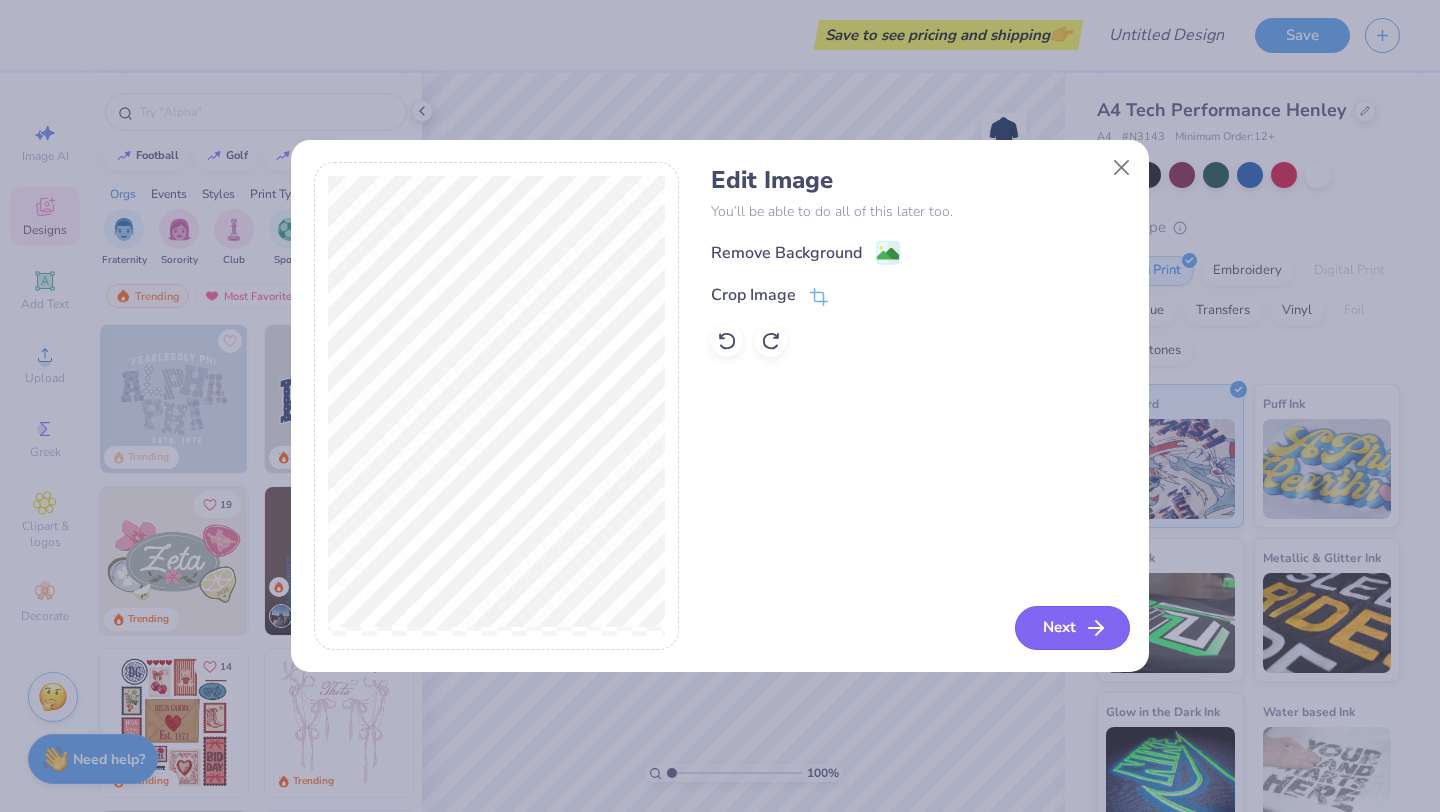click on "Next" at bounding box center (1072, 628) 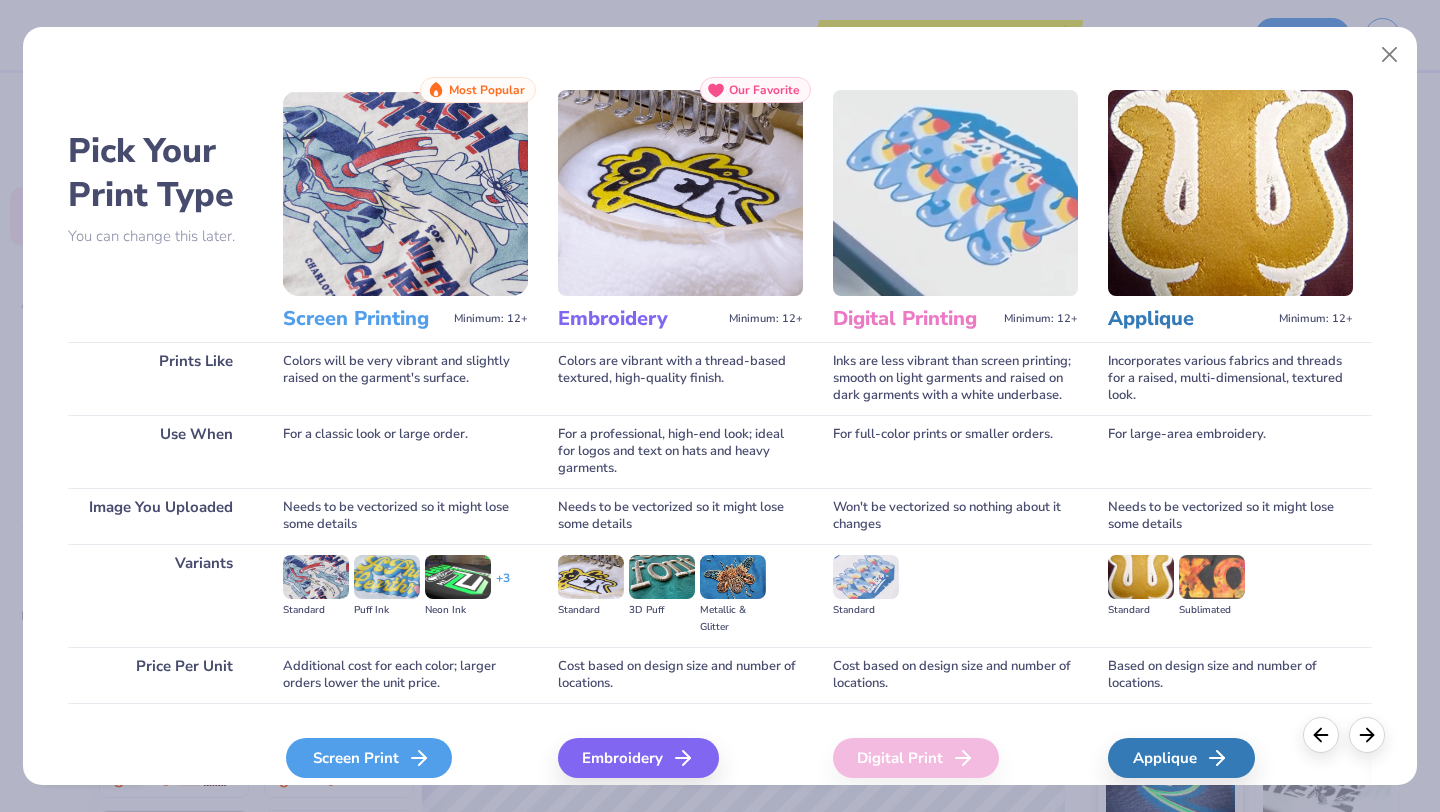 click on "Screen Print" at bounding box center (369, 758) 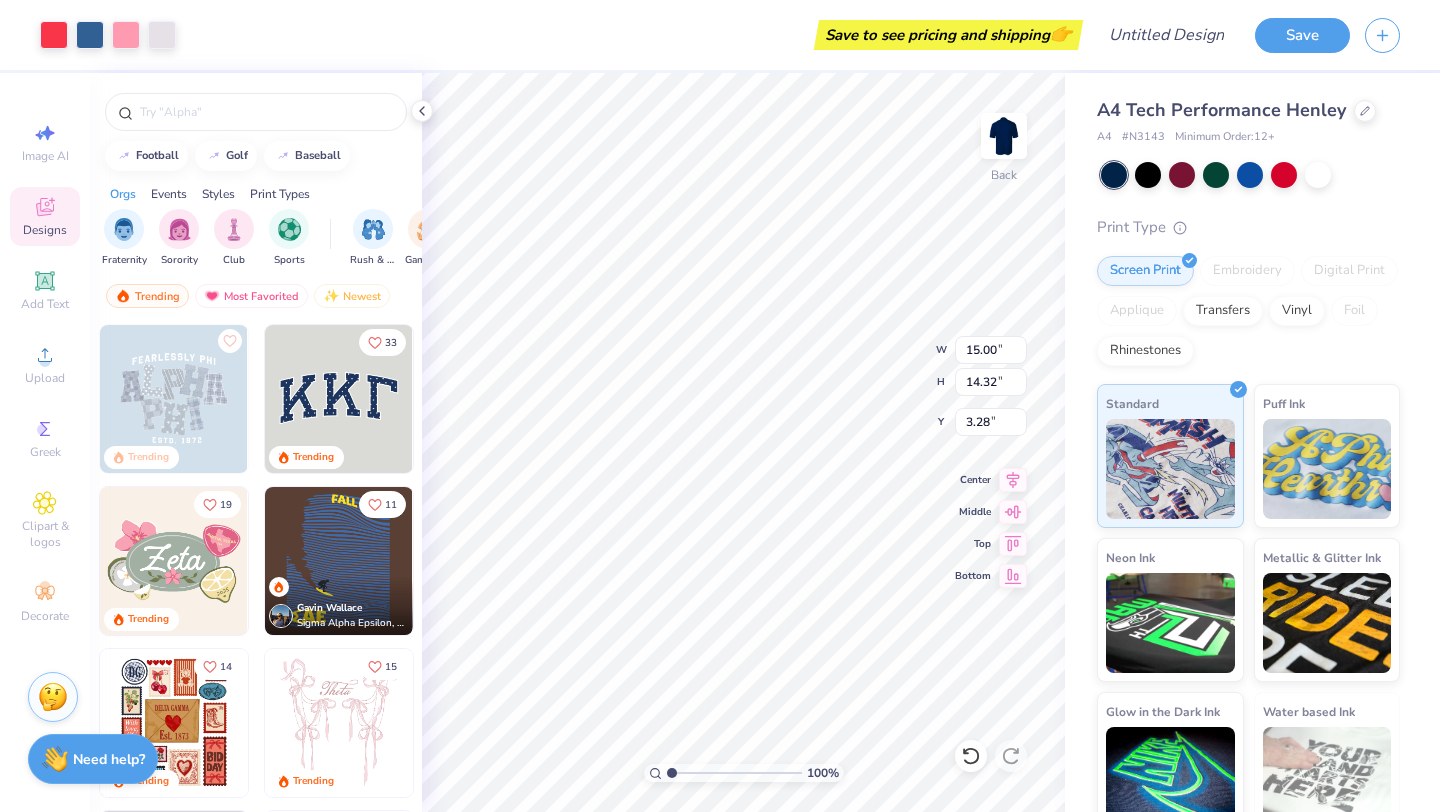 type on "3.28" 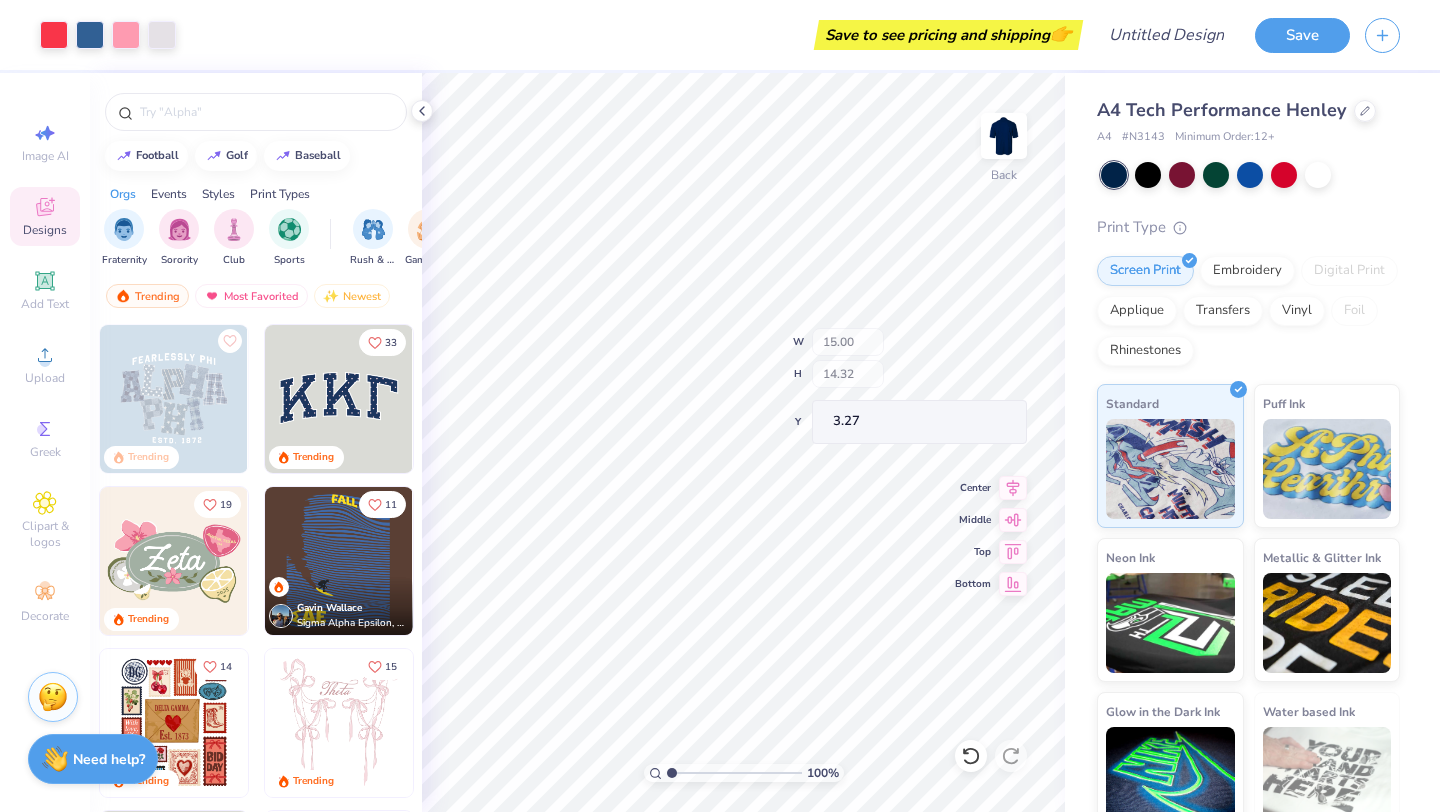 type on "4.20" 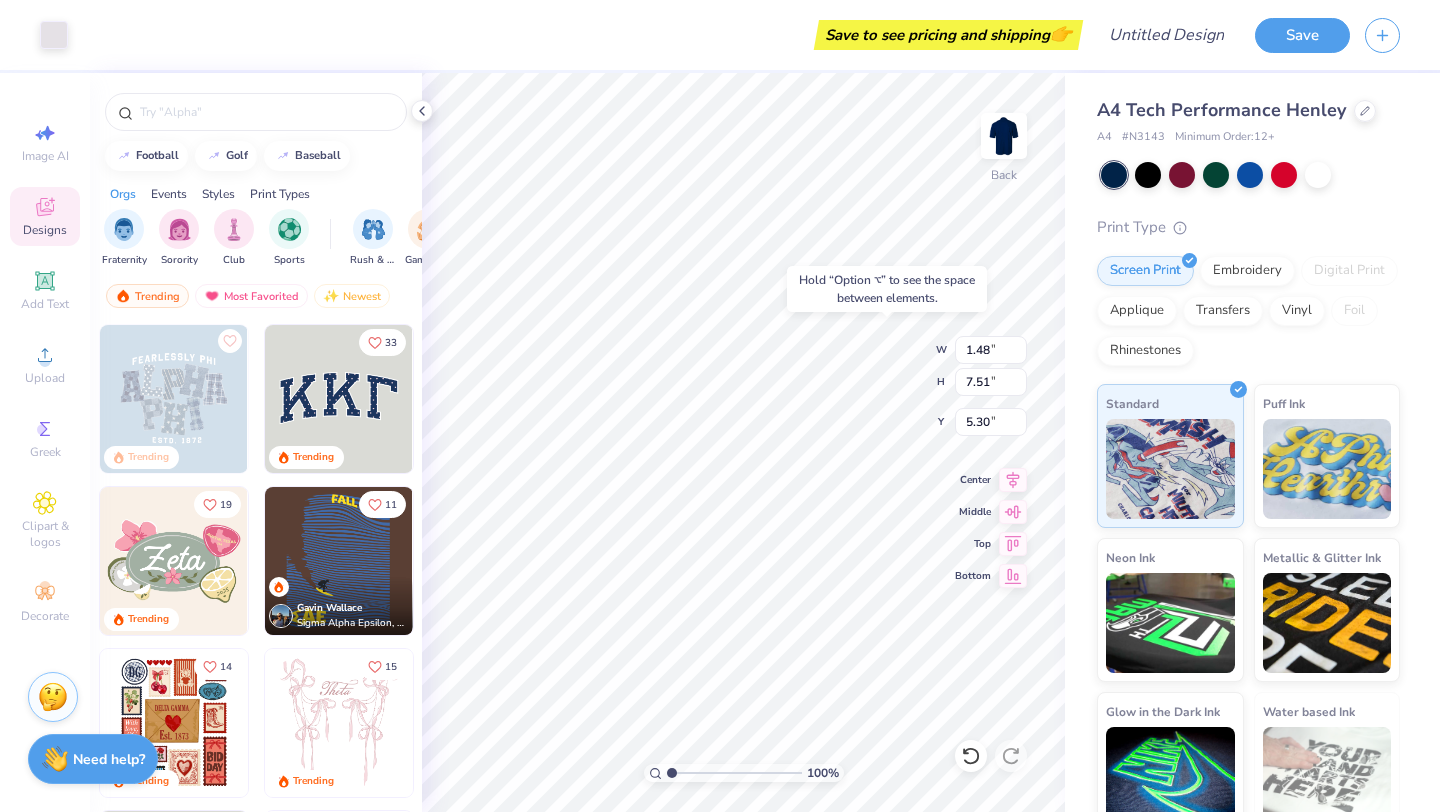type on "0.78" 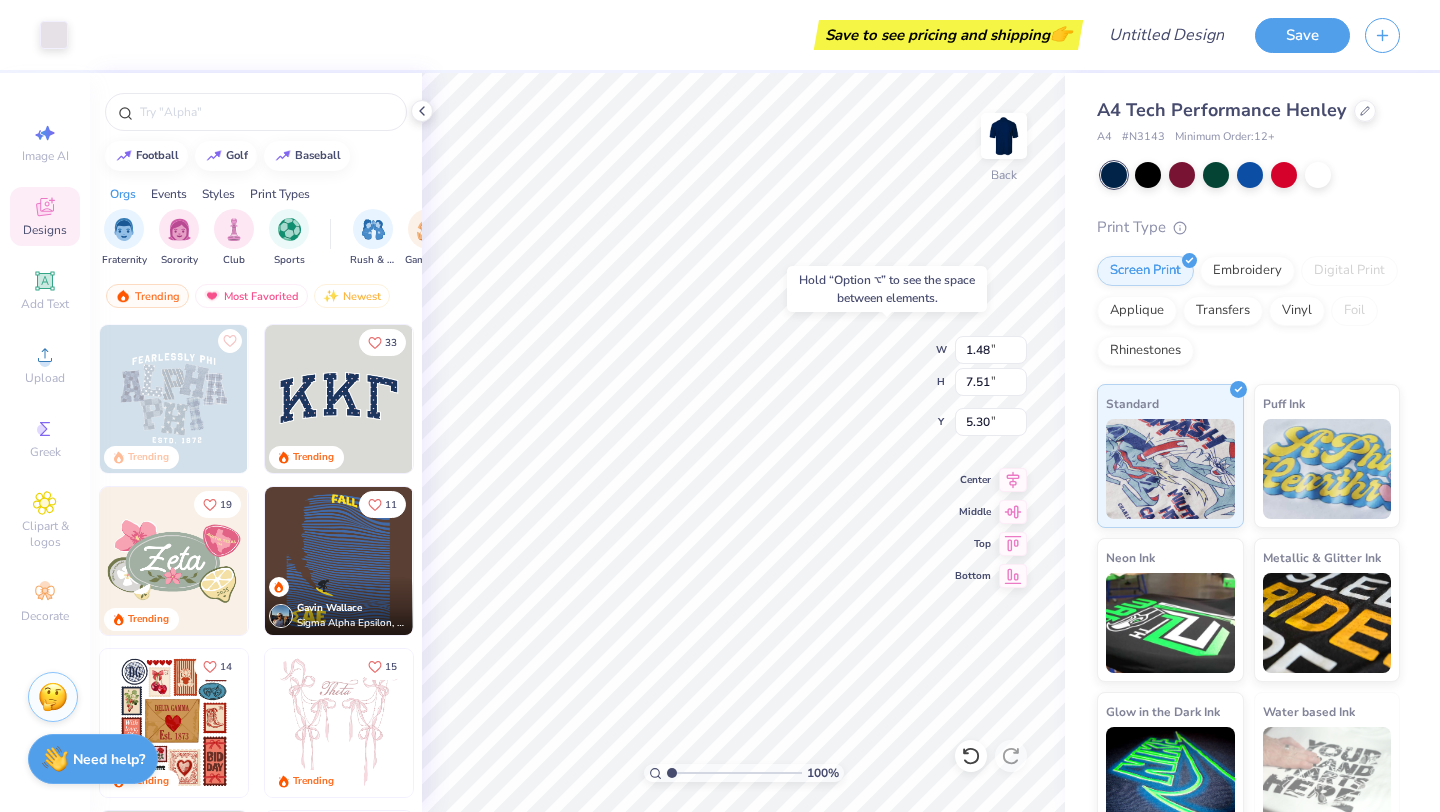 type on "7.16" 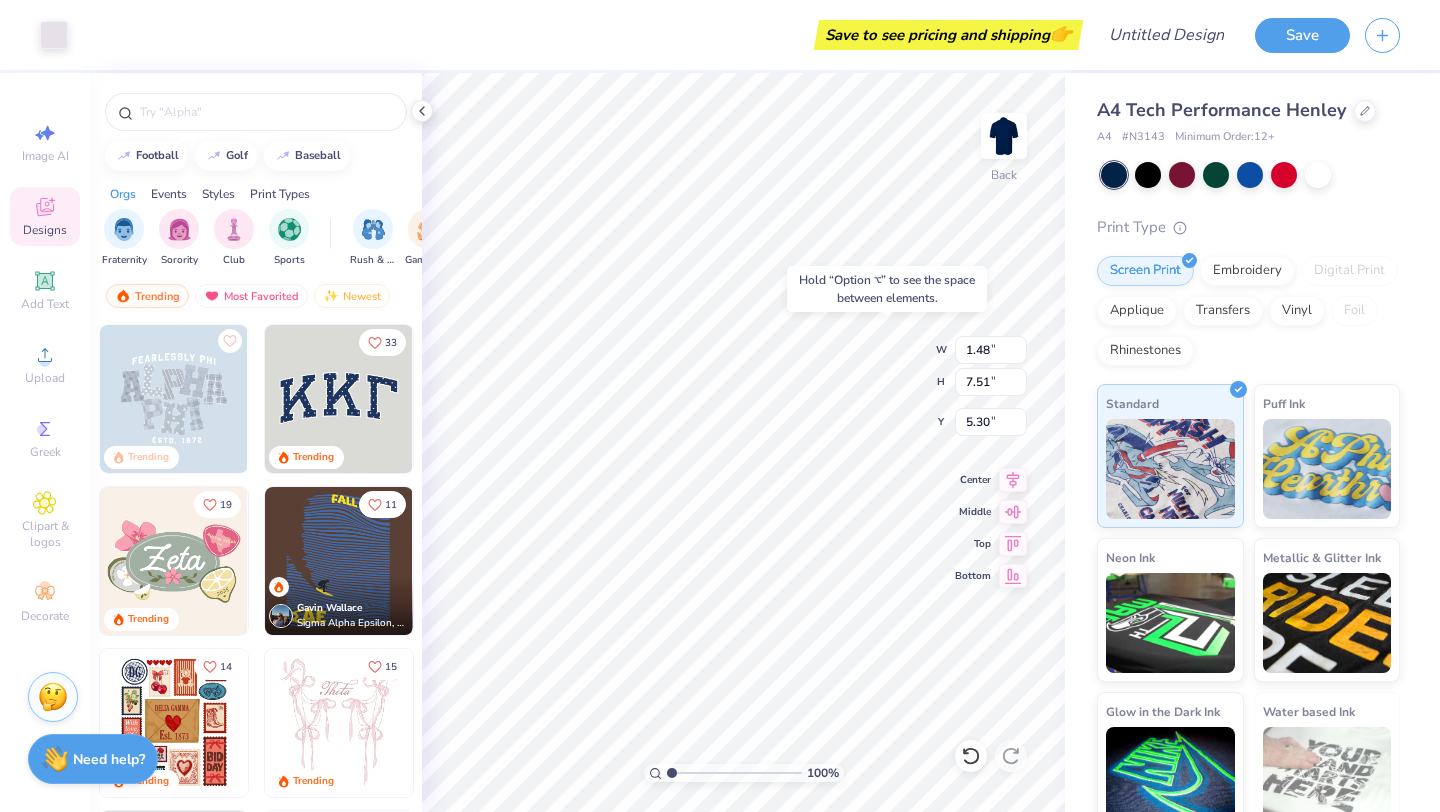 type on "11.37" 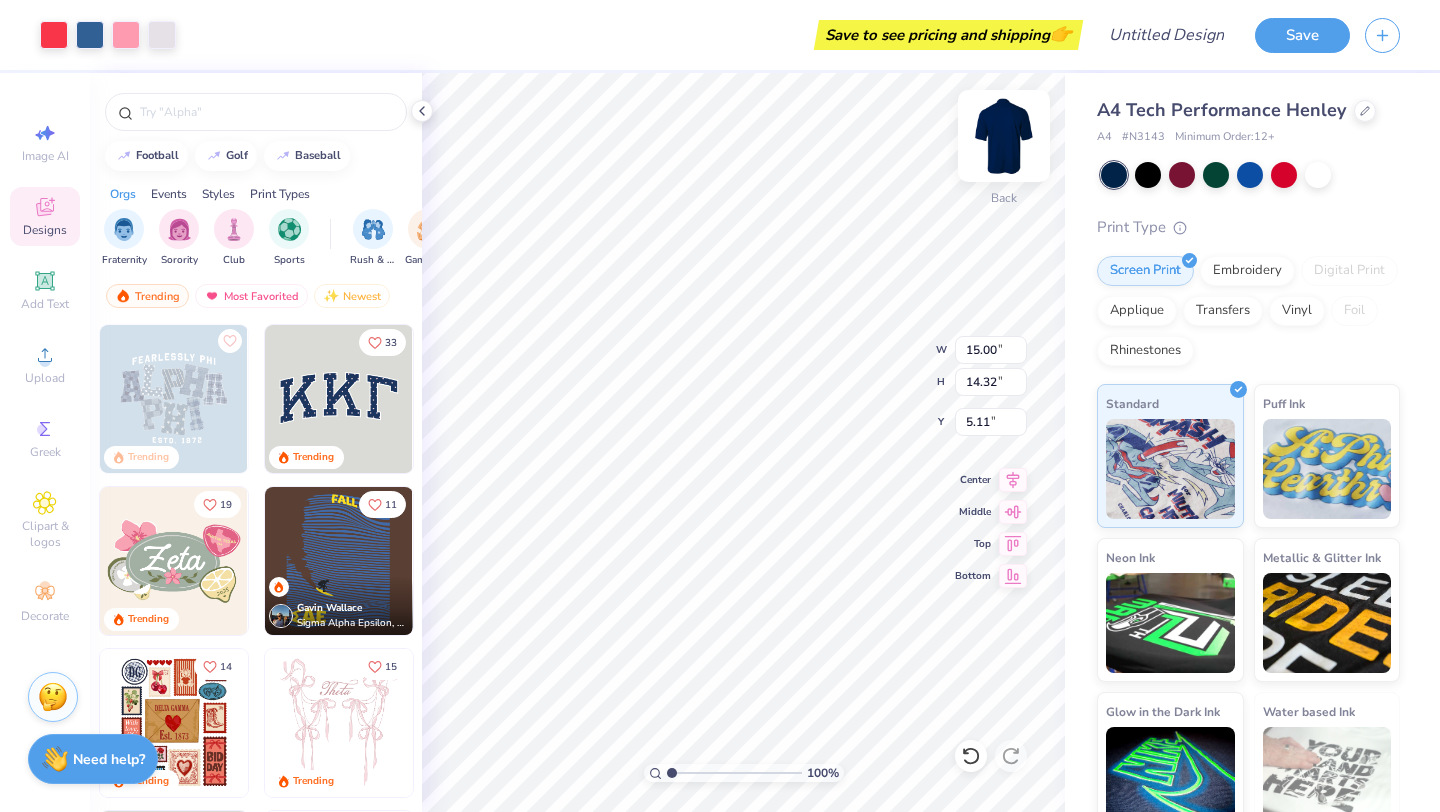 type on "5.11" 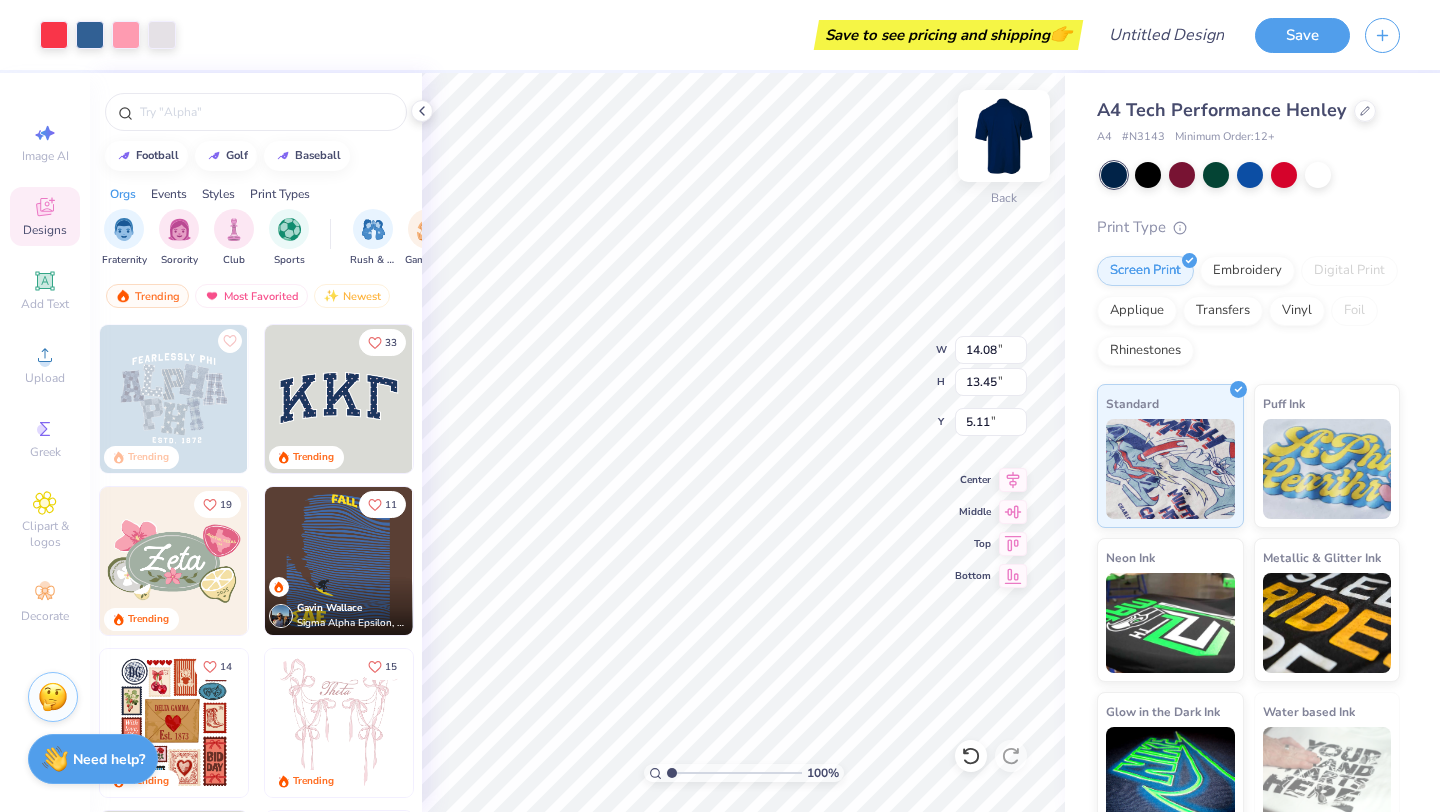 type on "14.08" 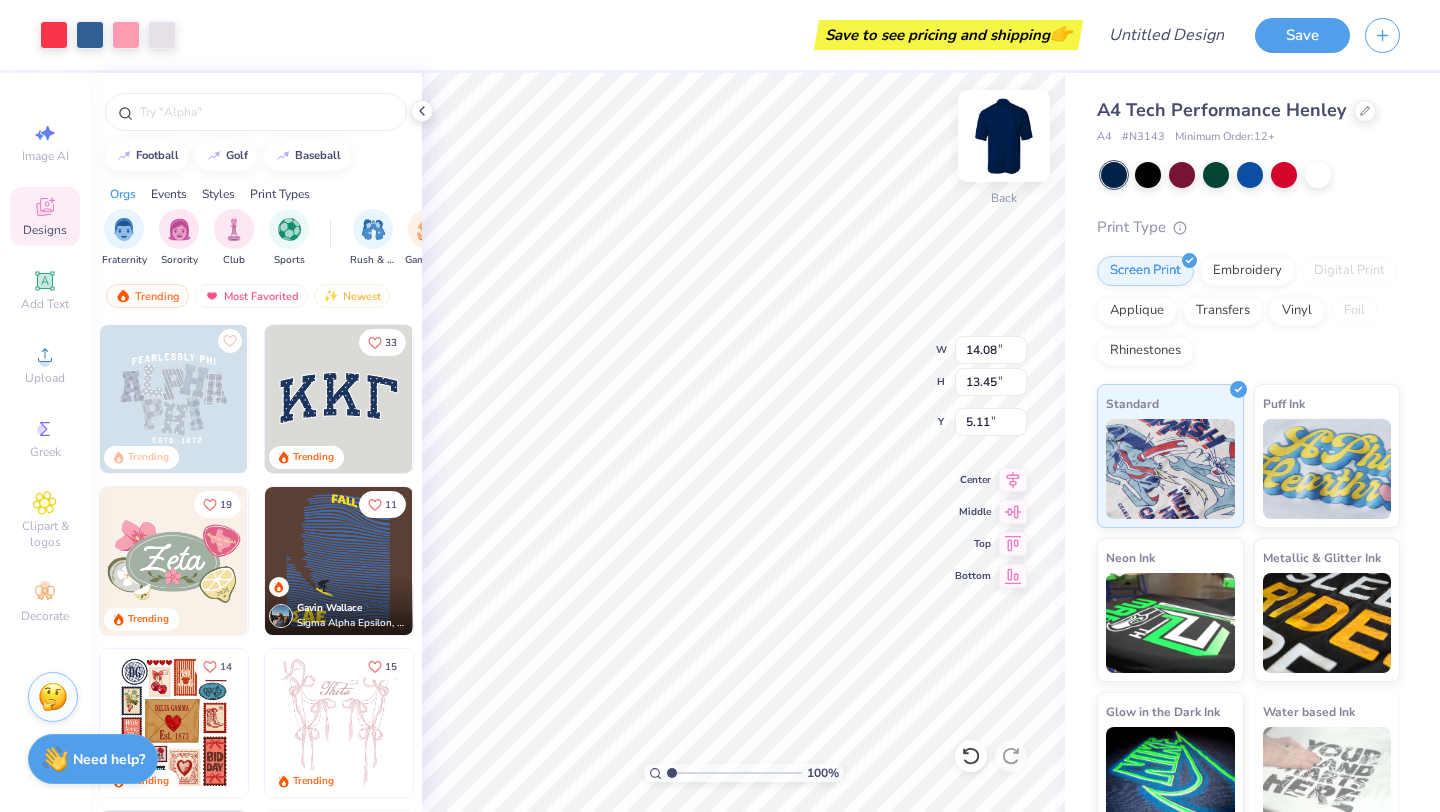 type on "13.45" 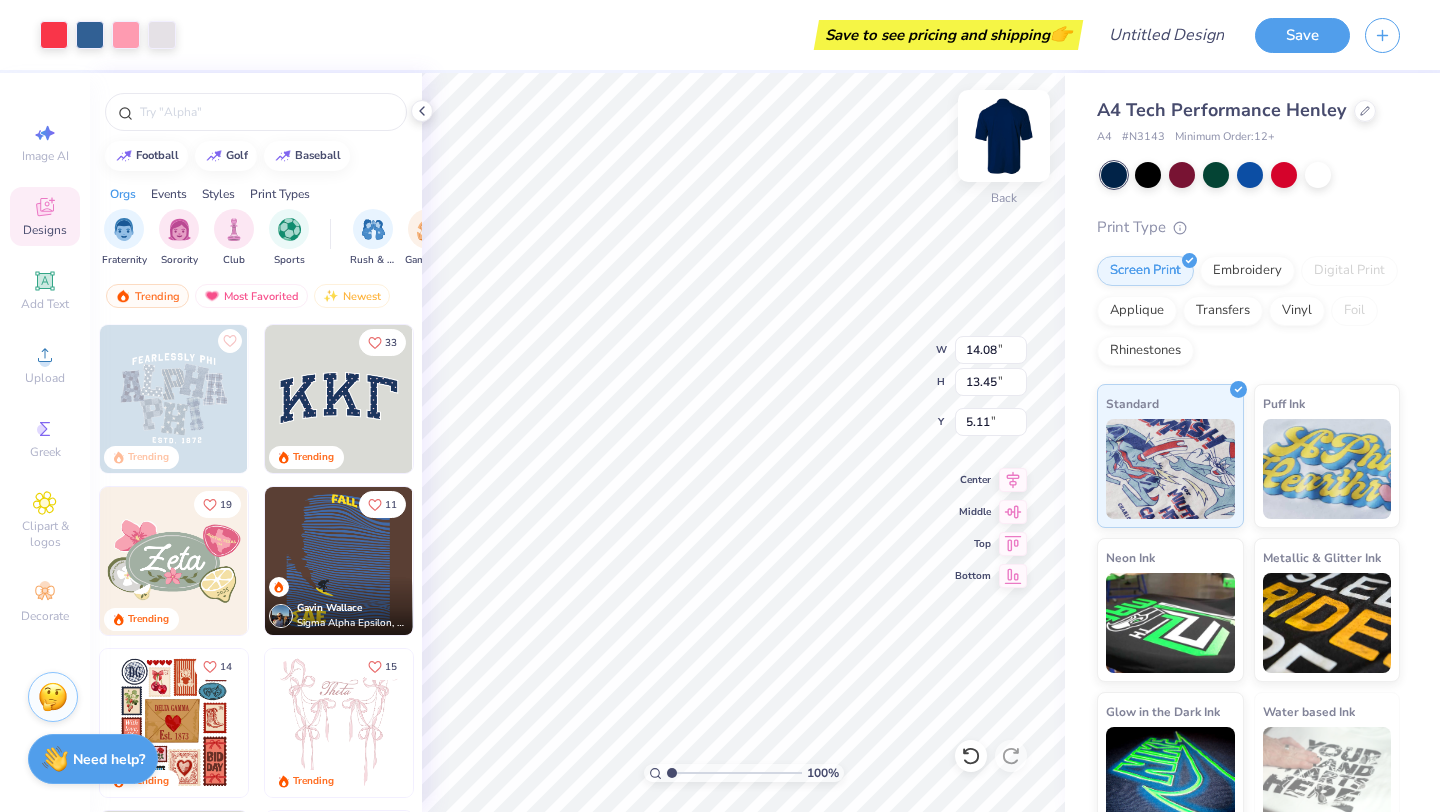 type on "4.34" 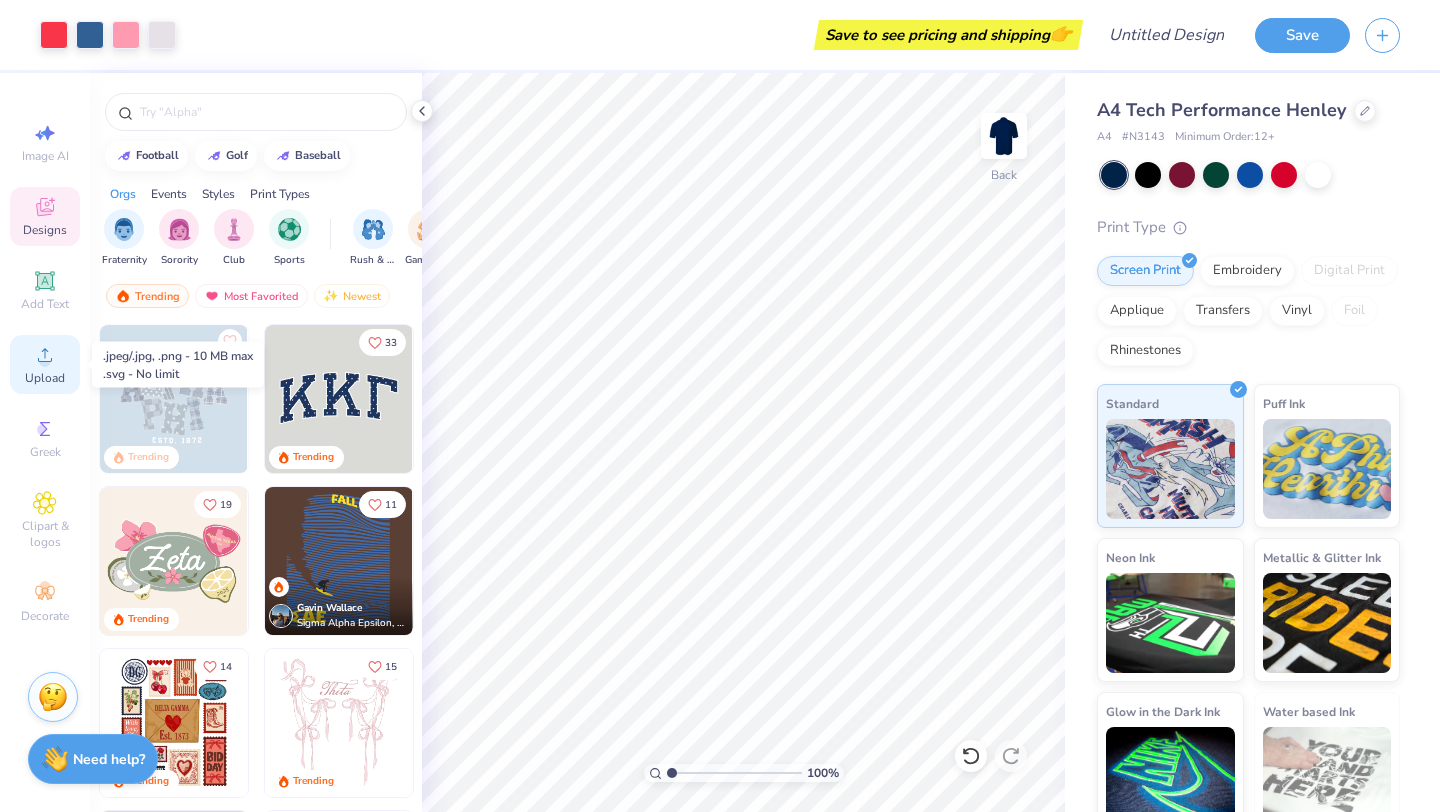 click 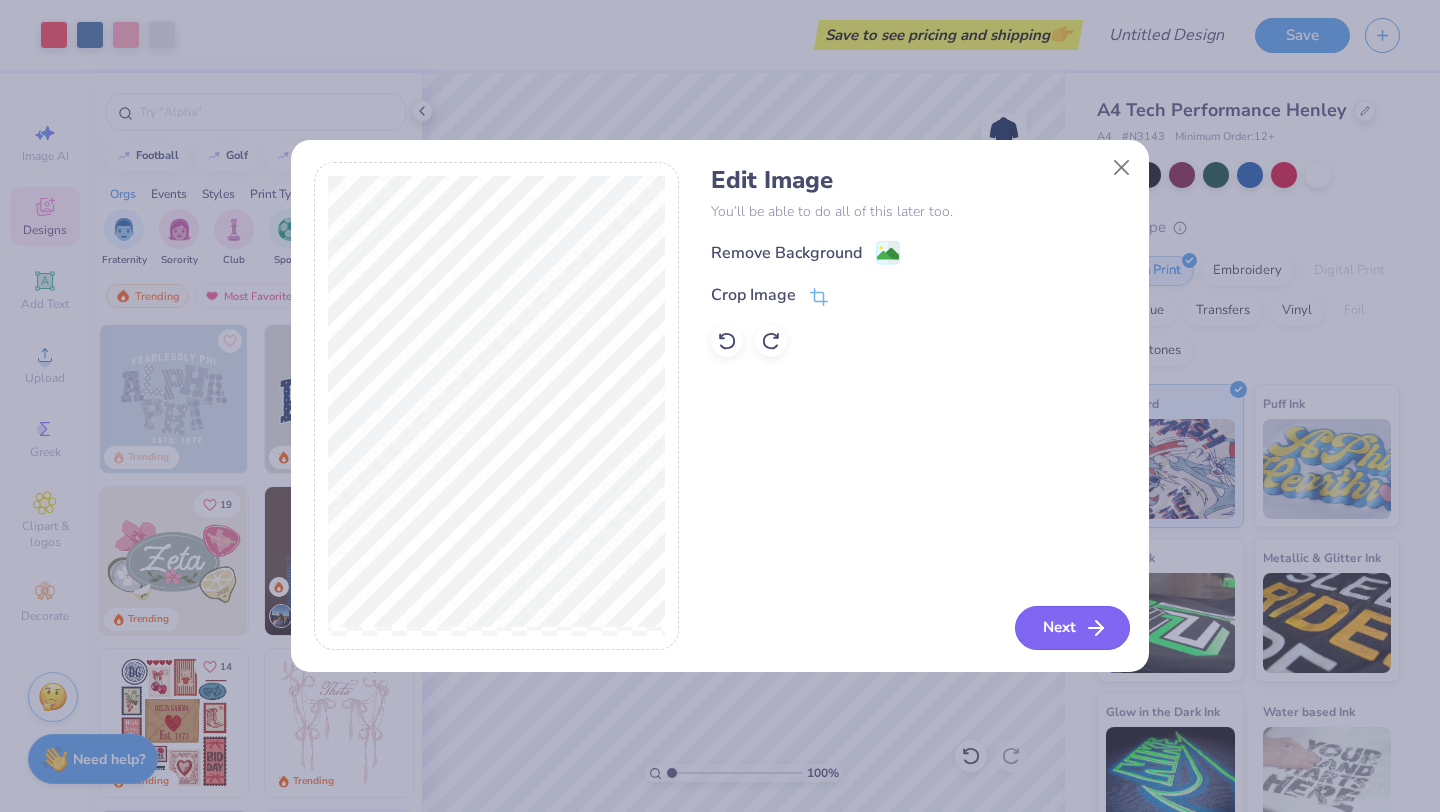 click on "Next" at bounding box center (1072, 628) 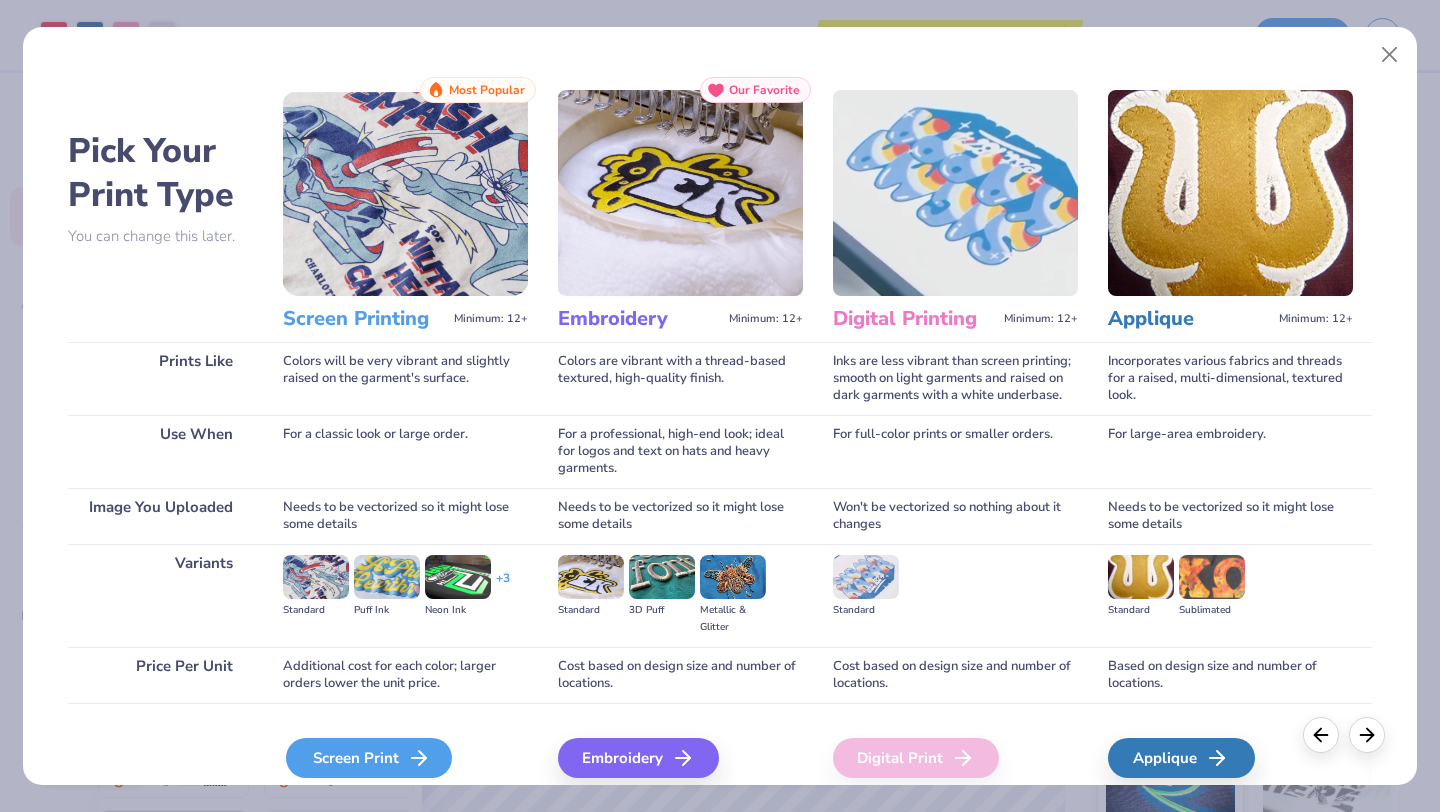 click on "Screen Print" at bounding box center [369, 758] 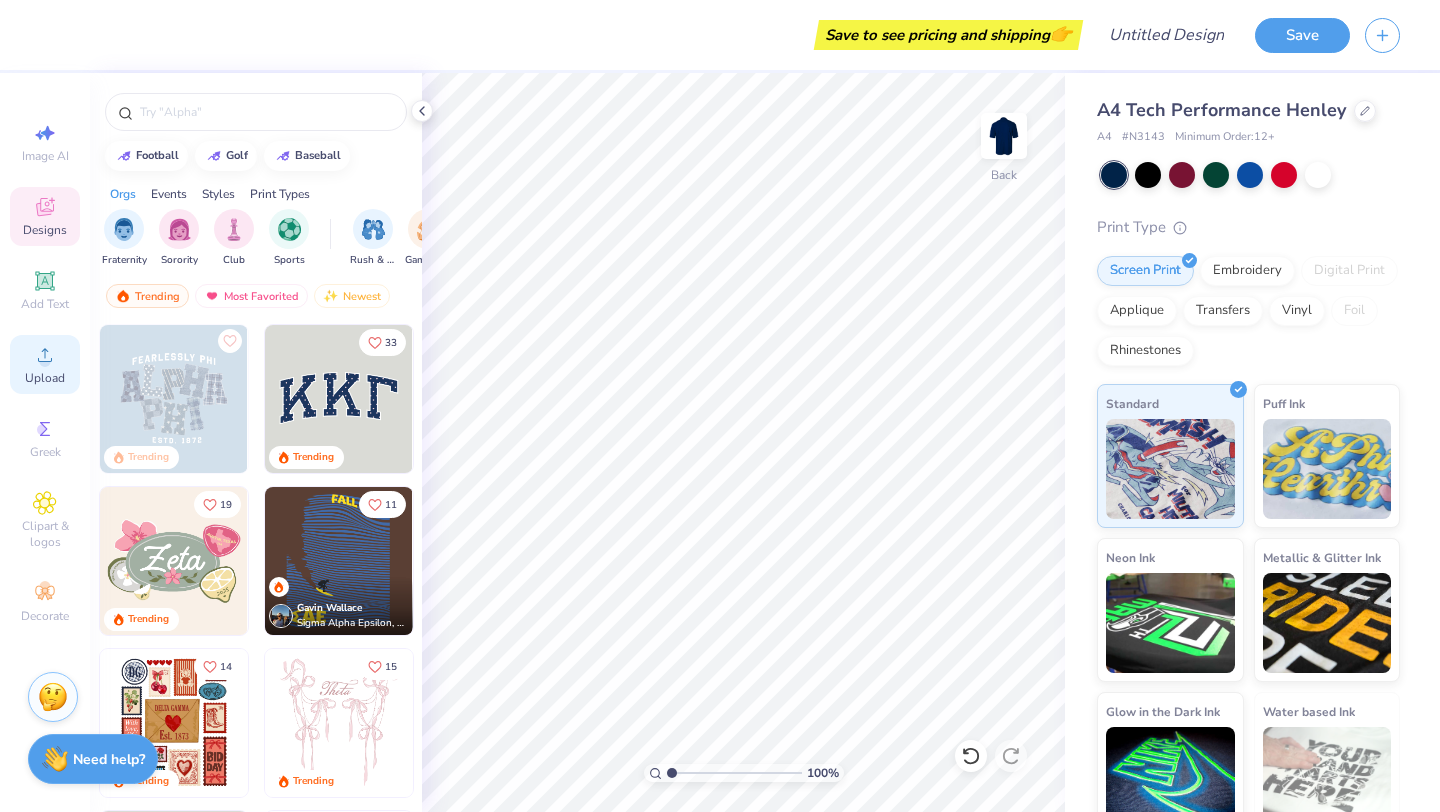 click on "Upload" at bounding box center [45, 364] 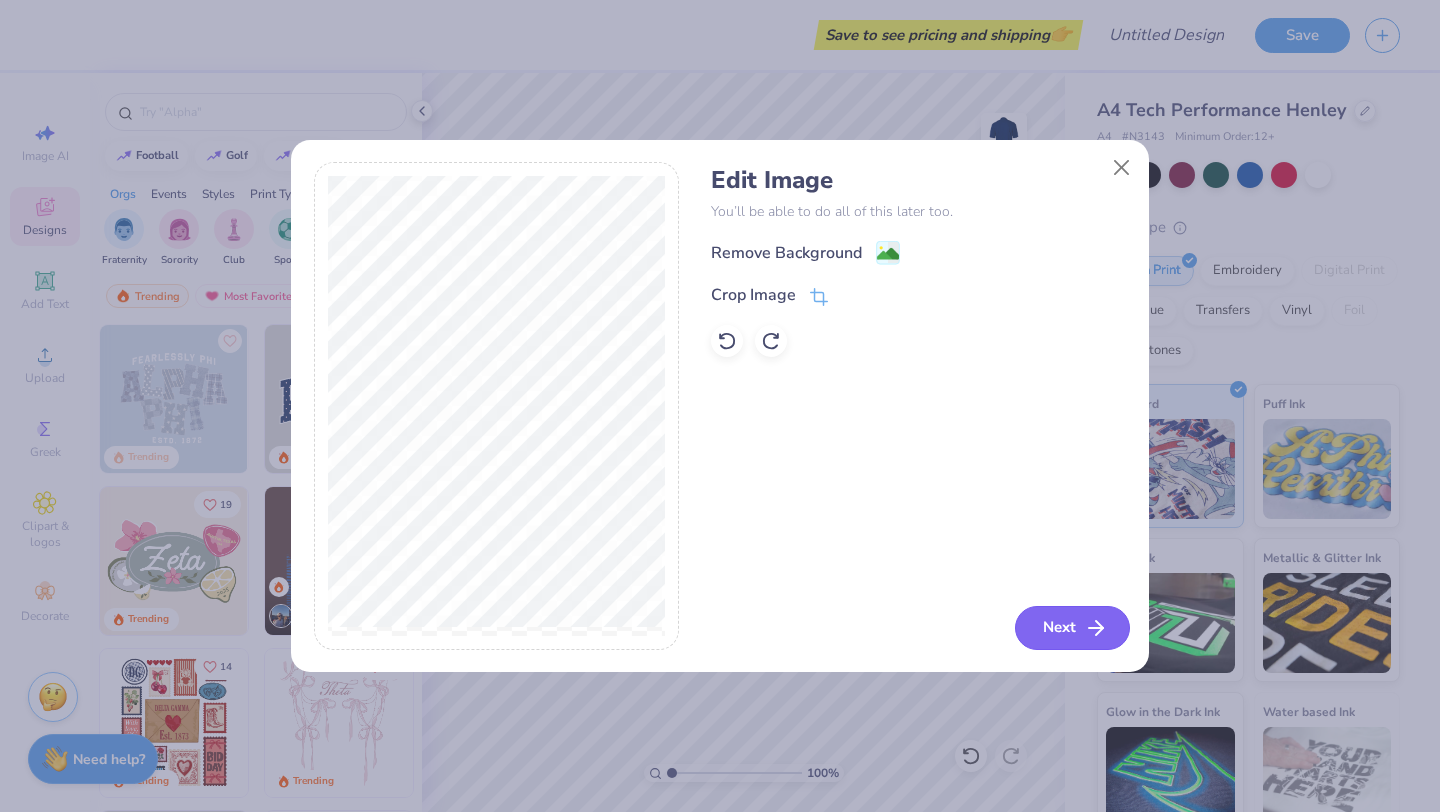 click on "Next" at bounding box center [1072, 628] 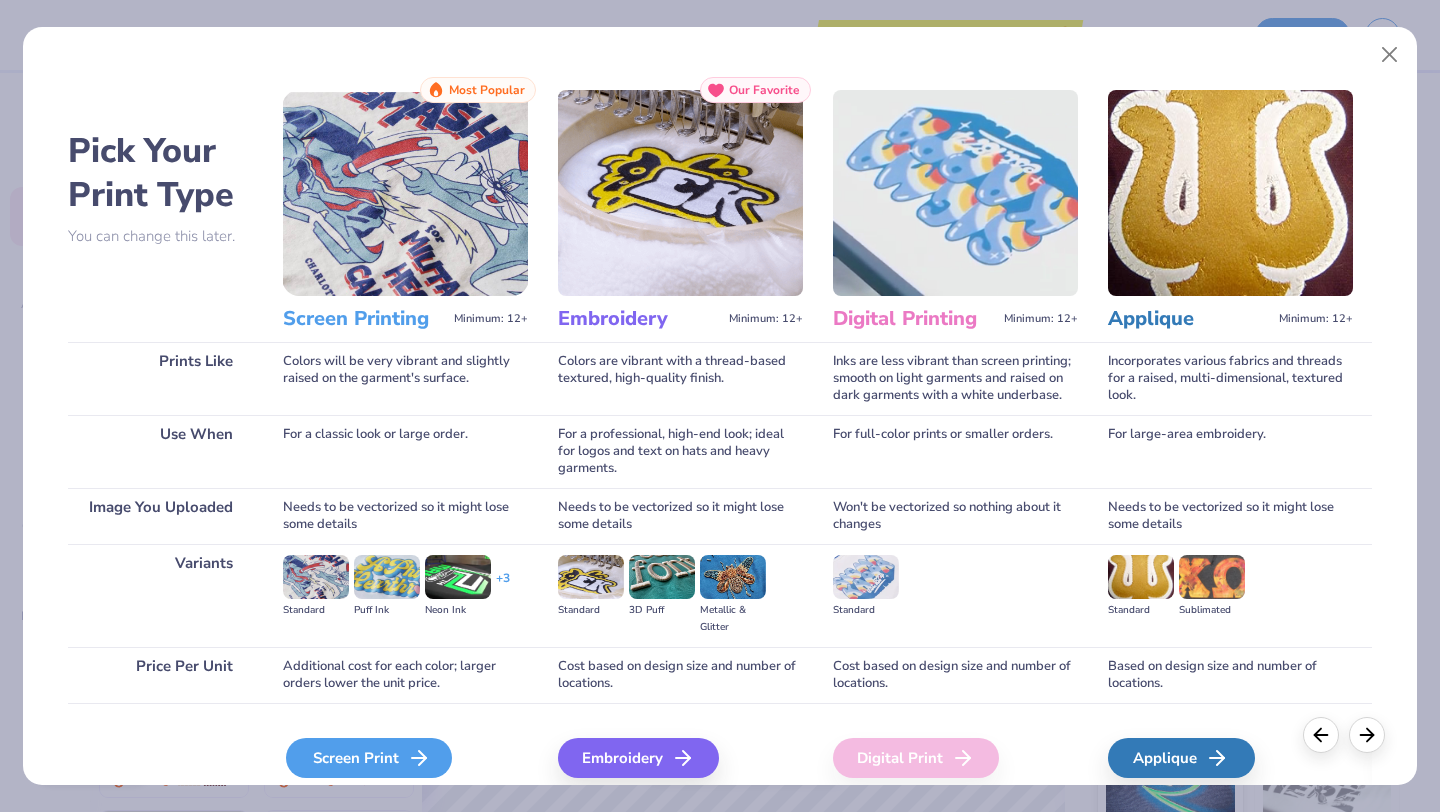 click on "Screen Print" at bounding box center [369, 758] 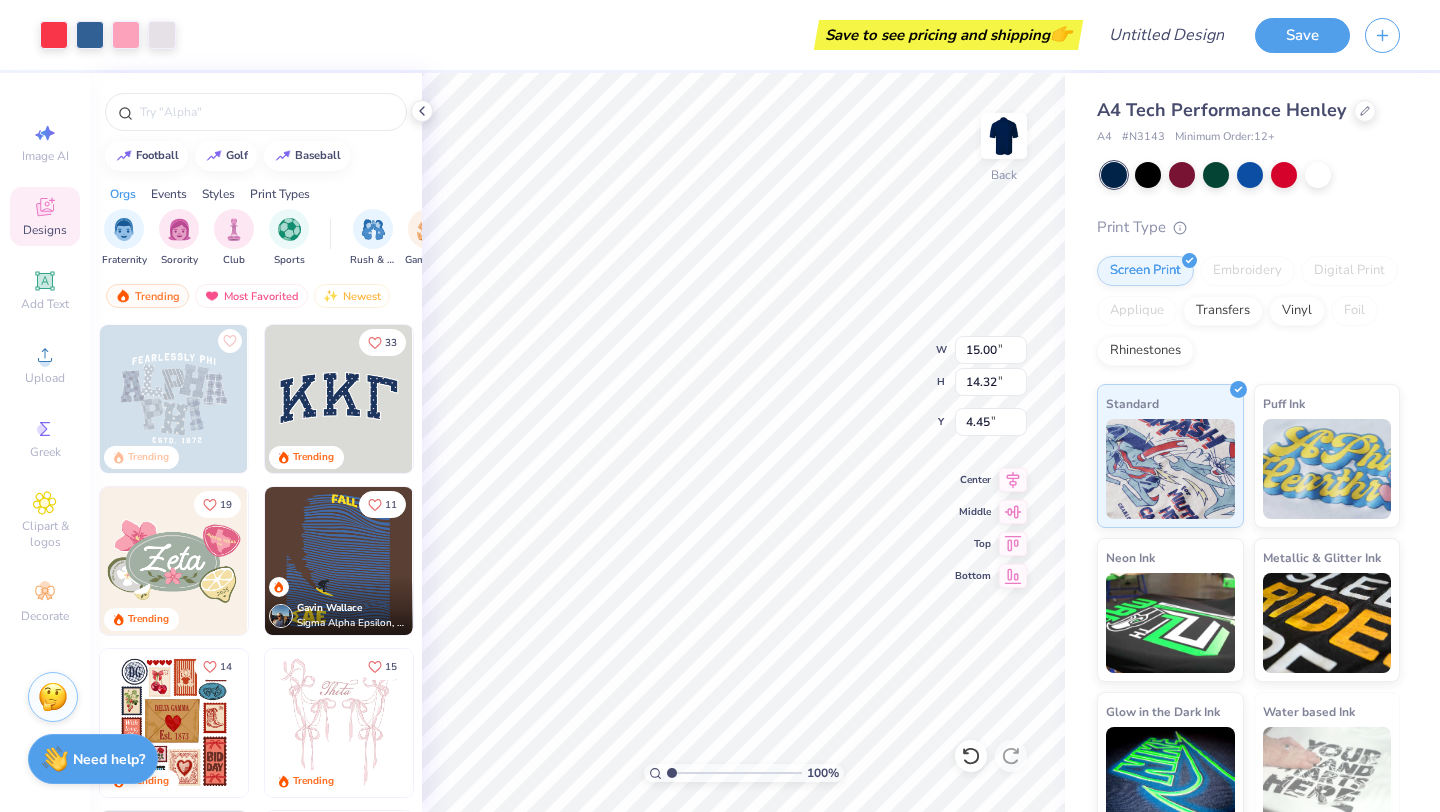 type on "4.45" 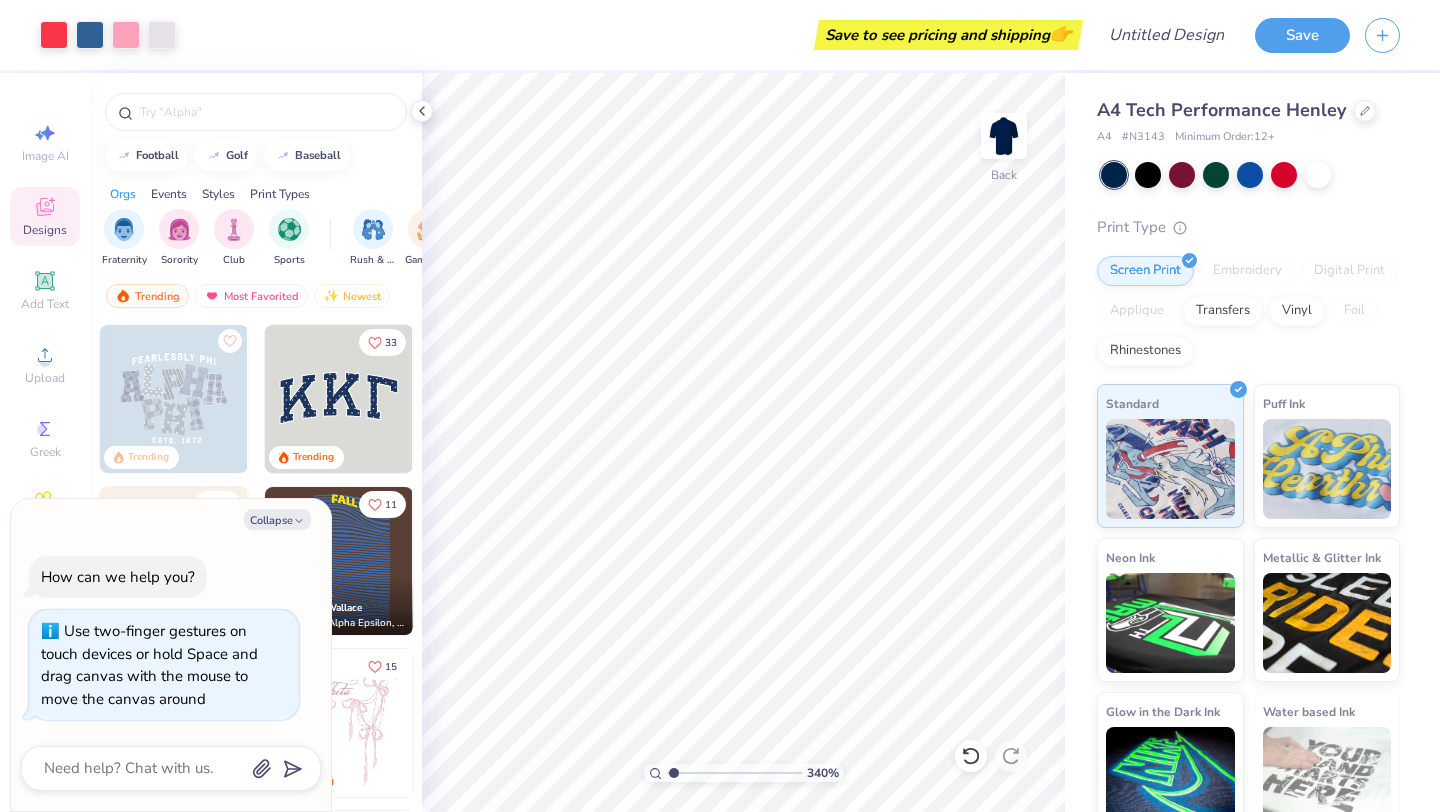 type on "1" 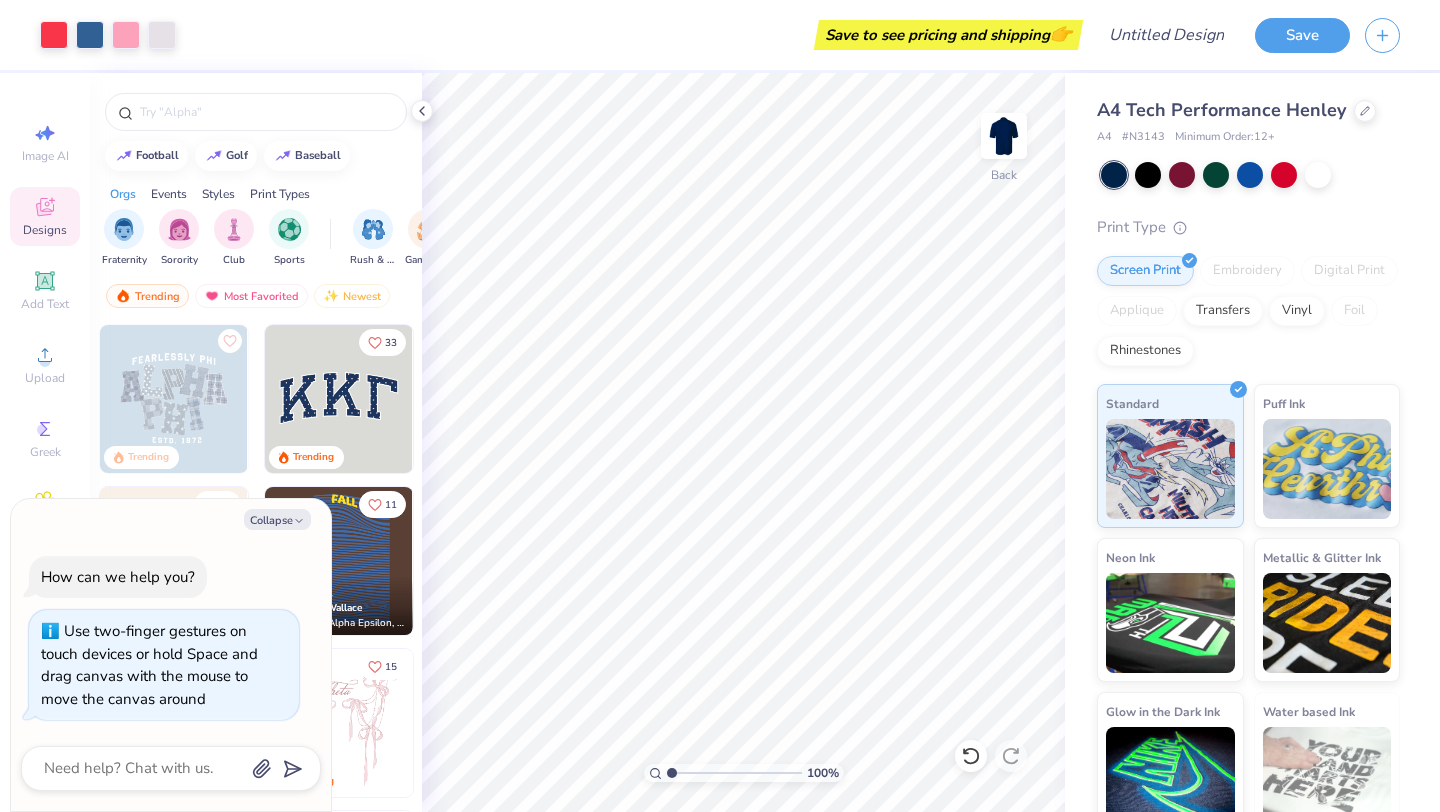 drag, startPoint x: 674, startPoint y: 776, endPoint x: 622, endPoint y: 767, distance: 52.773098 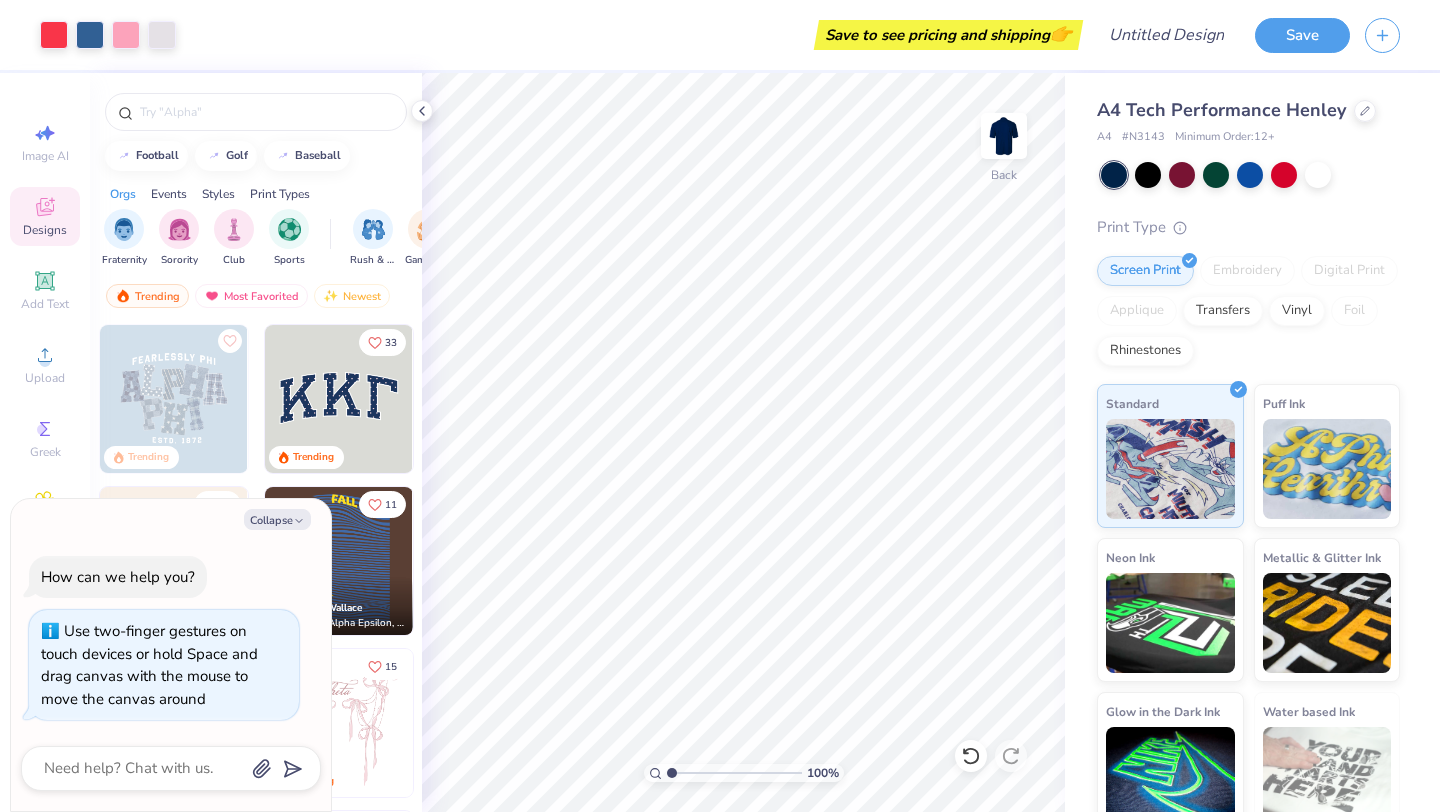 click at bounding box center [734, 773] 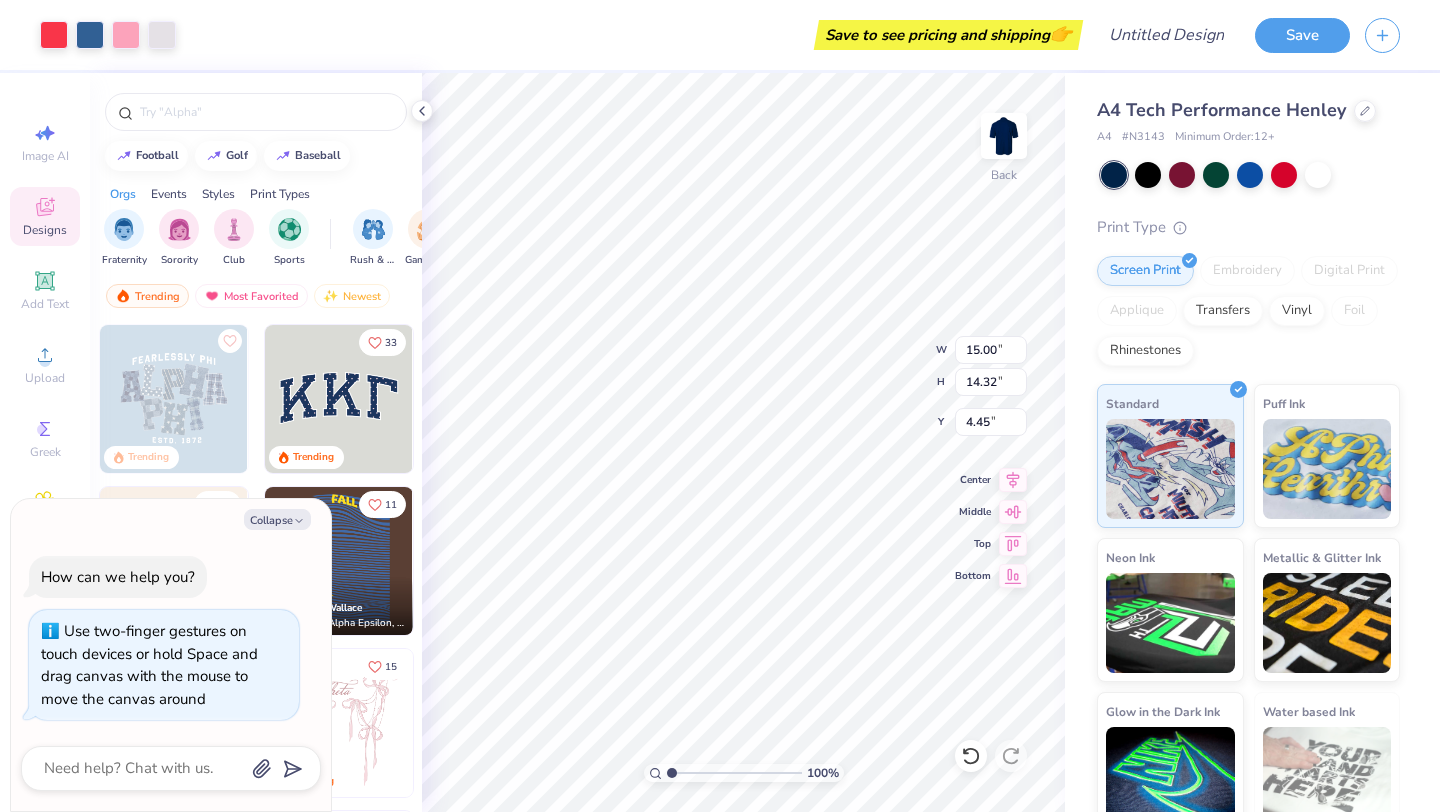 type on "x" 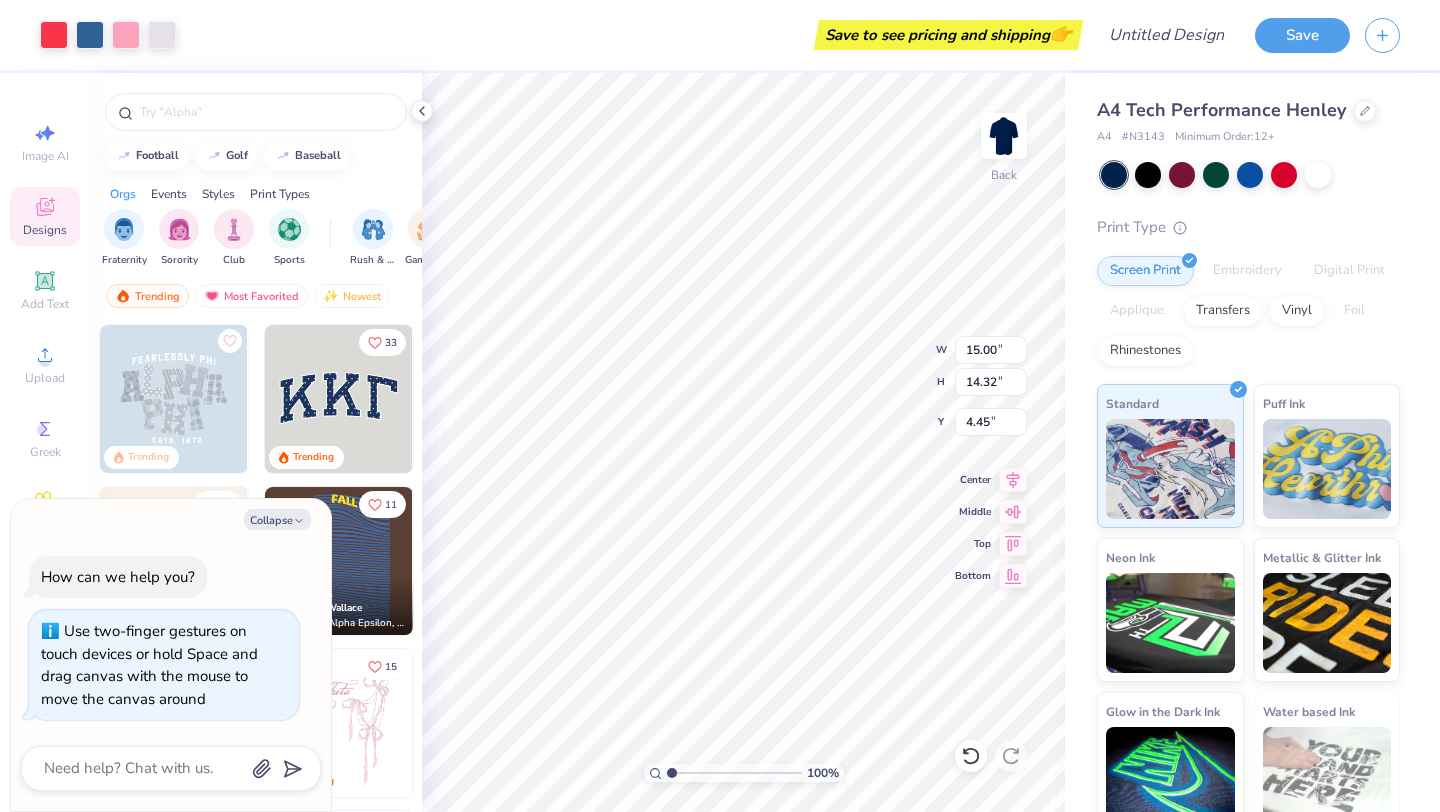 type on "5.34" 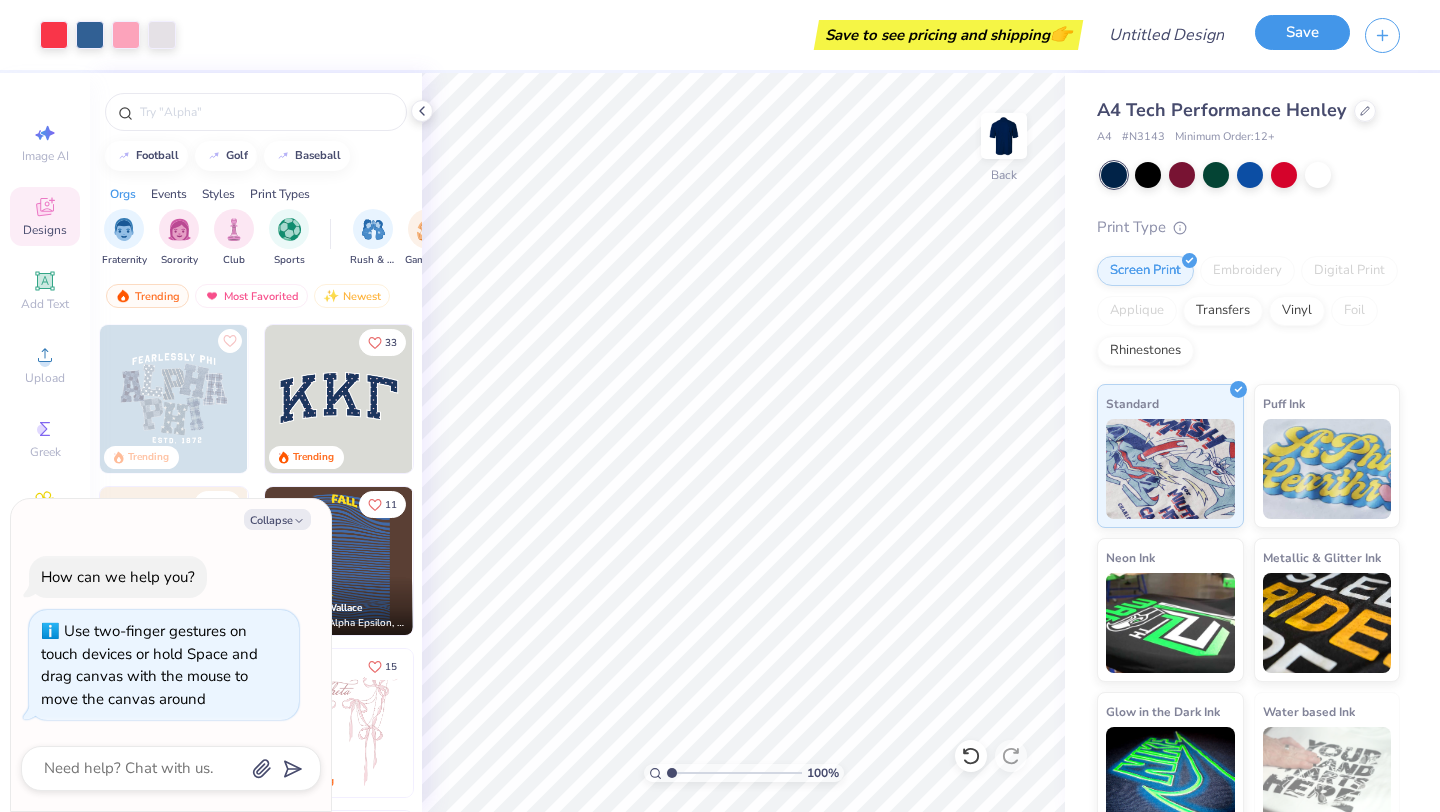 click on "Save" at bounding box center [1302, 32] 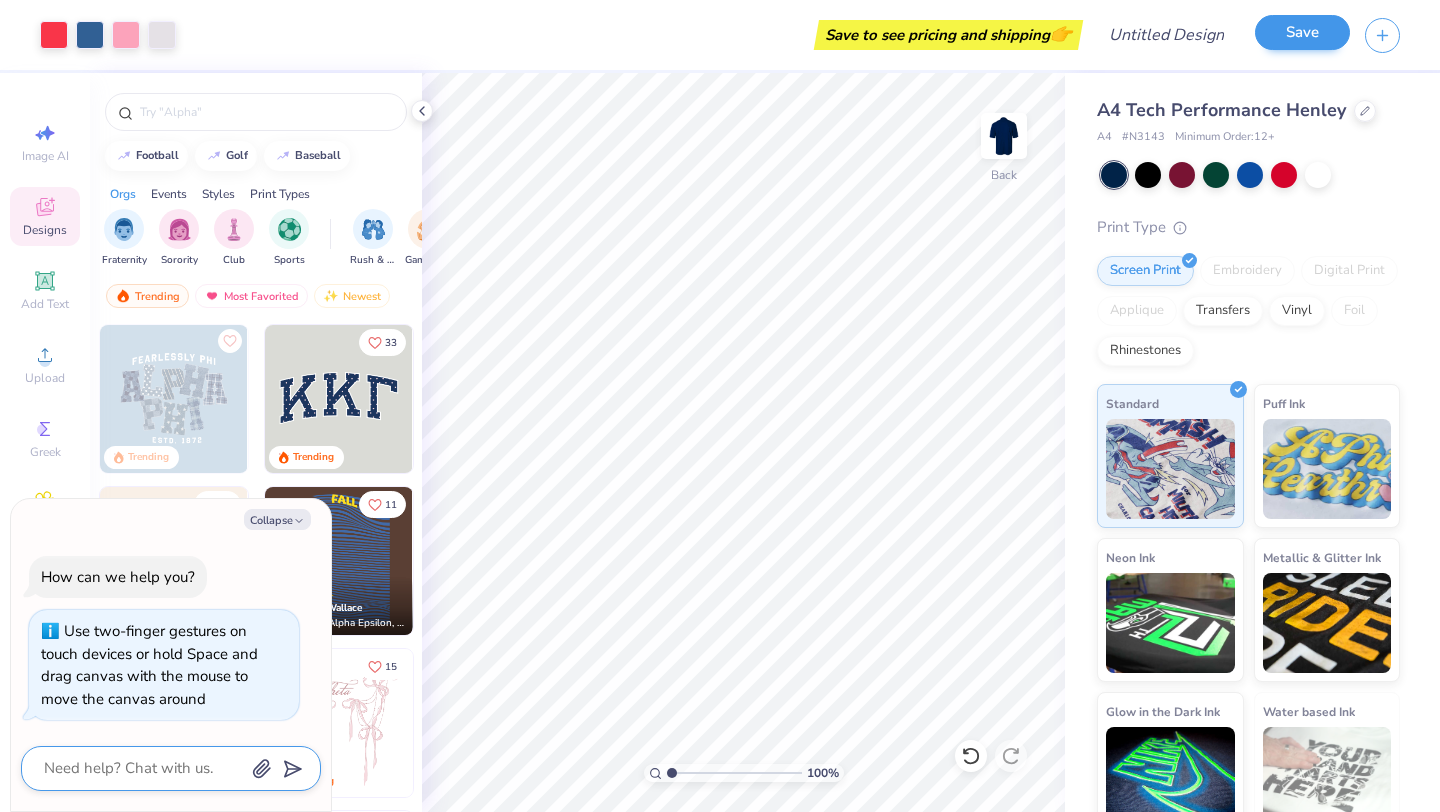 type on "x" 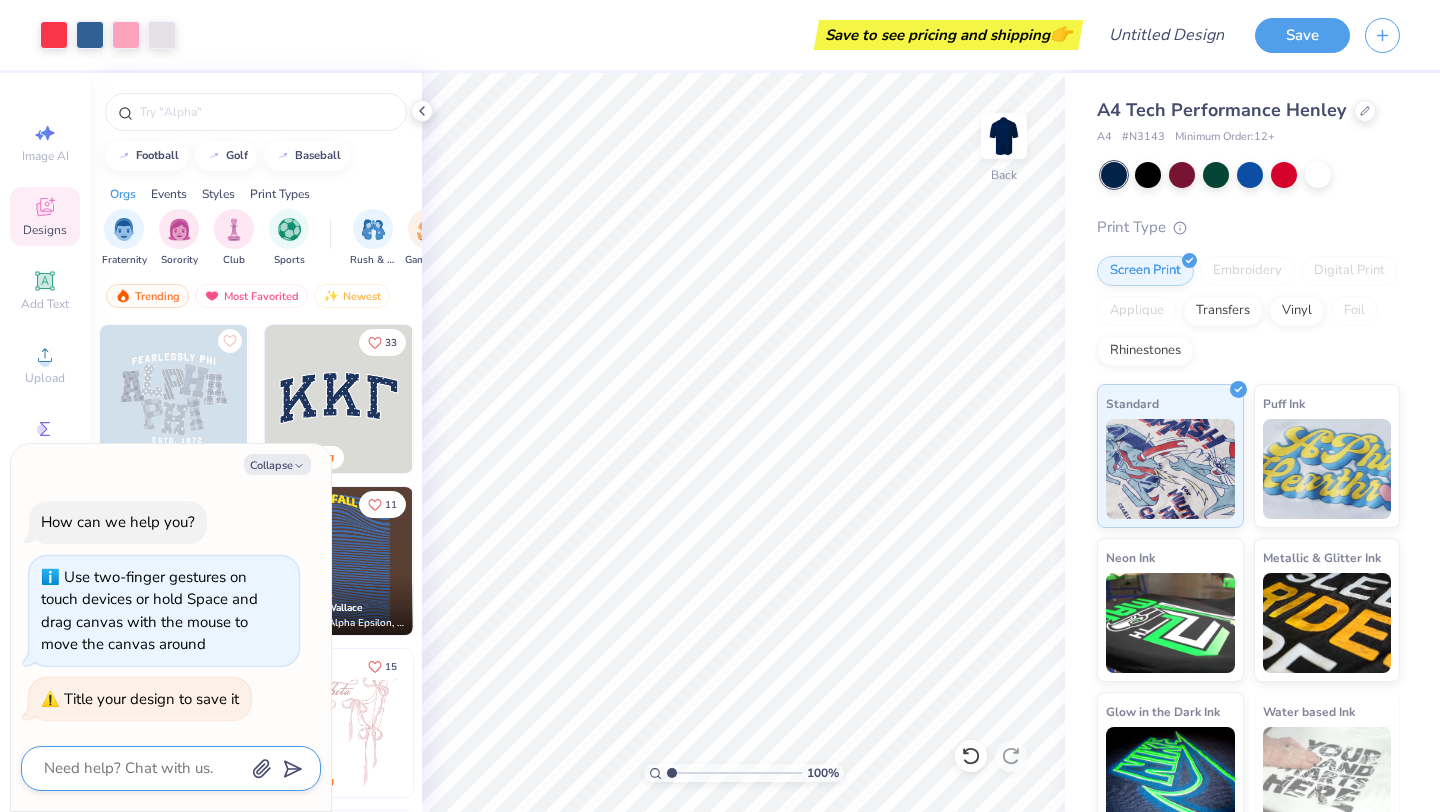 type on "S" 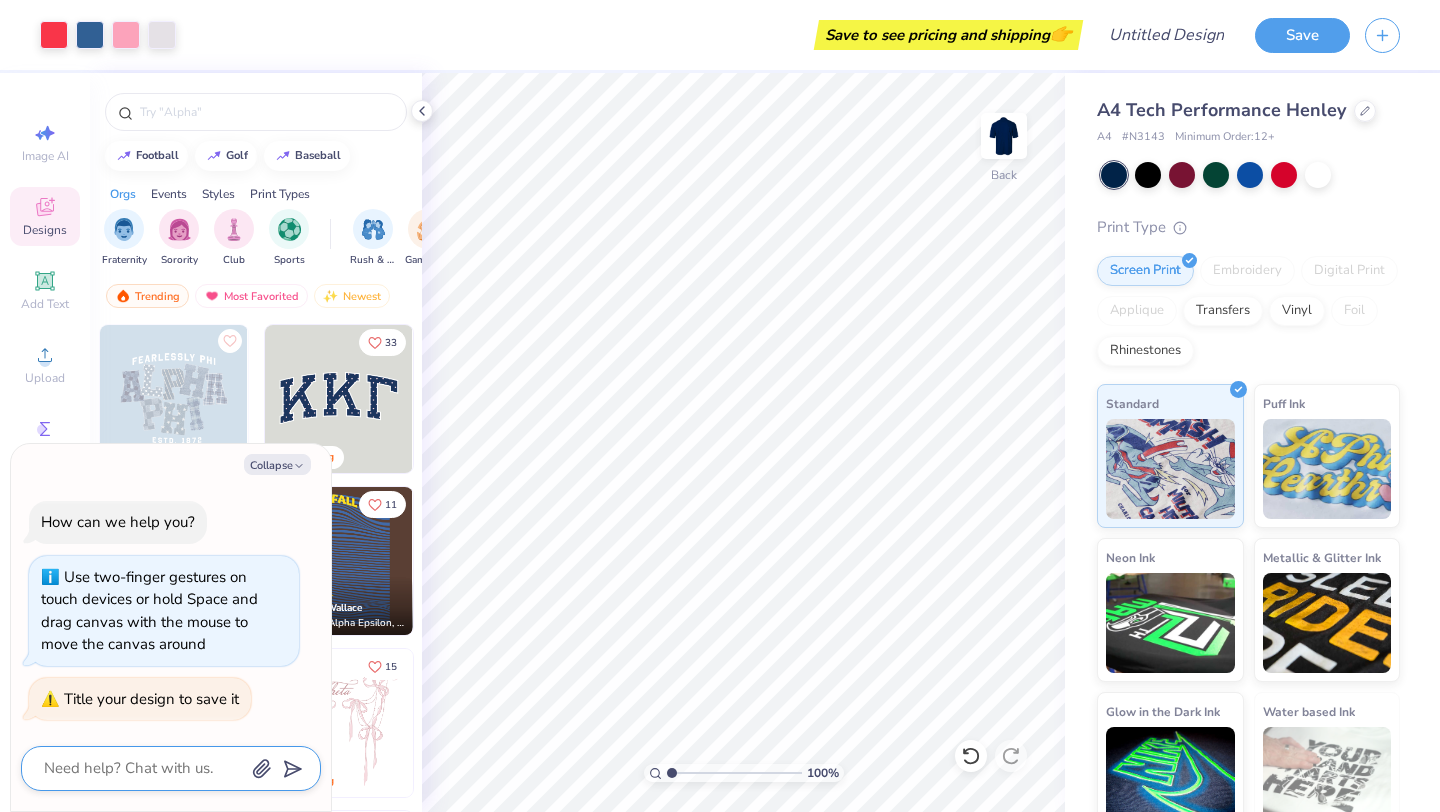 type on "x" 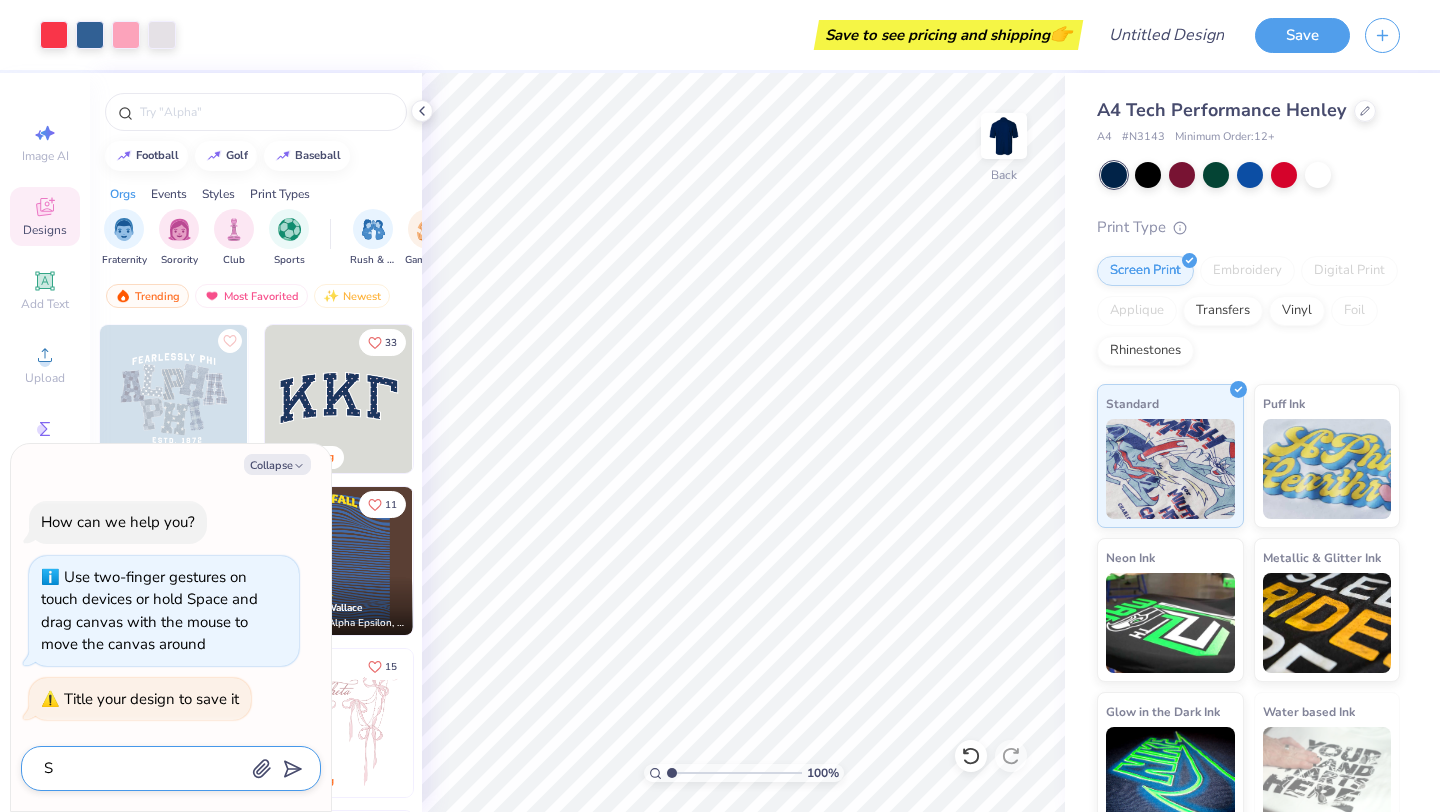 type on "SH" 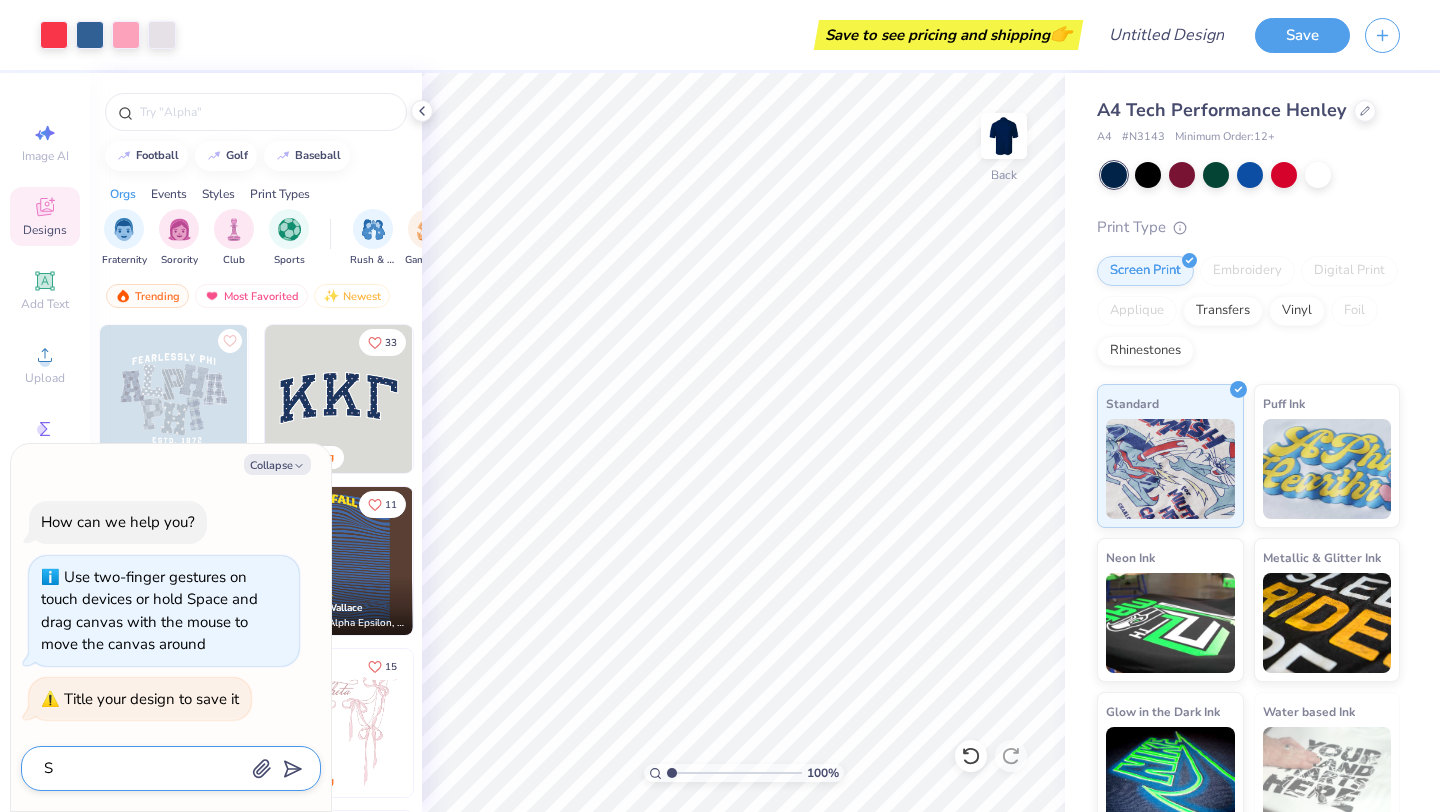 type on "x" 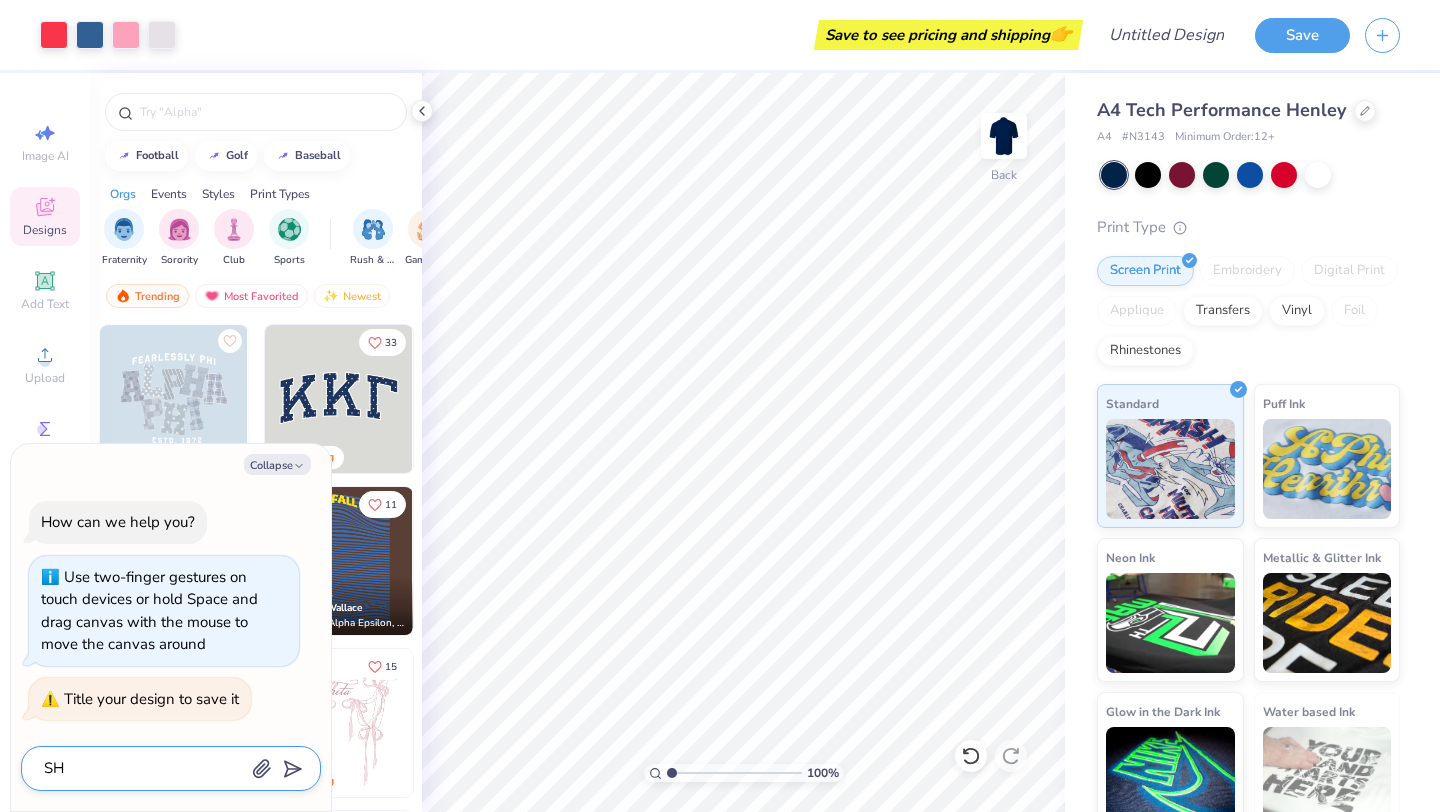 type on "SHA" 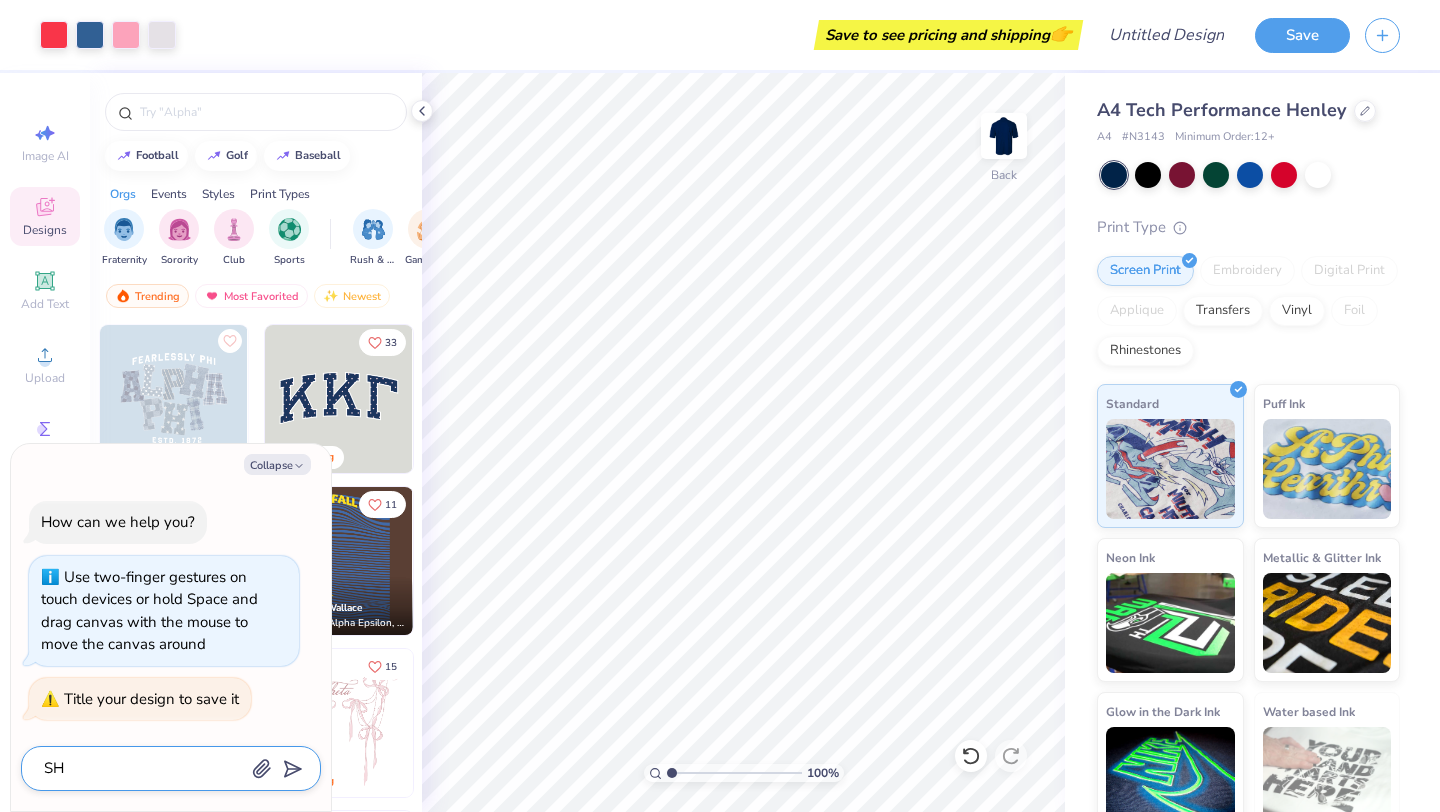 type on "x" 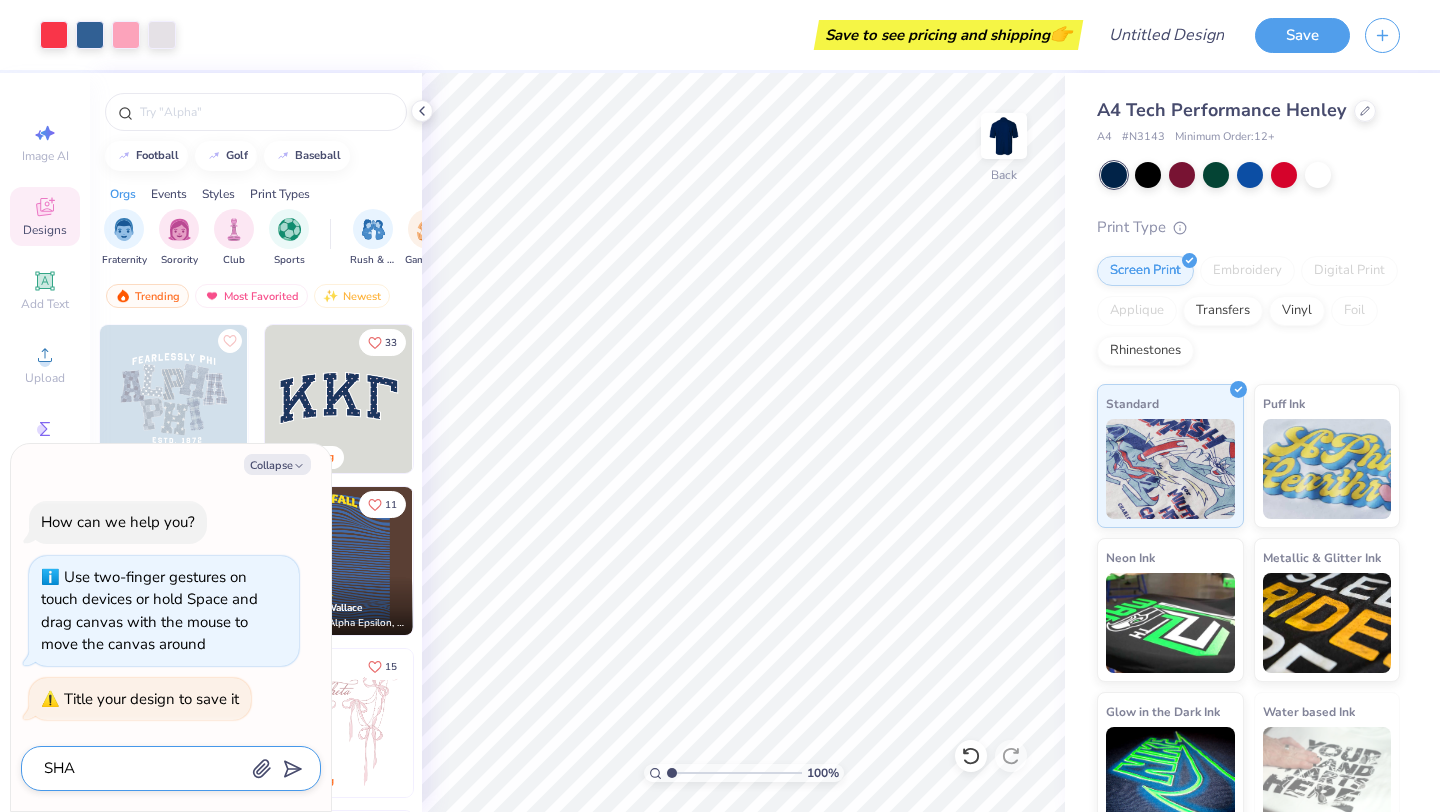 type on "SHAC" 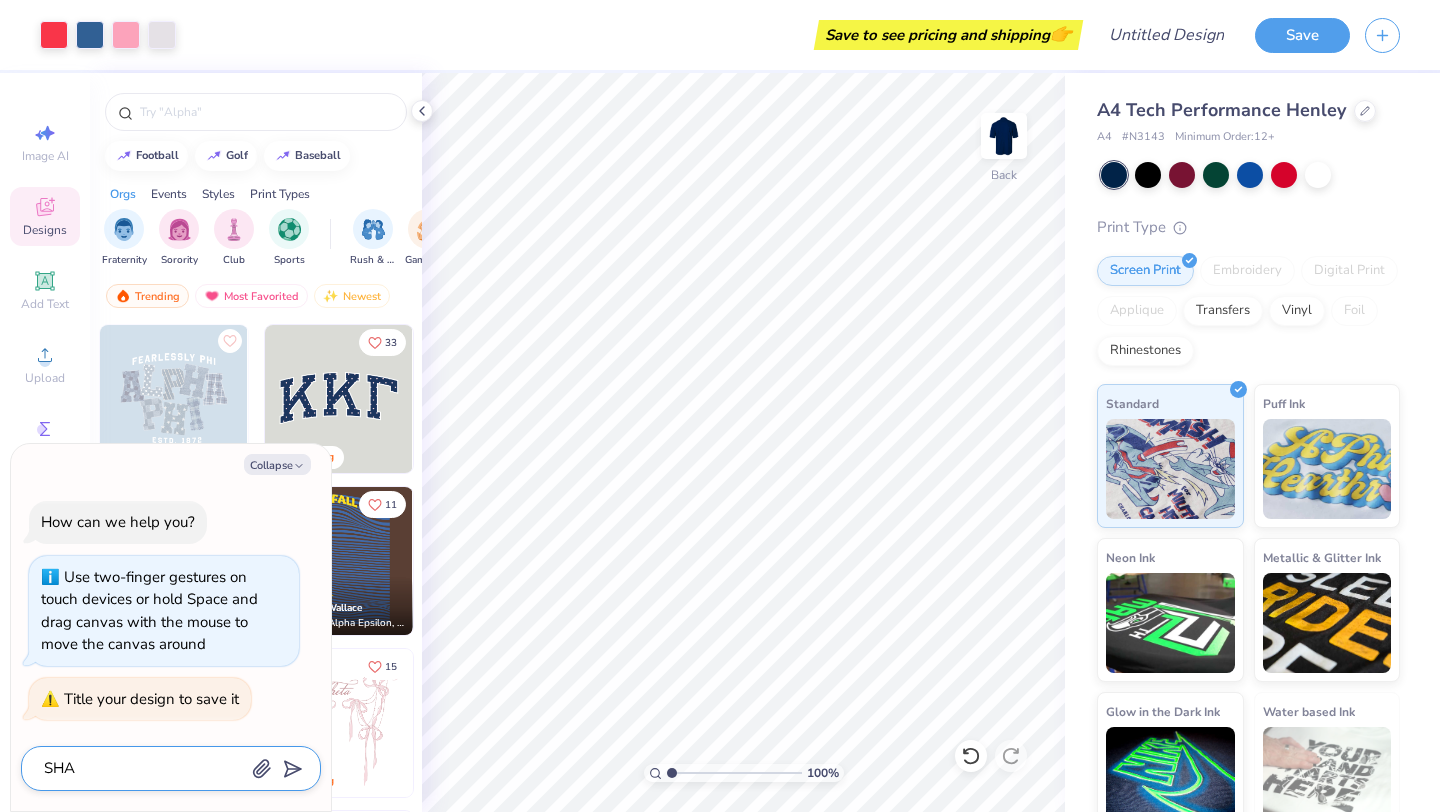 type on "x" 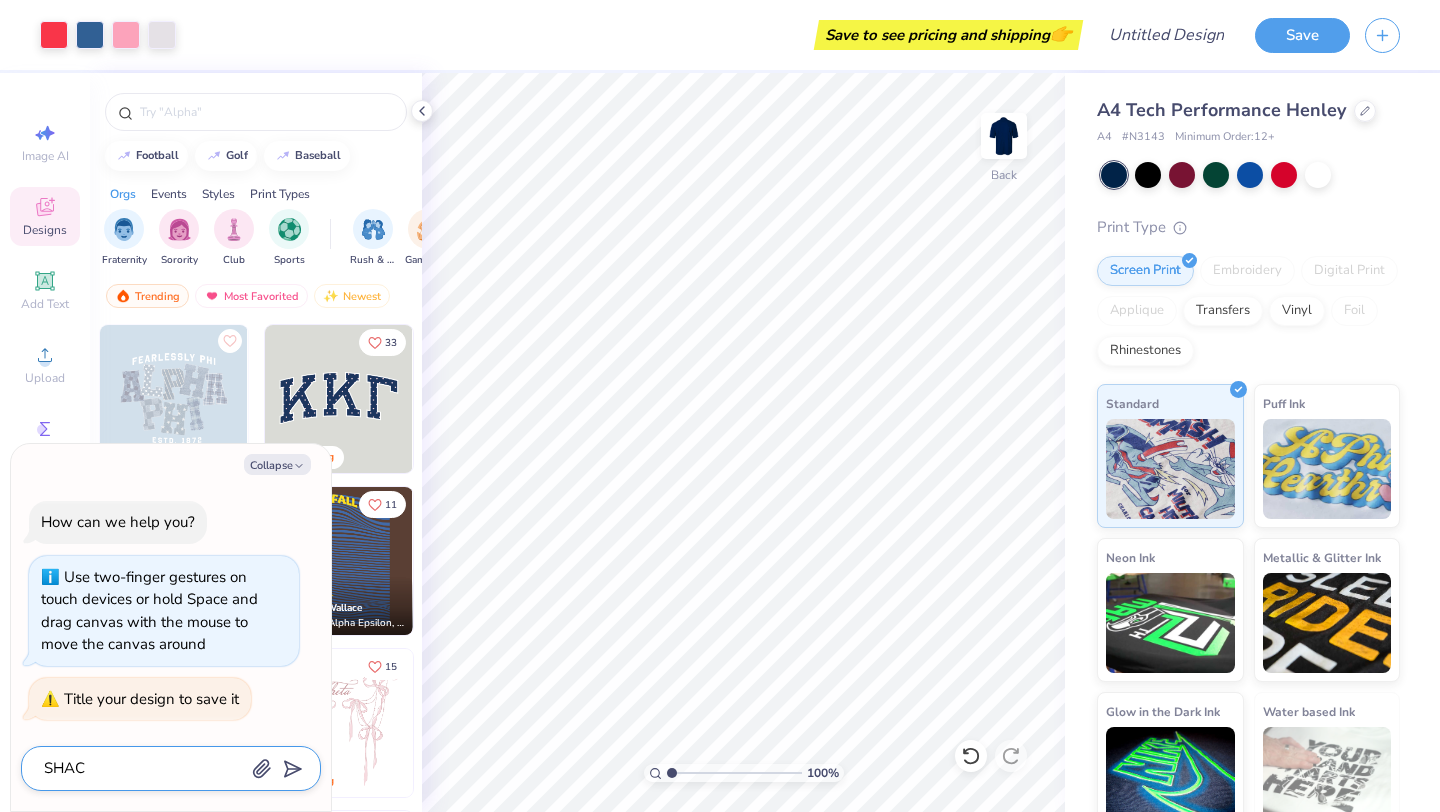 type on "SHACK" 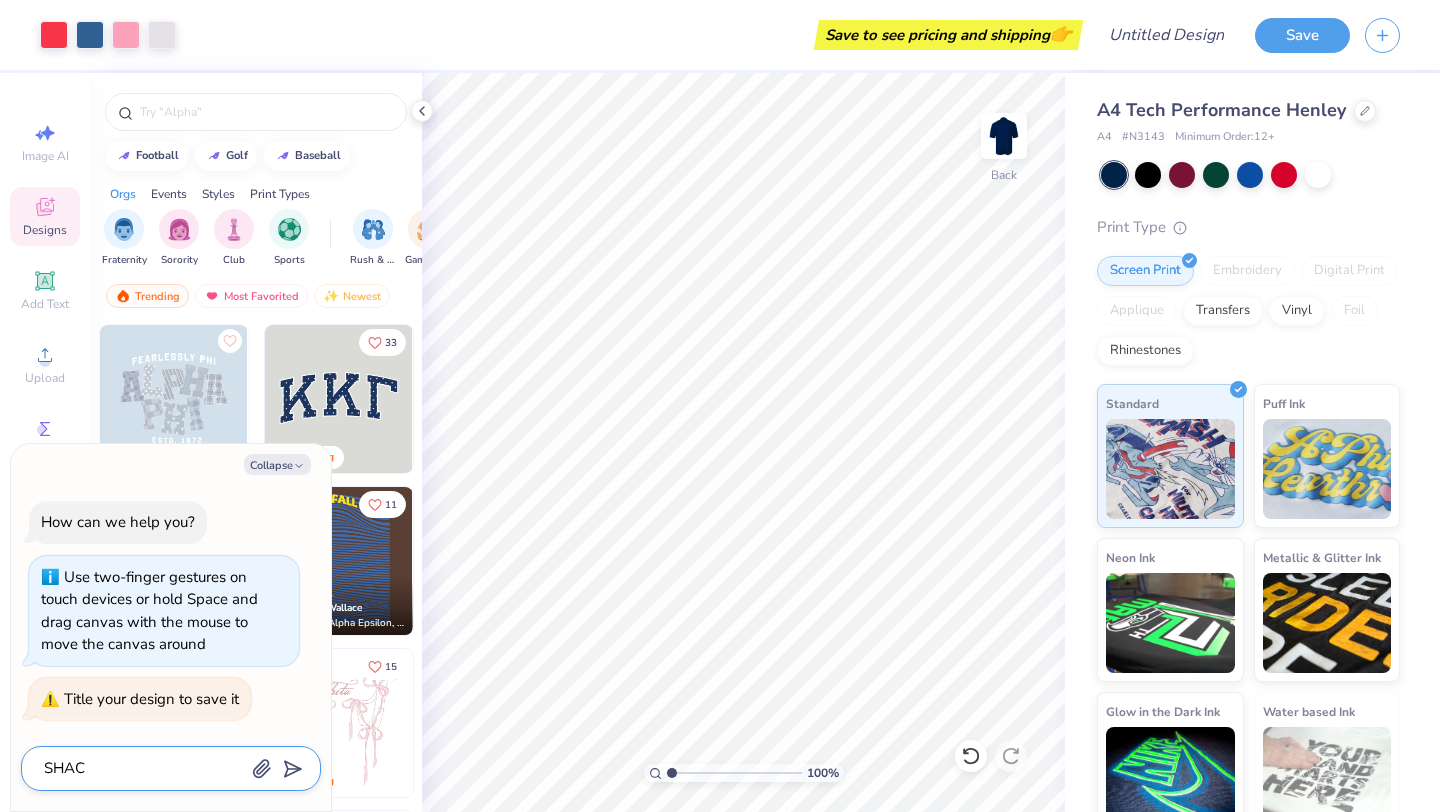 type on "x" 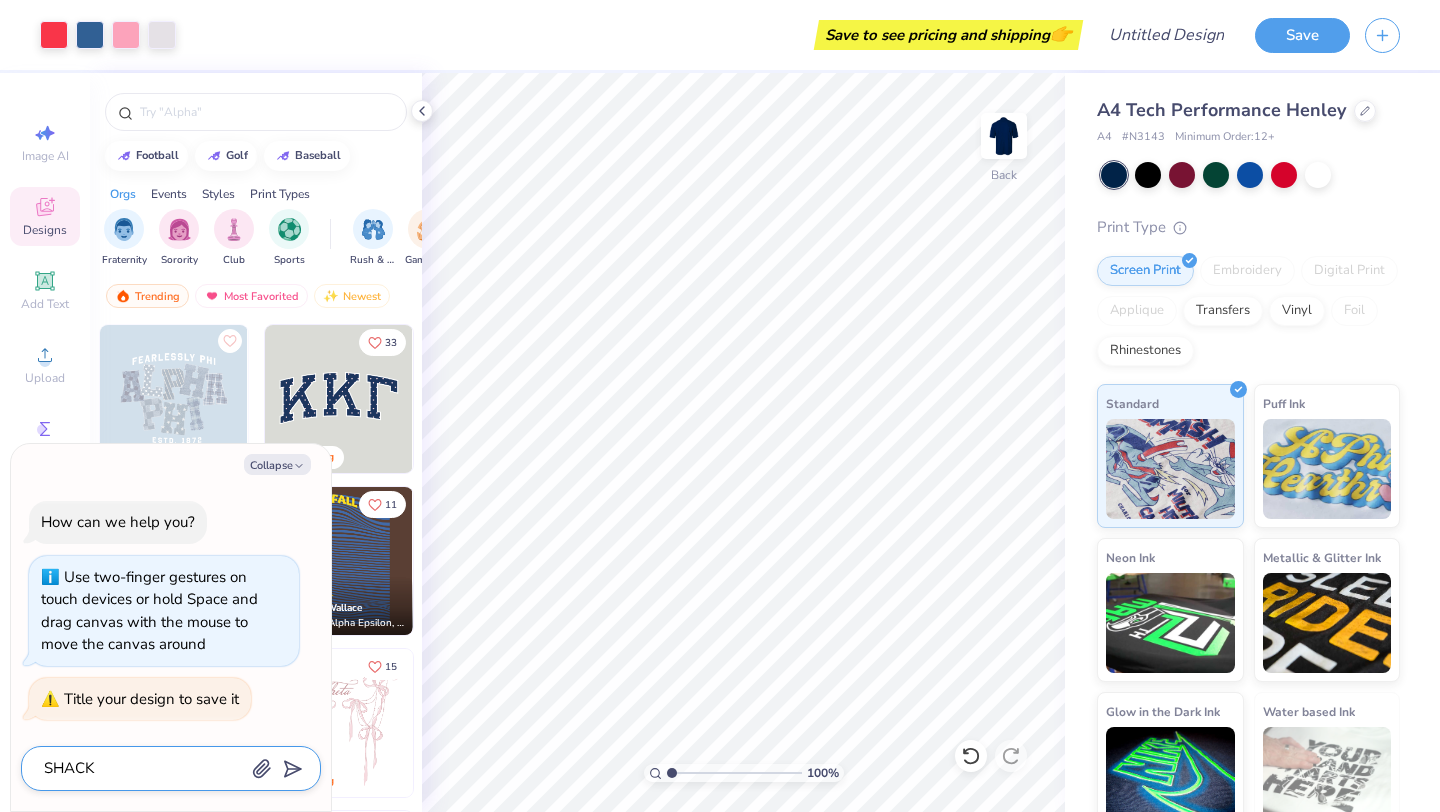 type on "SHACK" 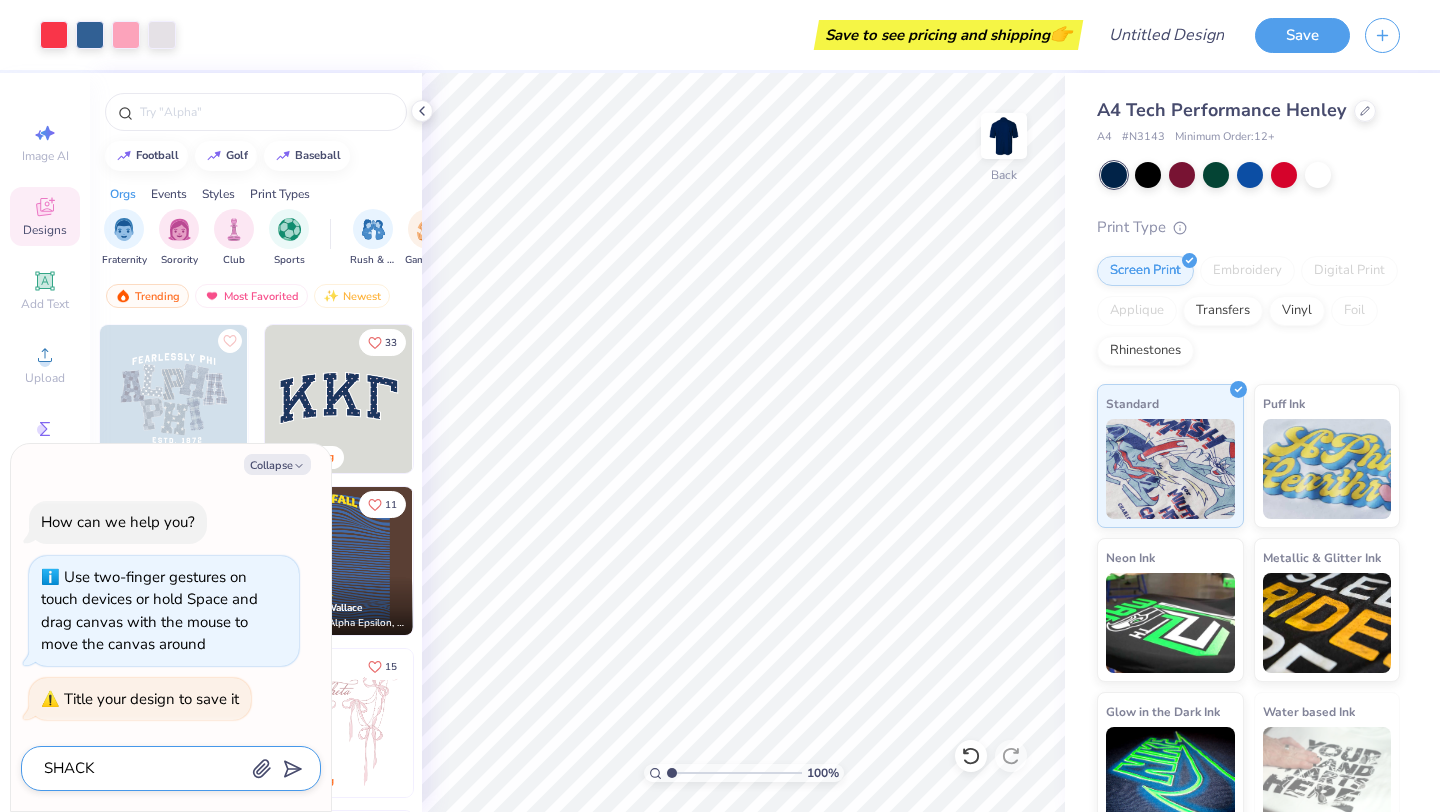 type on "x" 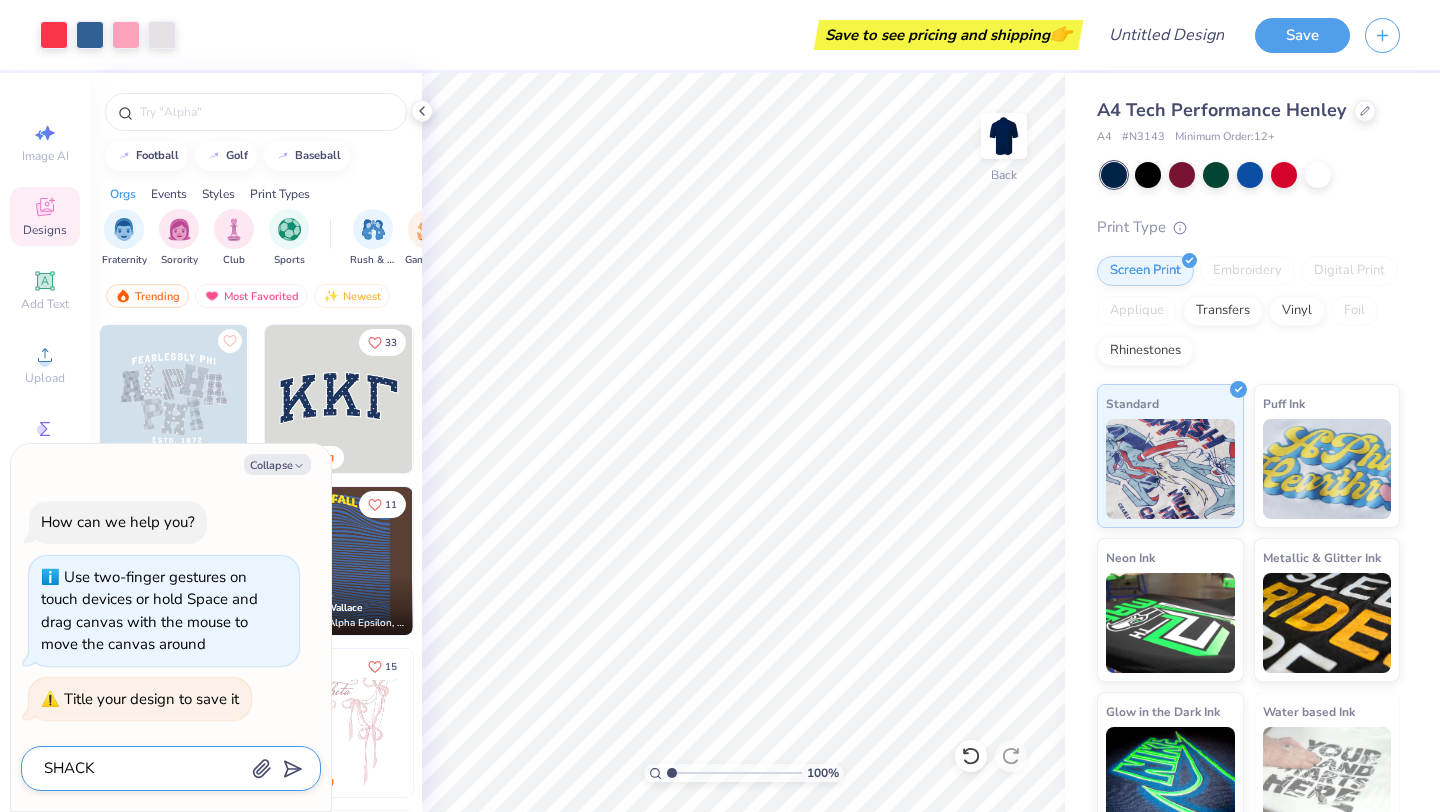 type on "SHACK S" 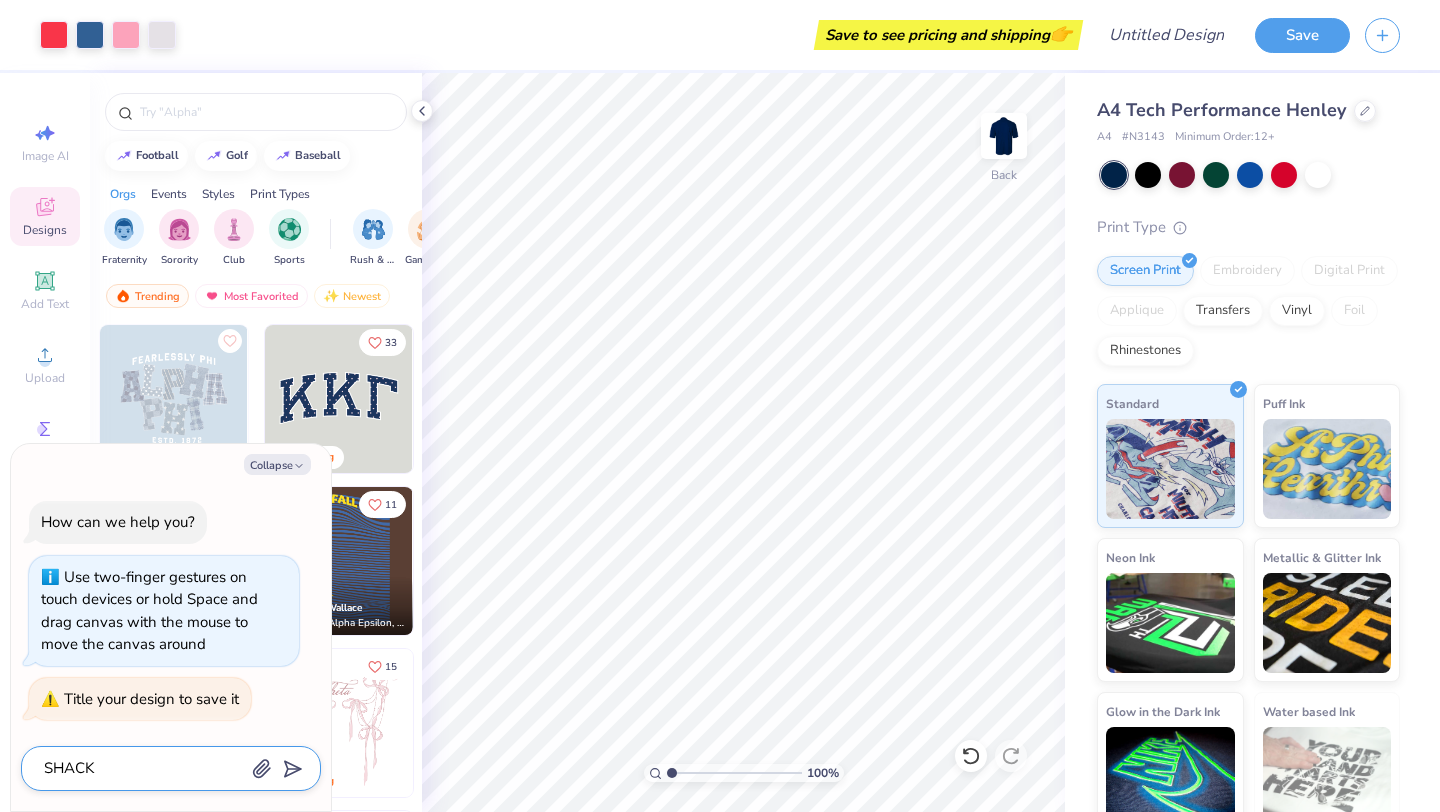 type on "x" 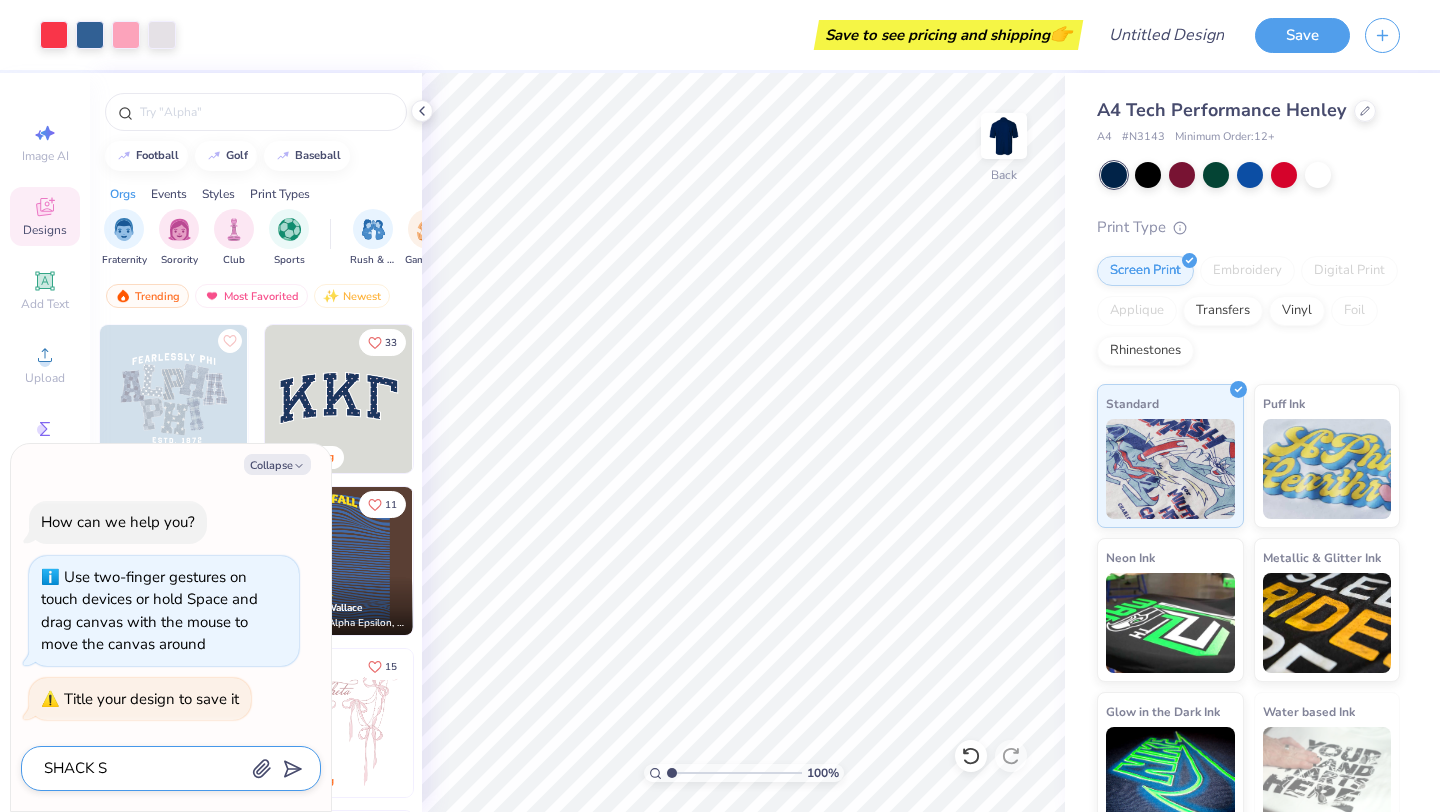 type on "SHACK SH" 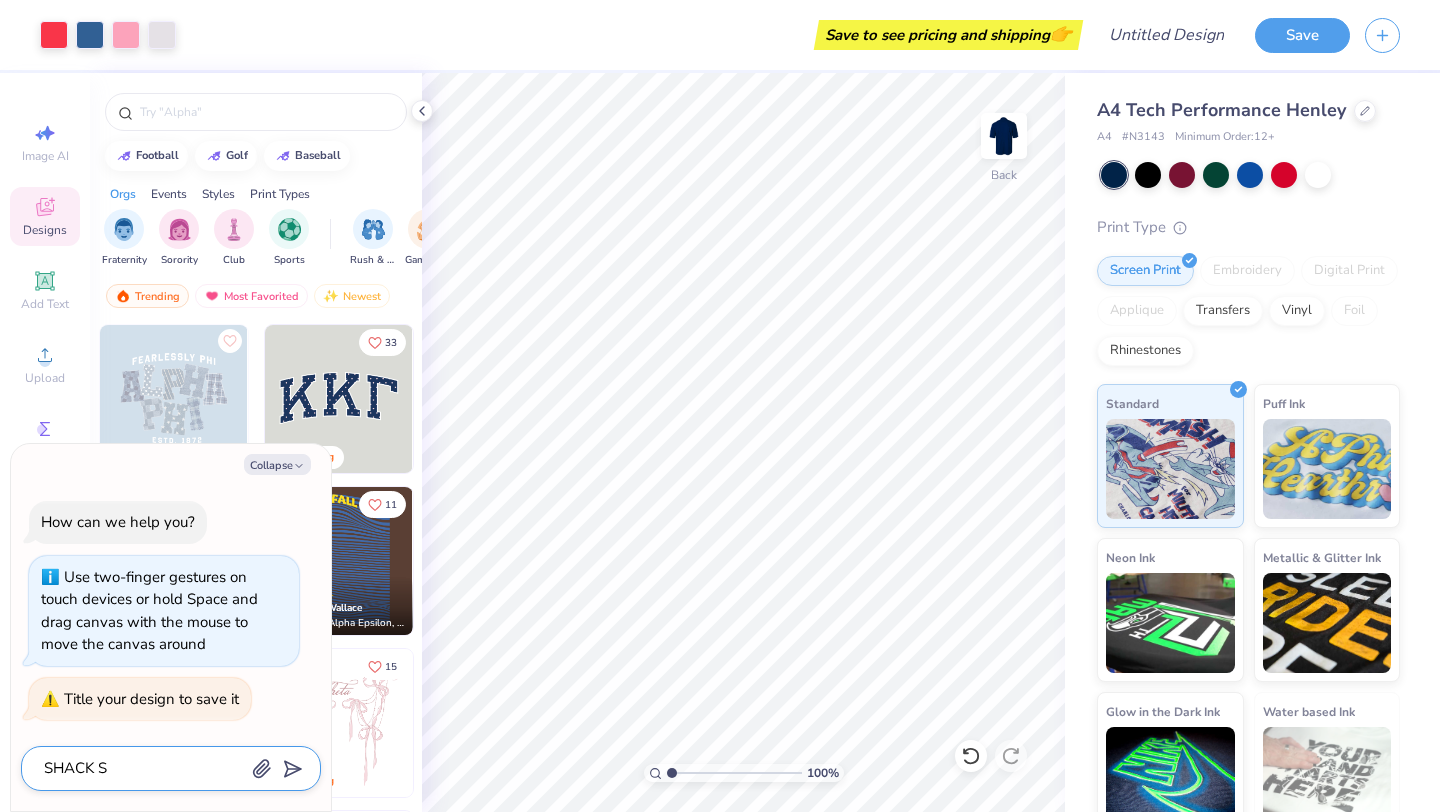 type on "x" 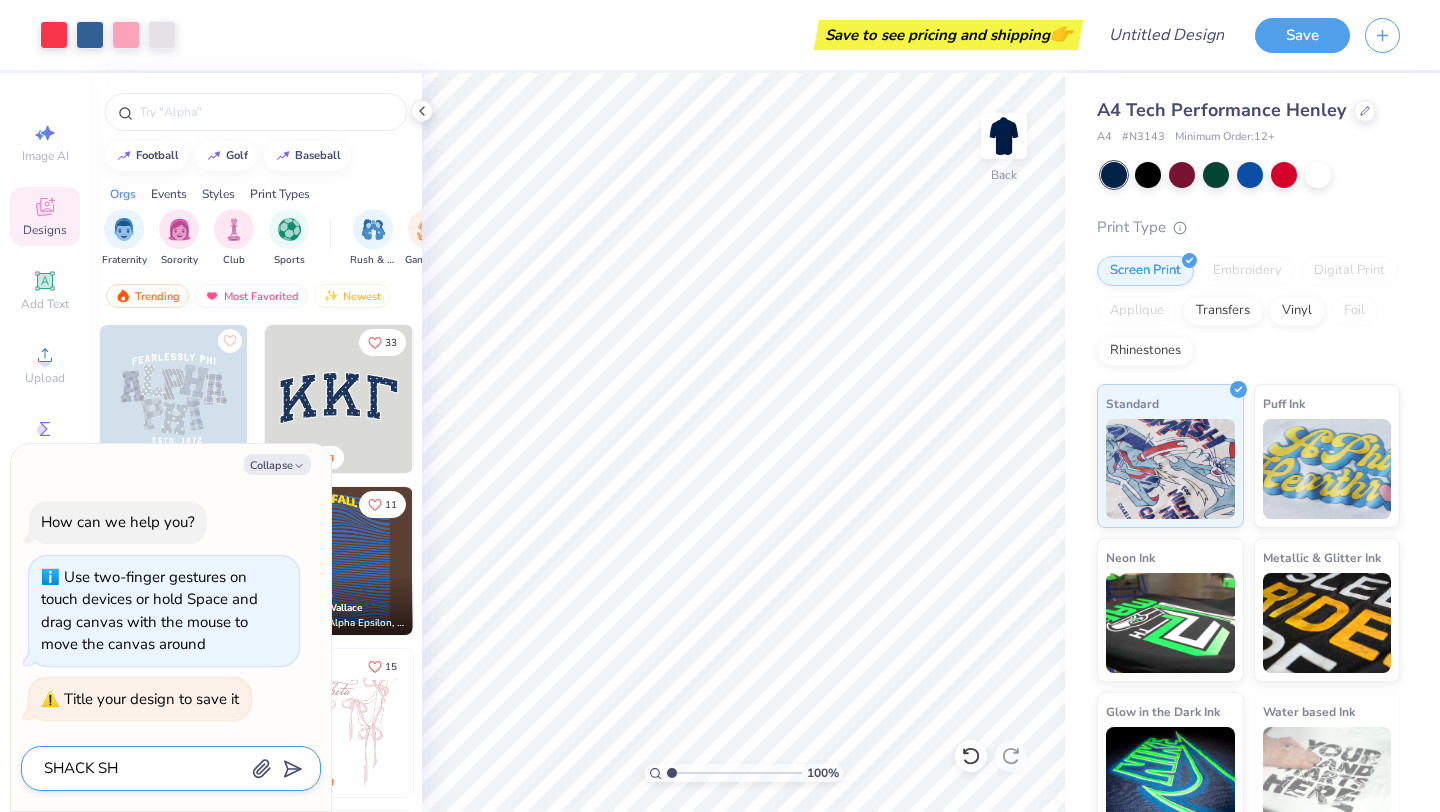 type on "SHACK SHI" 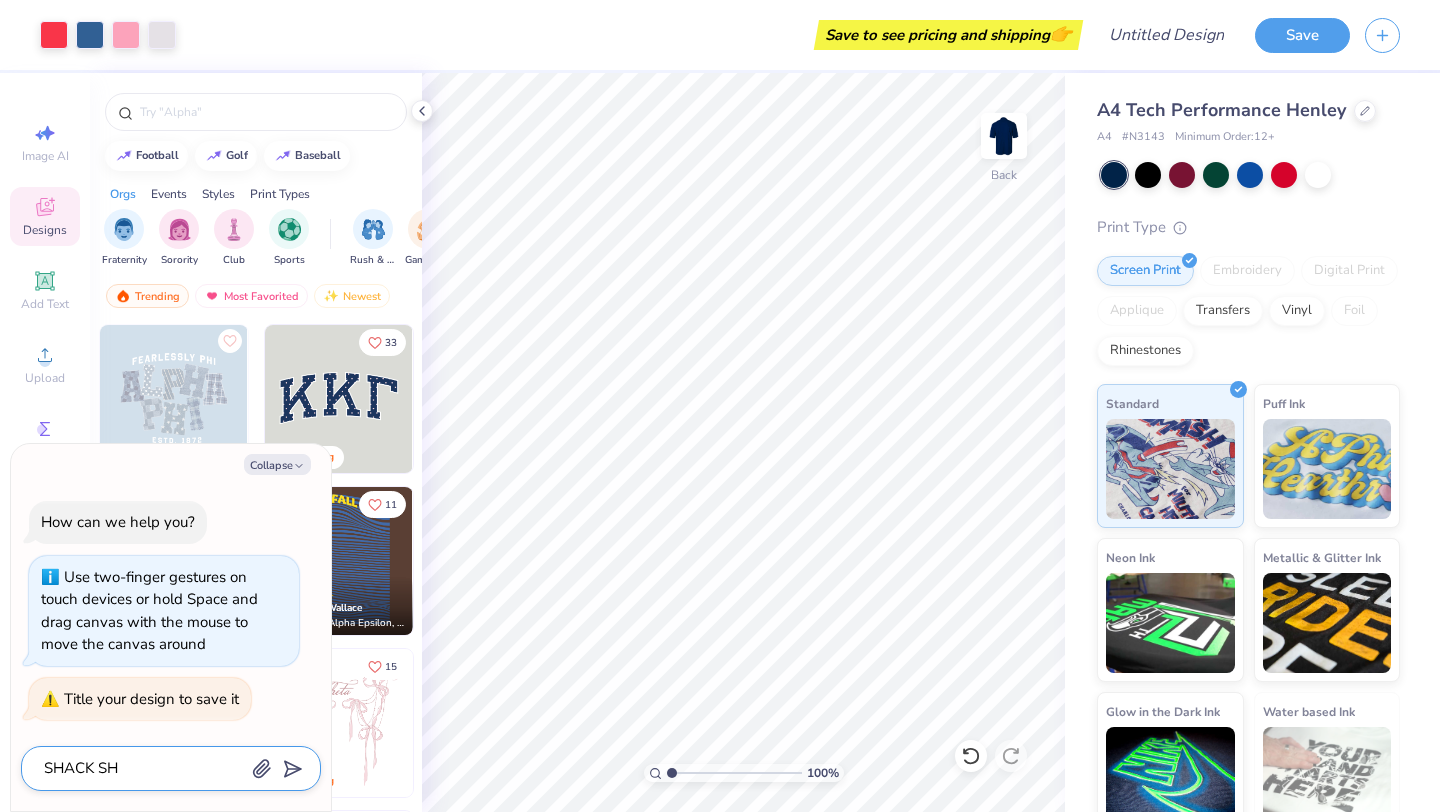 type on "x" 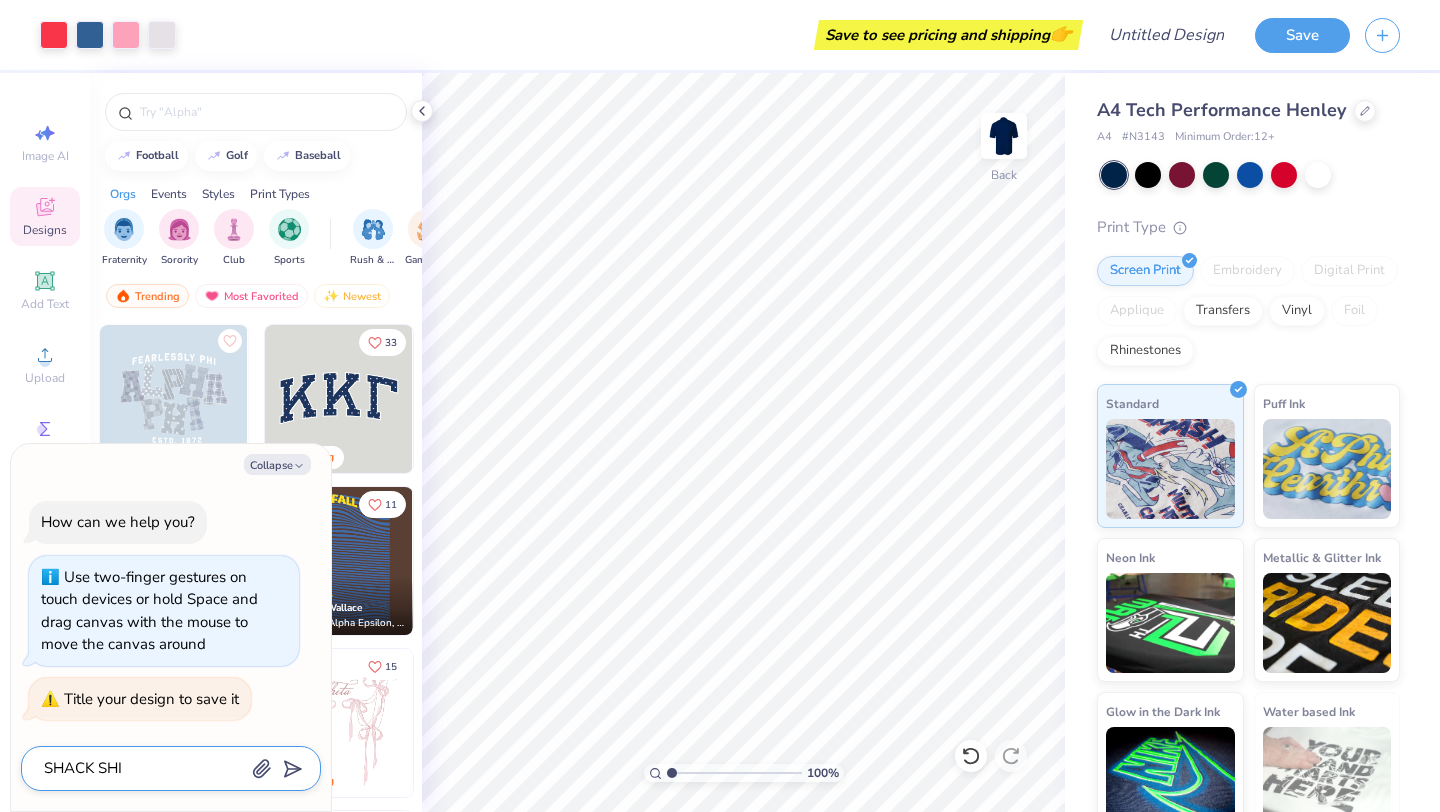 type on "SHACK SHIR" 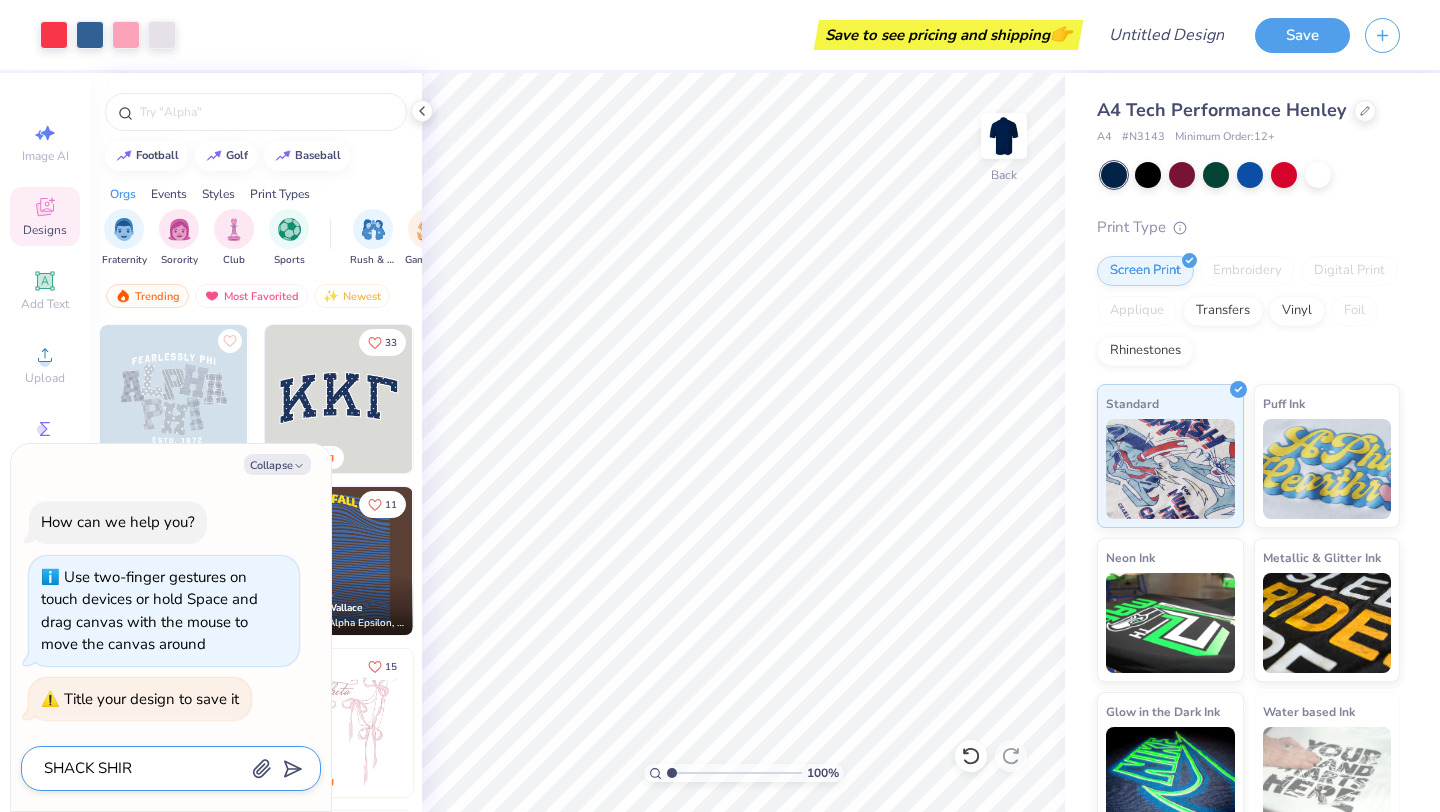 type on "x" 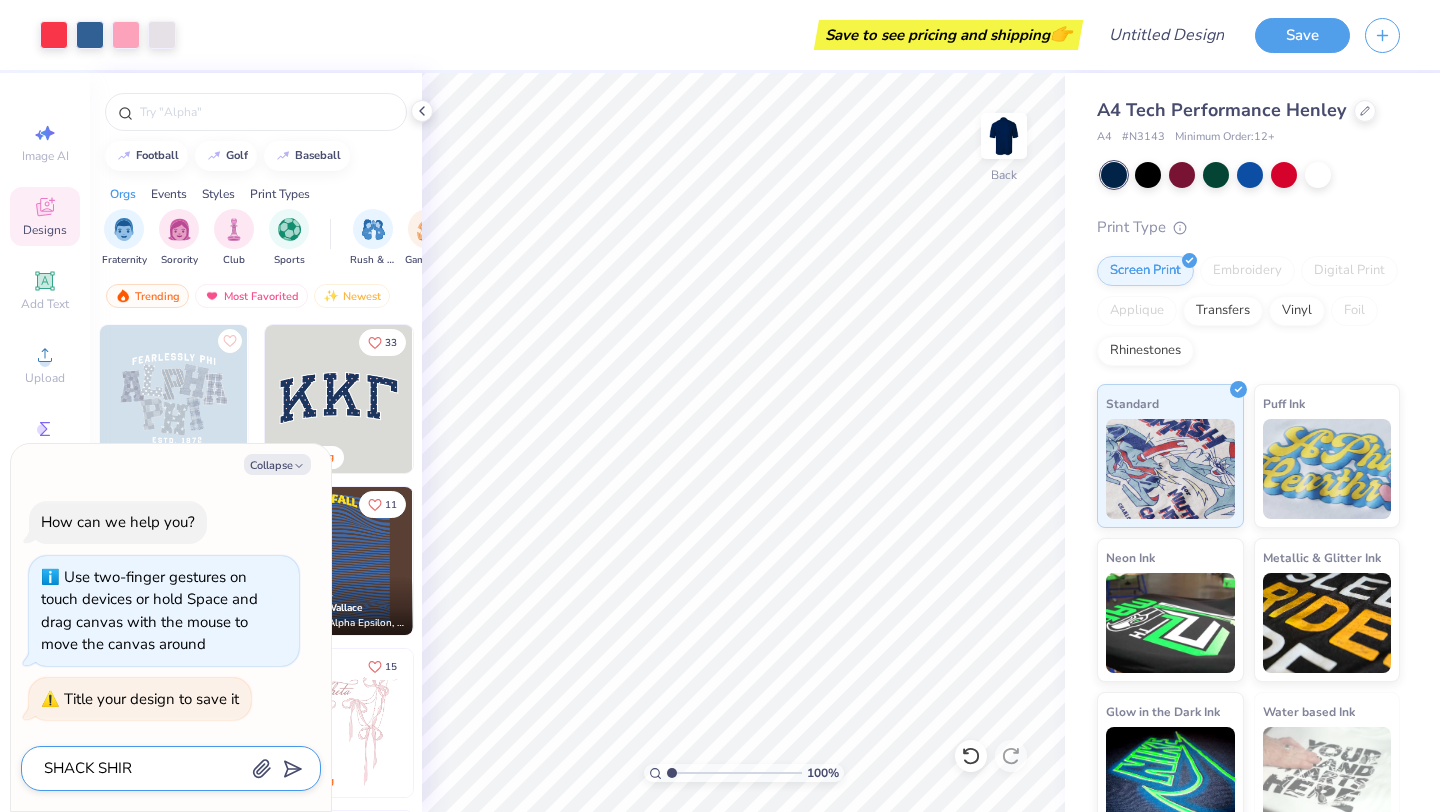 type on "SHACK SHIRT" 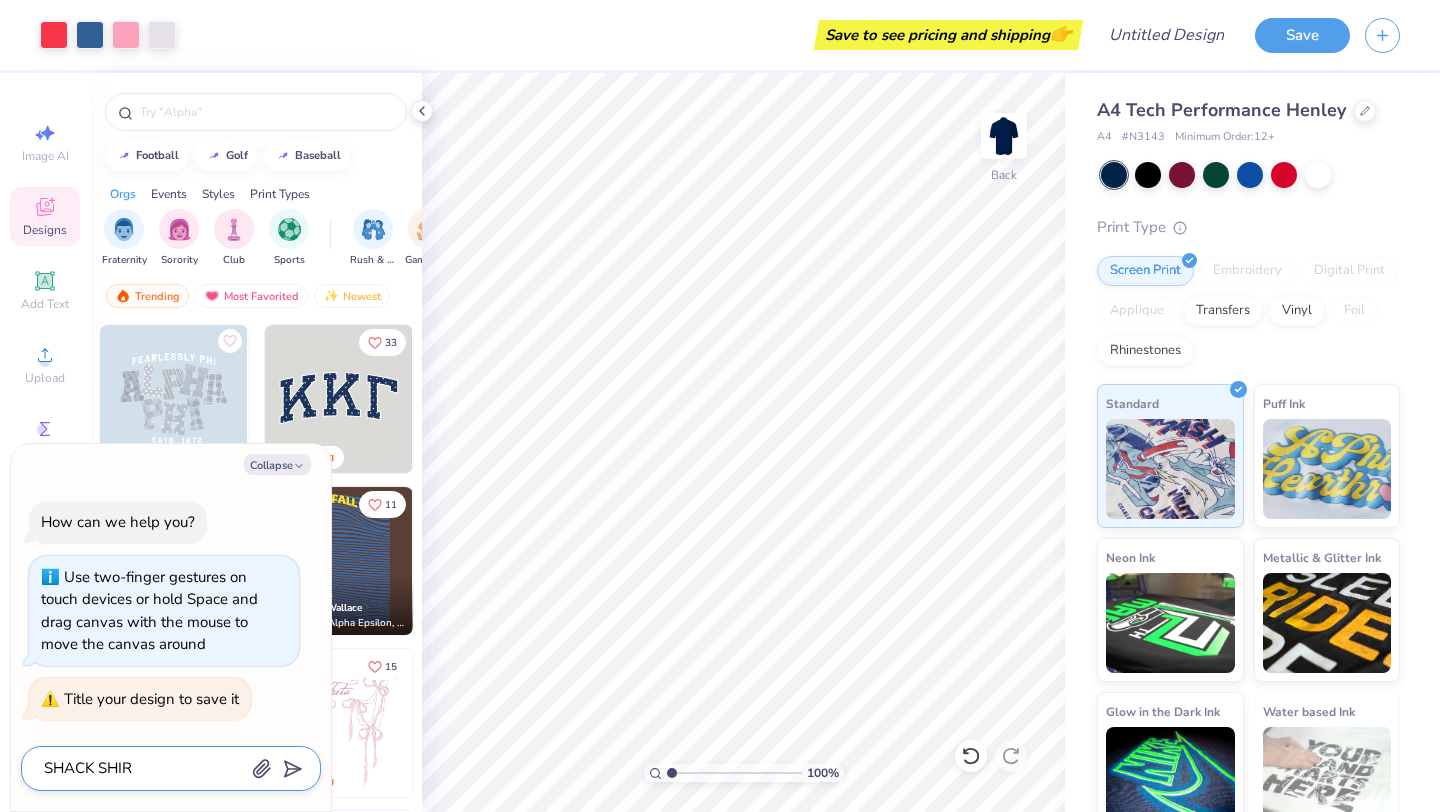 type on "x" 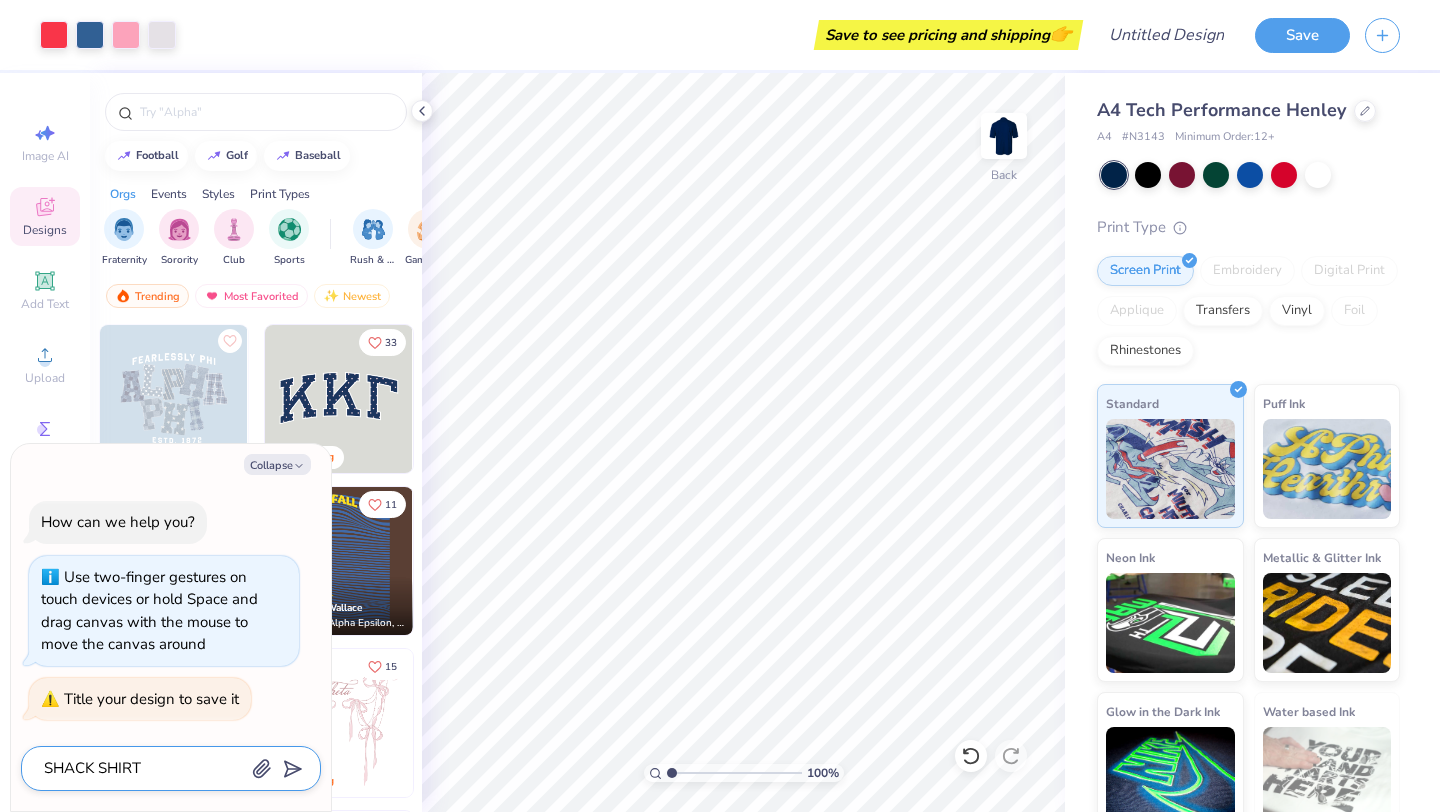 type on "SHACK SHIRT" 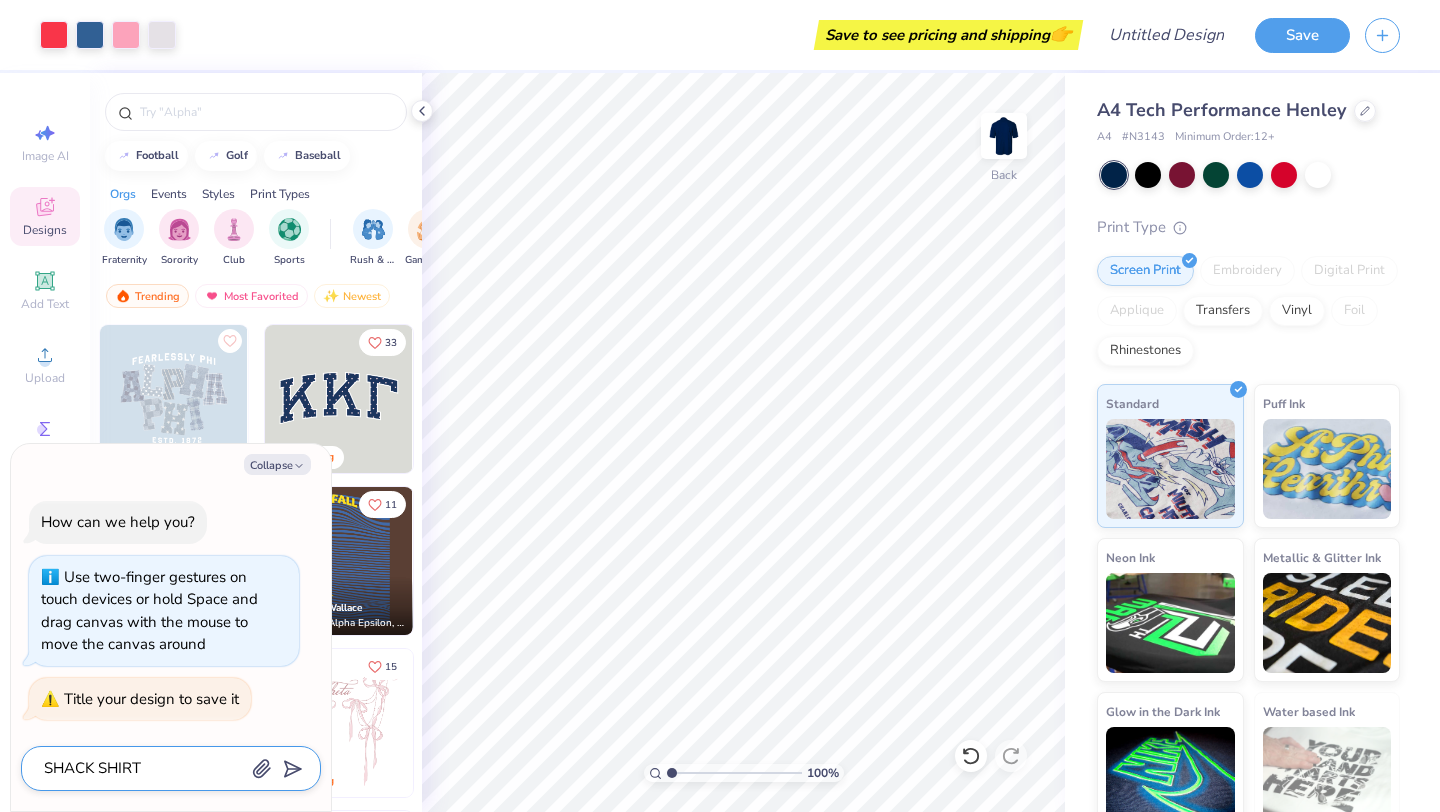 type on "x" 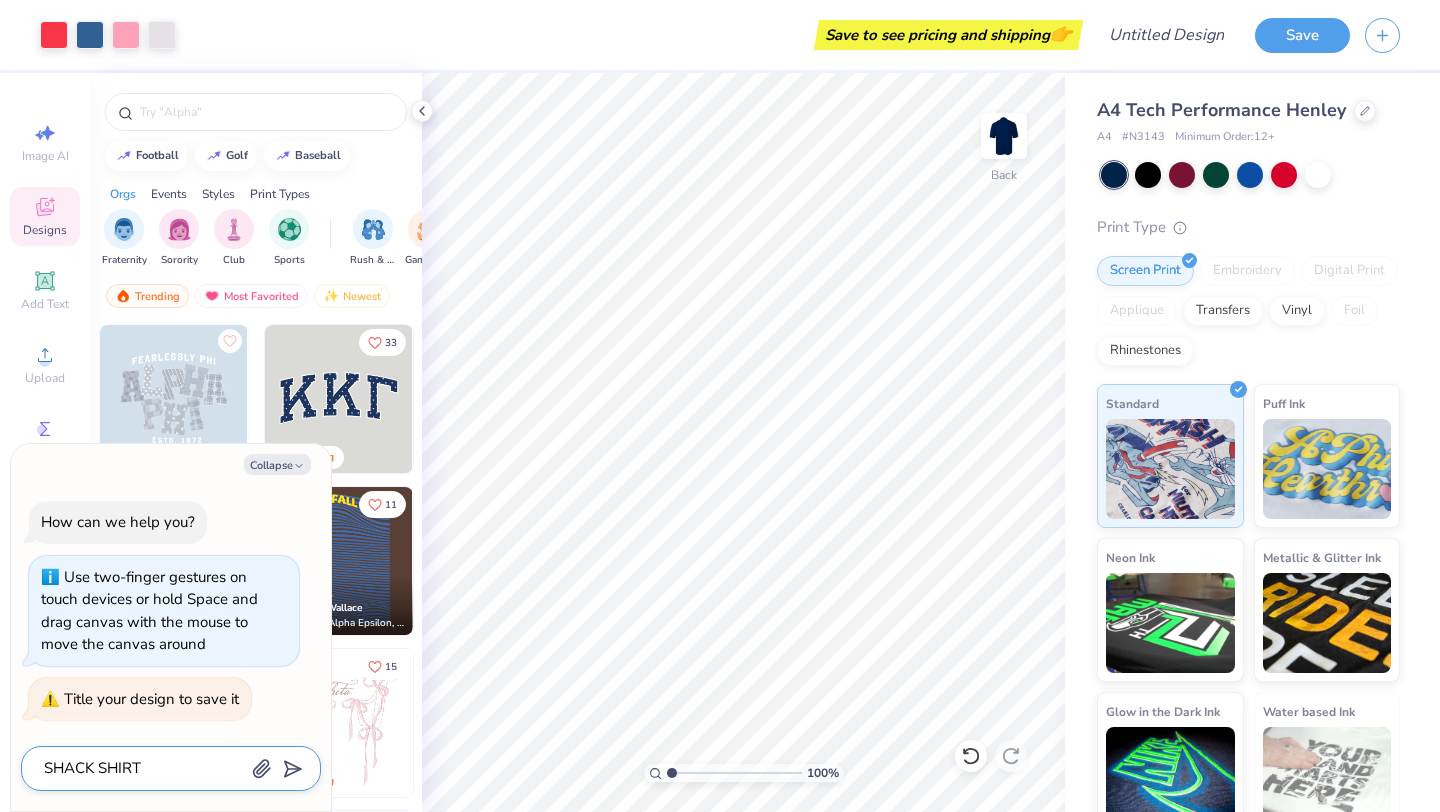 type on "SHACK SHIRT 2" 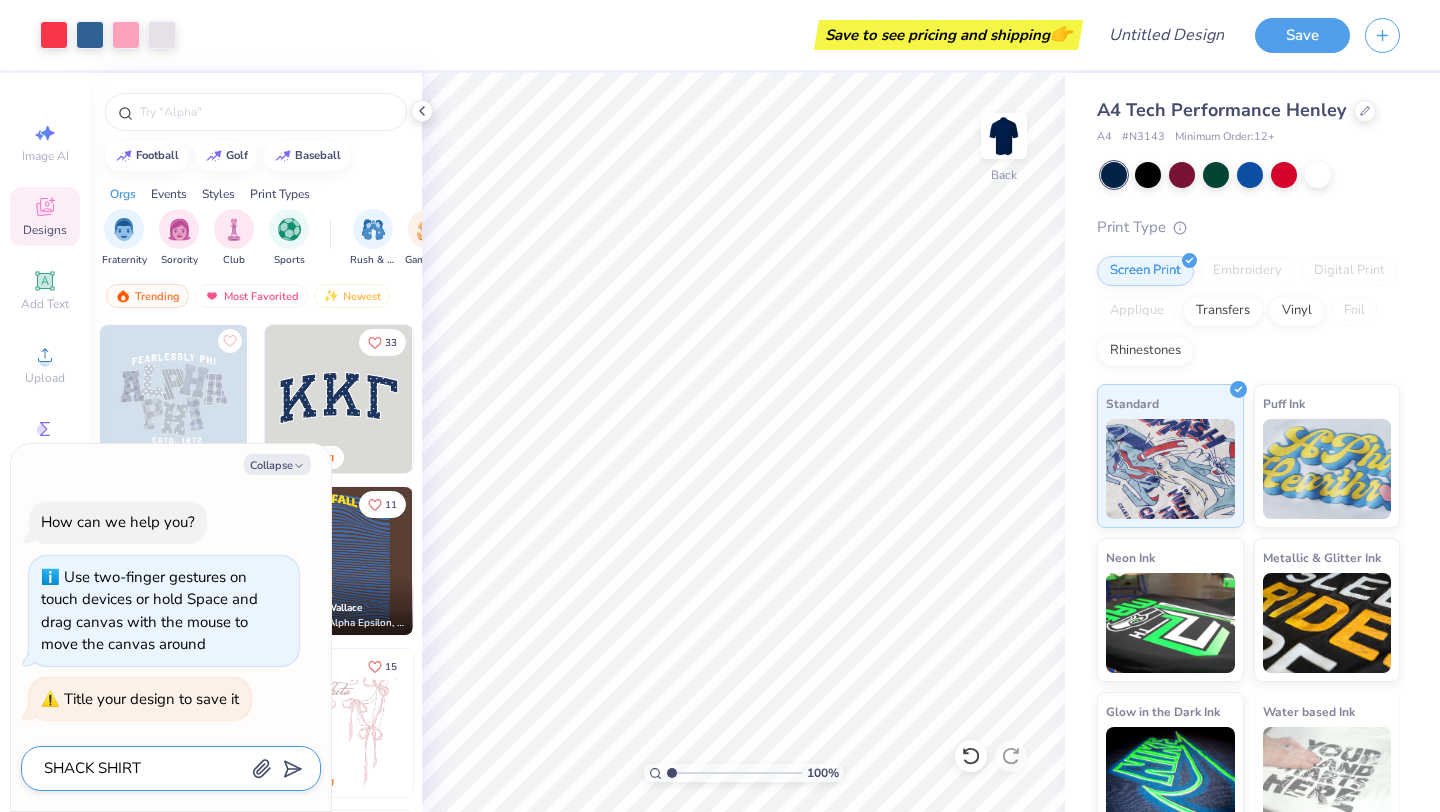 type on "x" 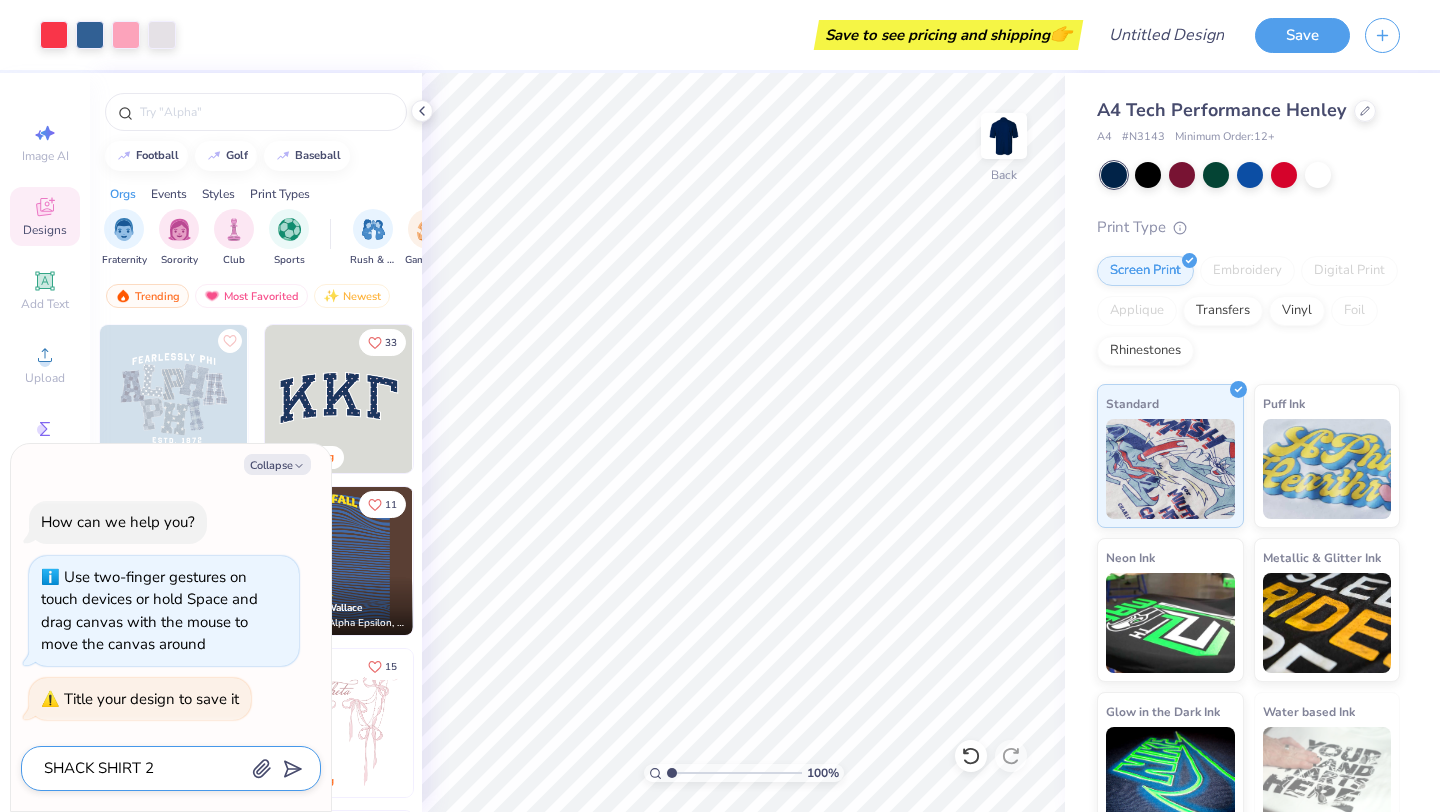 type on "SHACK SHIRT 25" 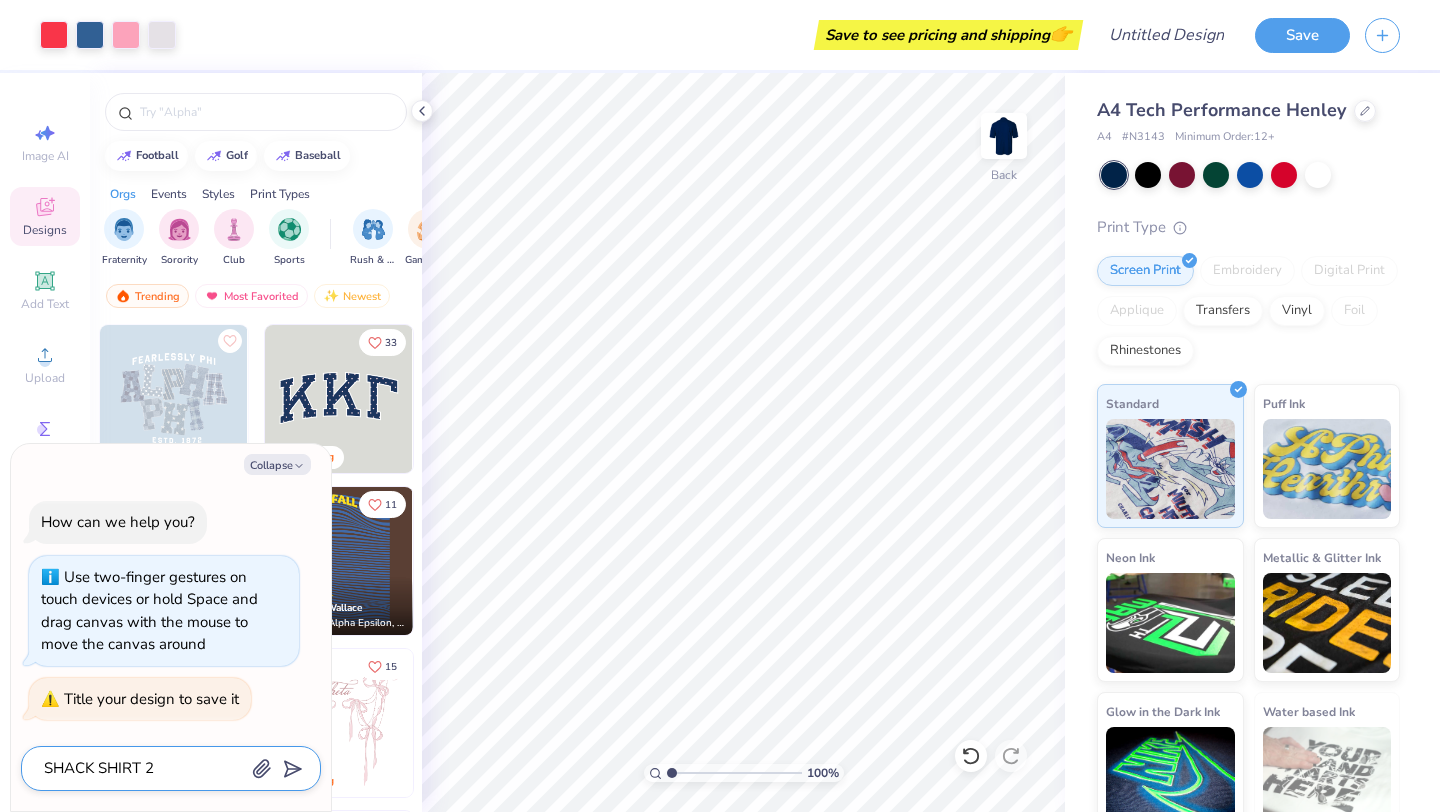 type on "x" 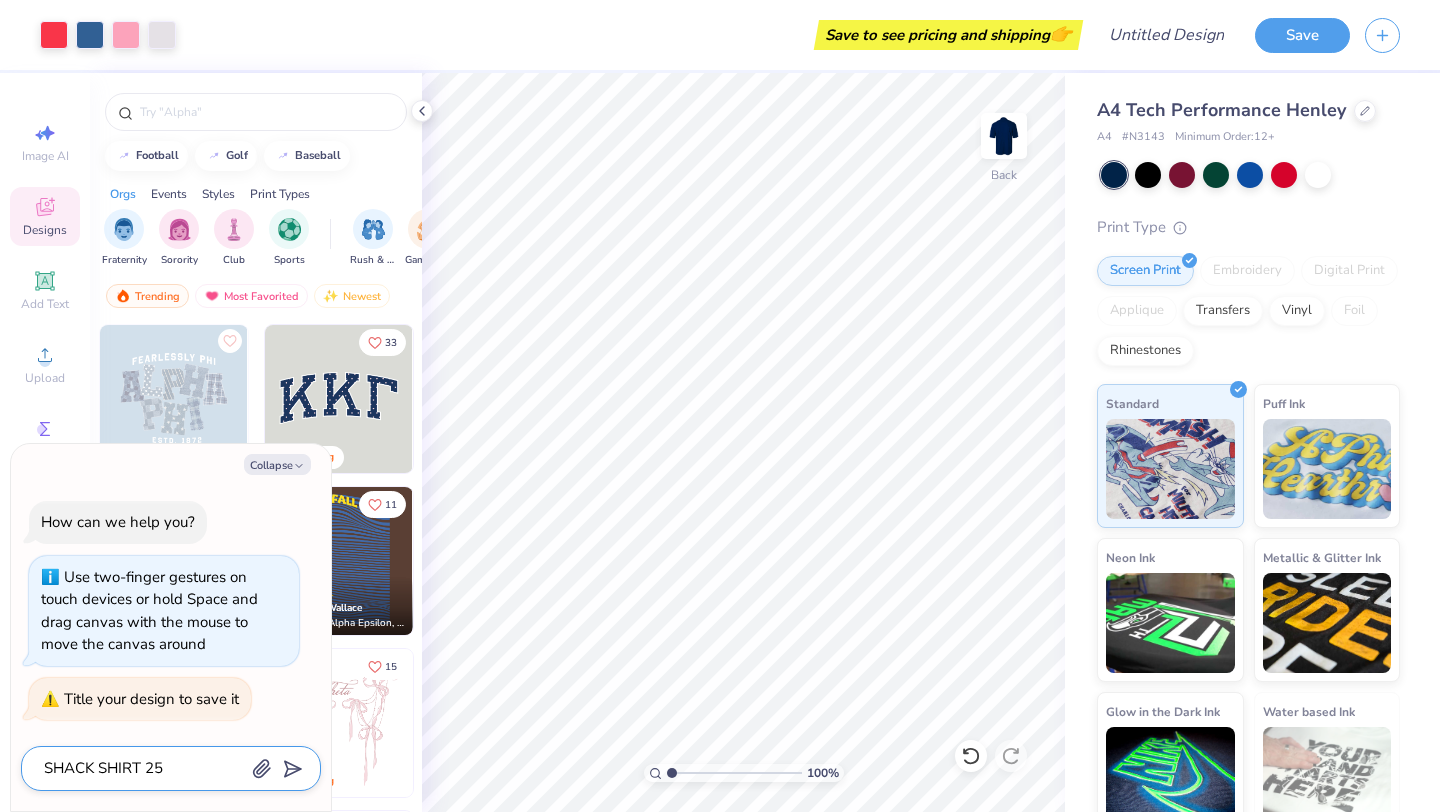 type on "SHACK SHIRT 25" 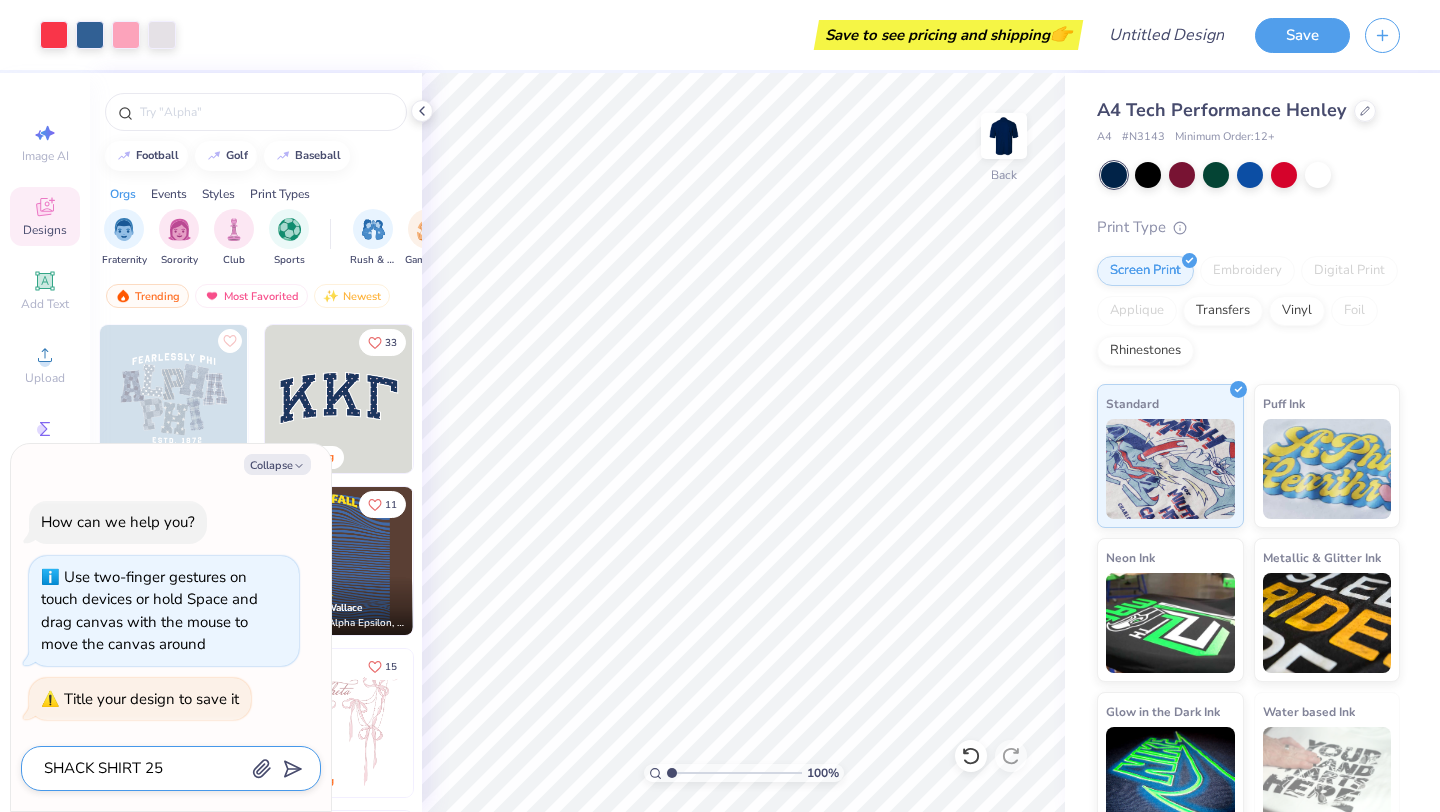 type on "x" 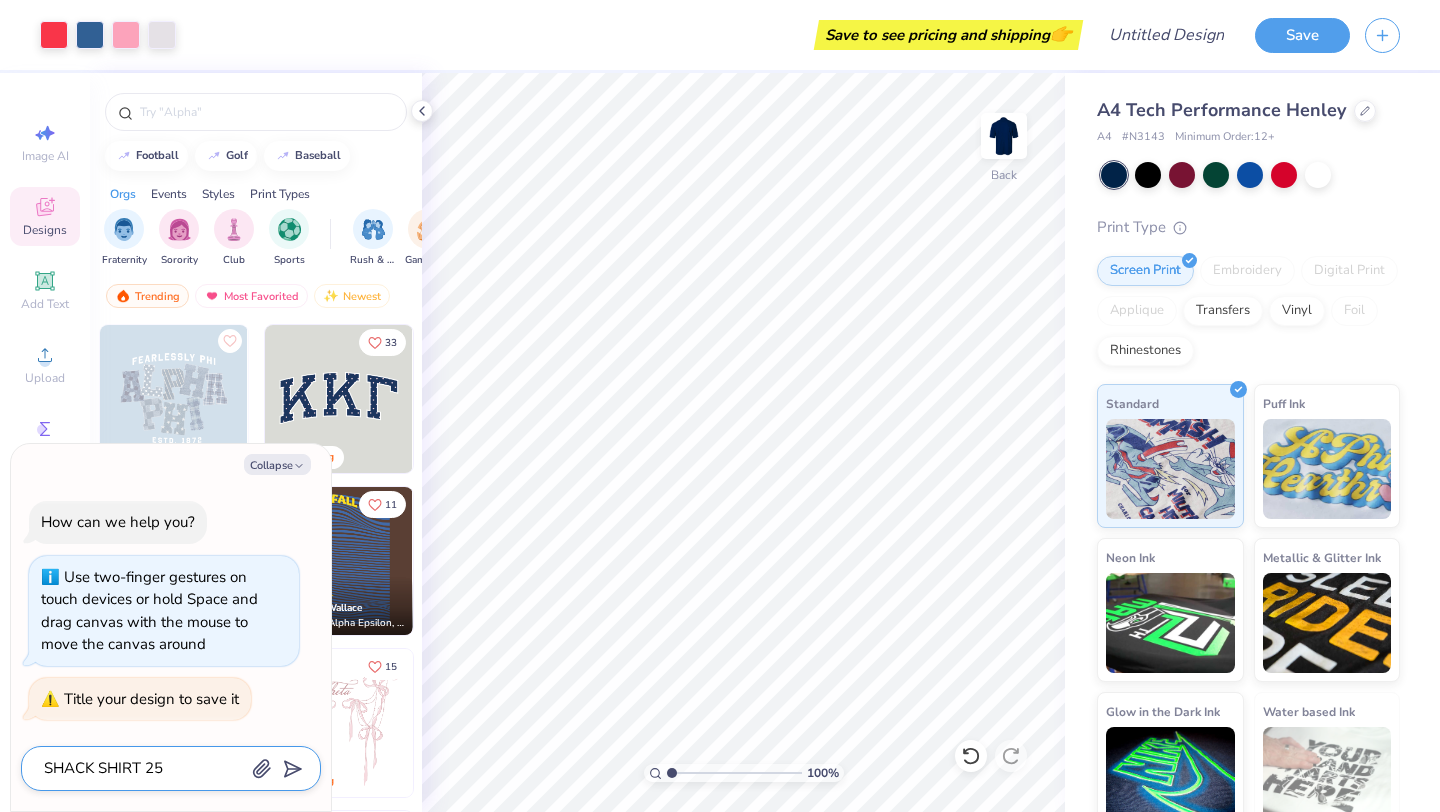 click 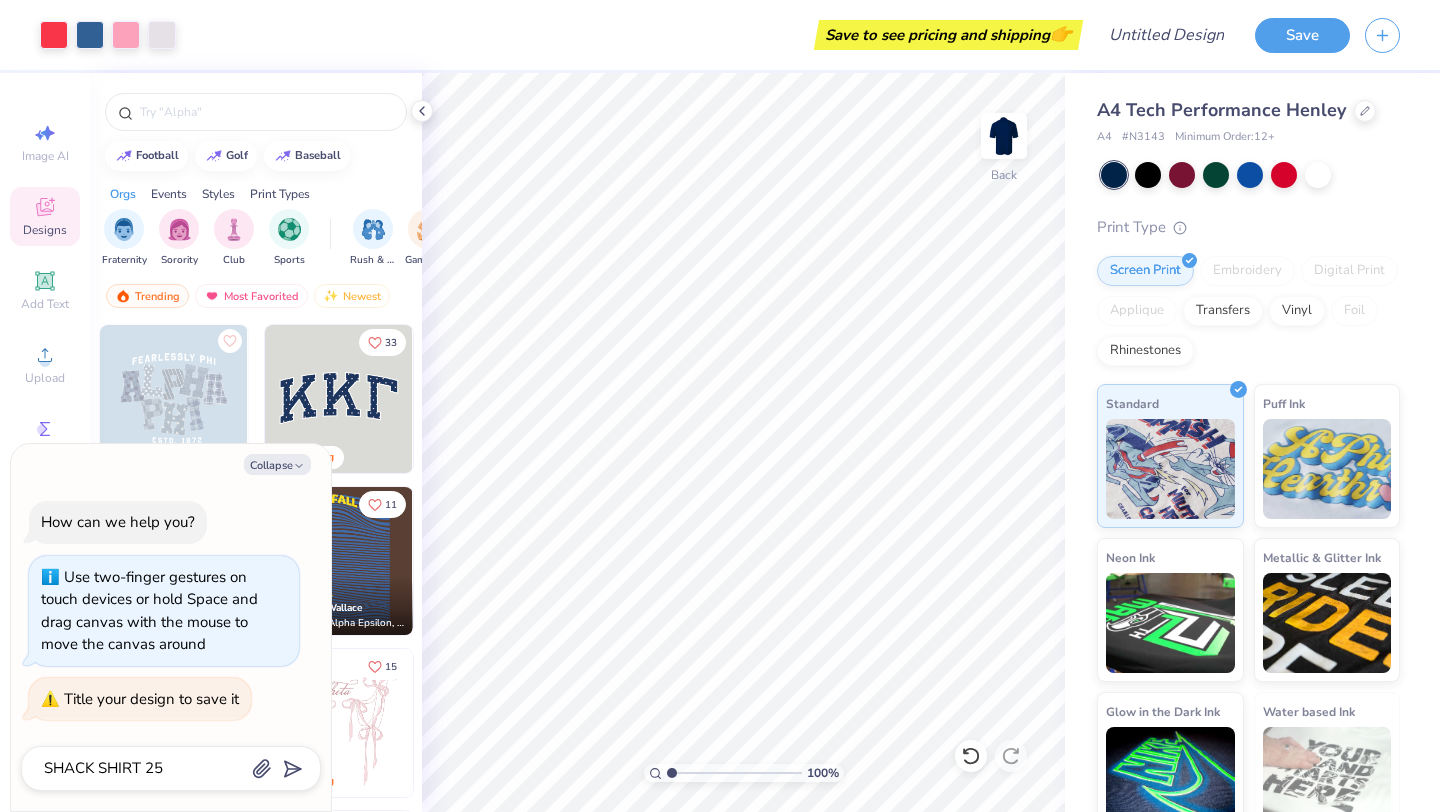 type on "SHACK SHIRT 25" 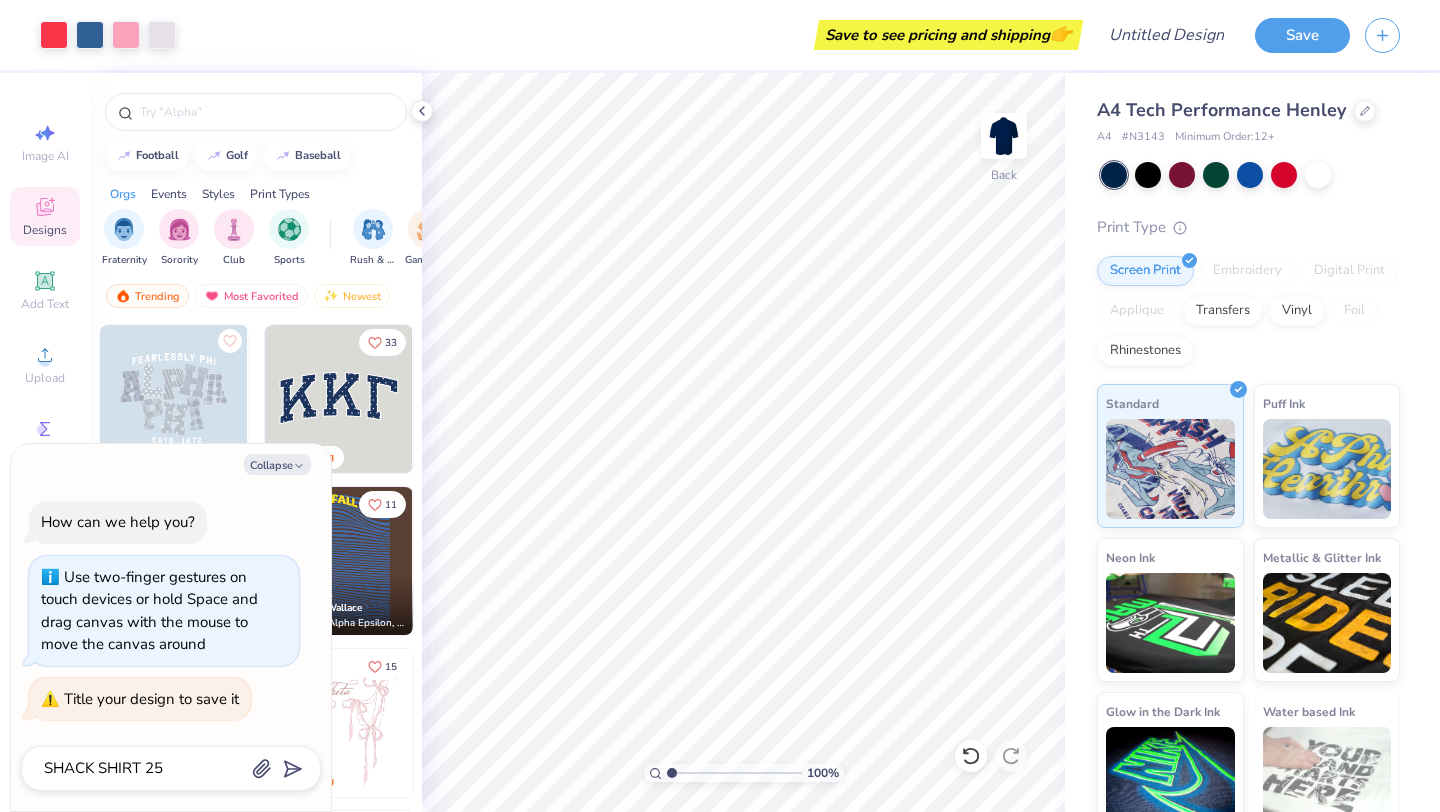 type 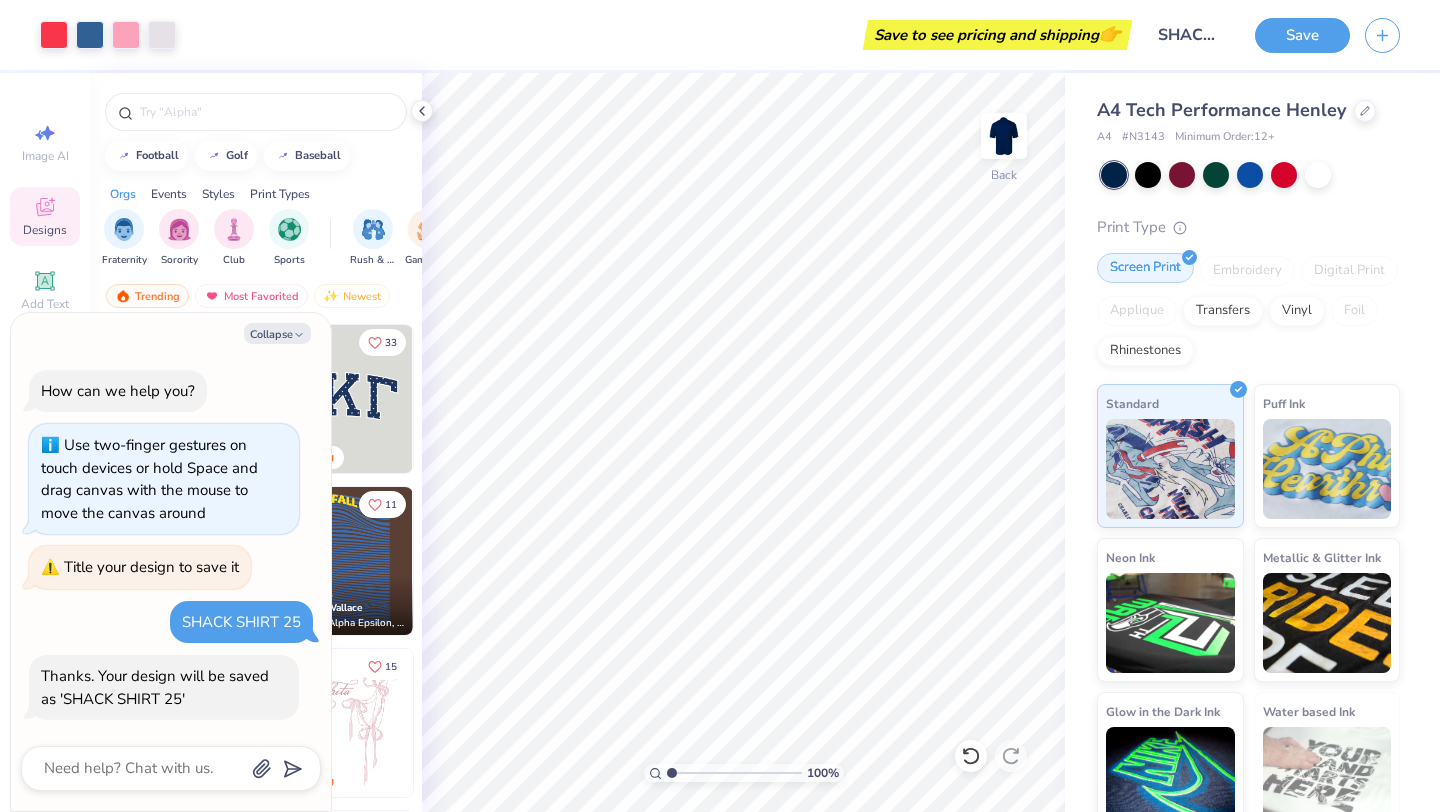 scroll, scrollTop: 24, scrollLeft: 0, axis: vertical 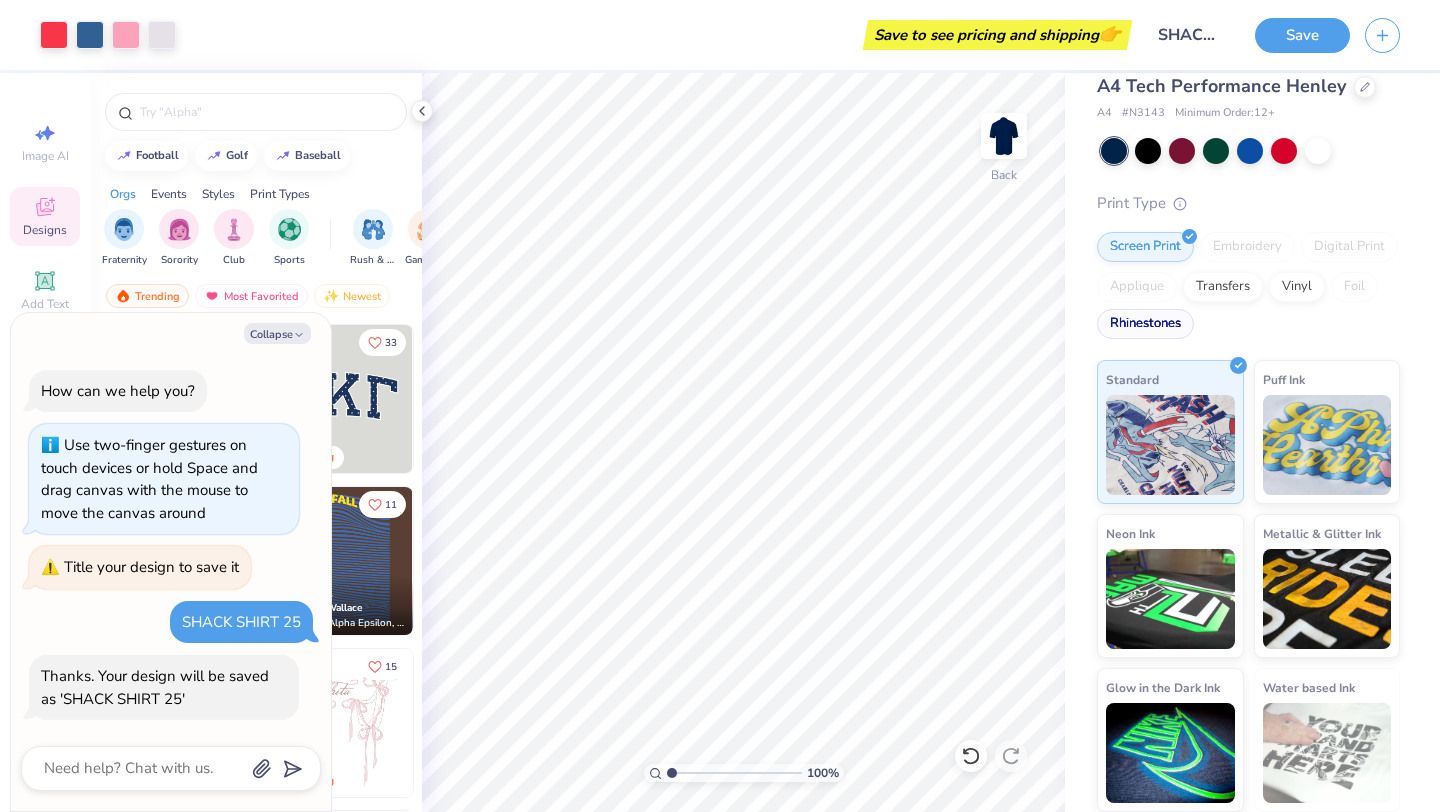 type on "x" 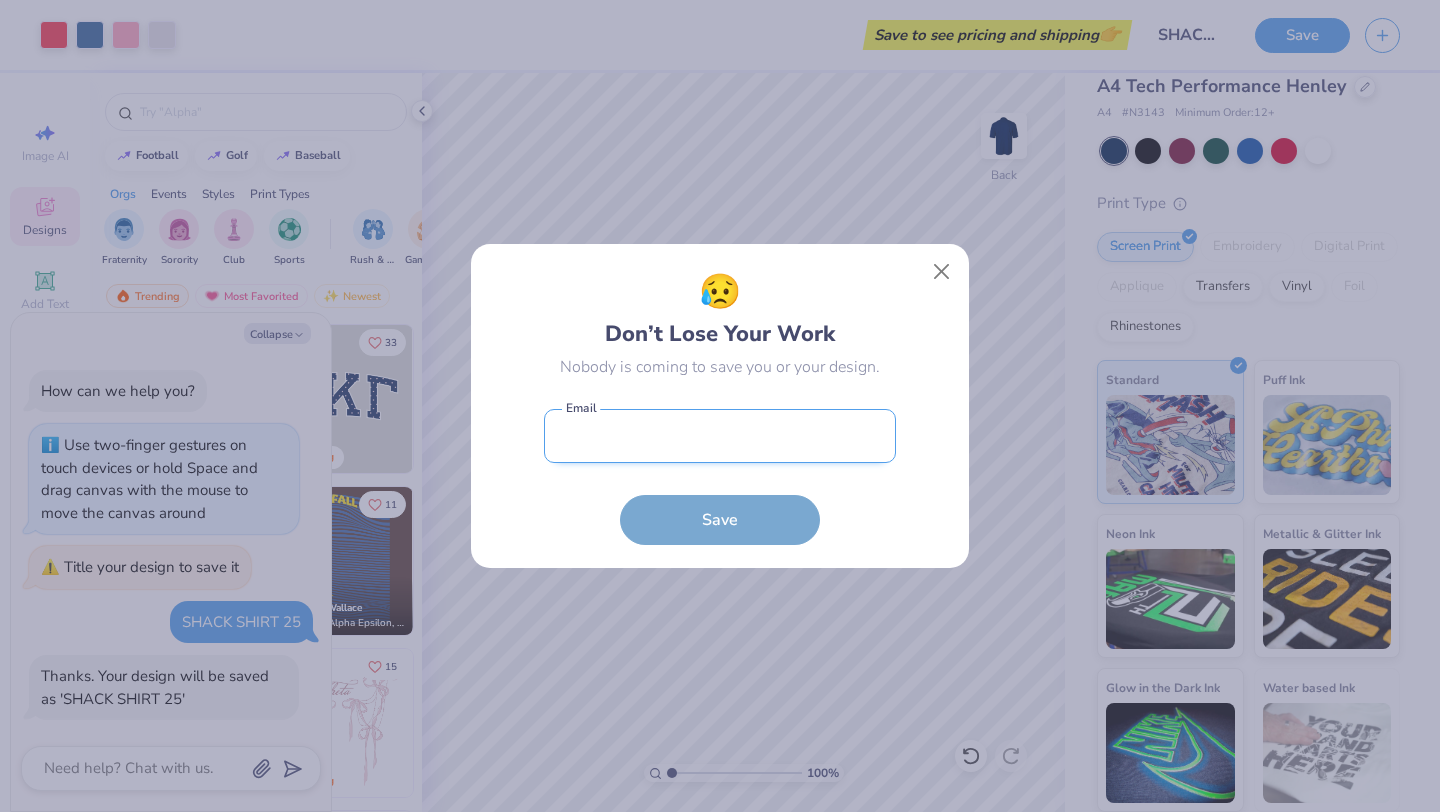 click at bounding box center [720, 436] 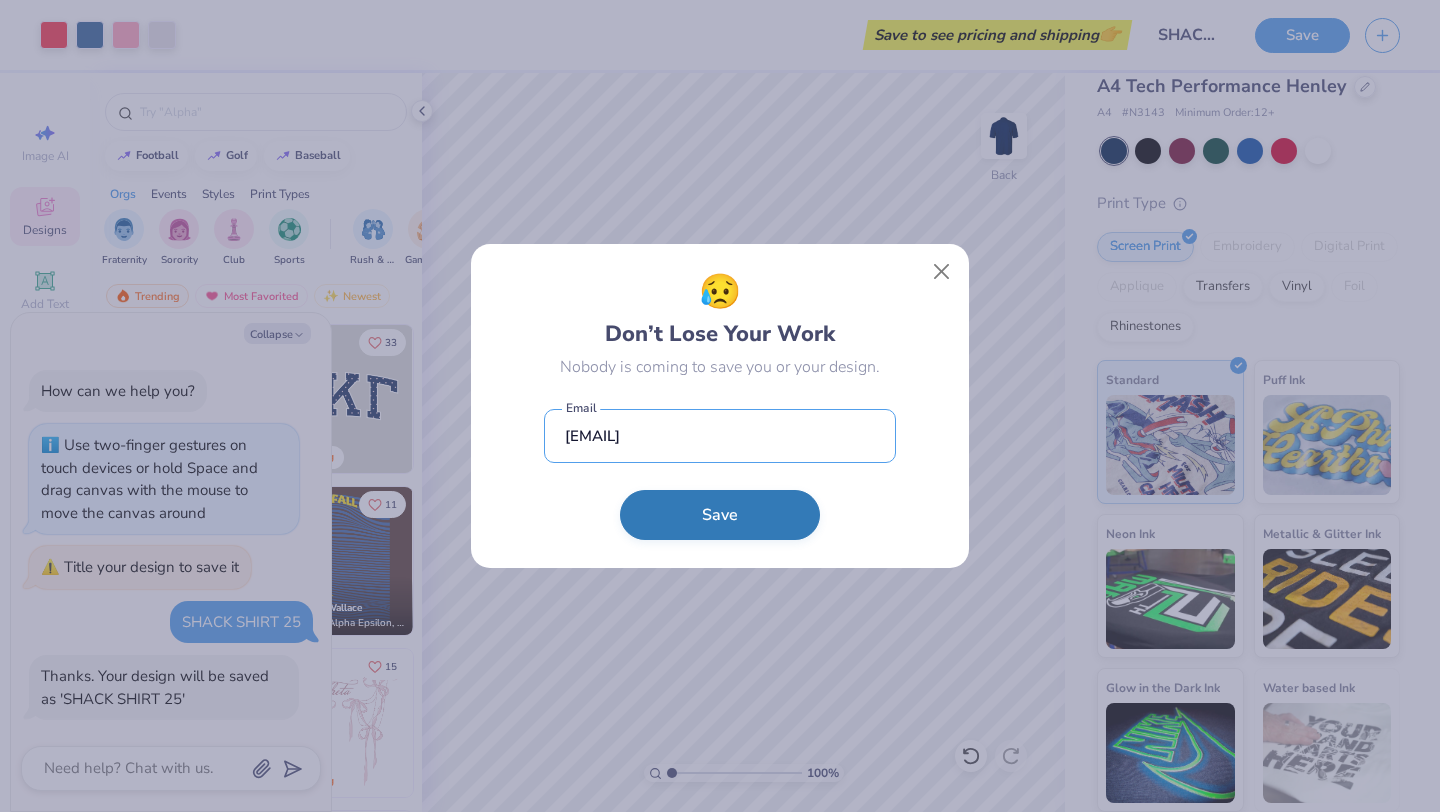 type on "[EMAIL]" 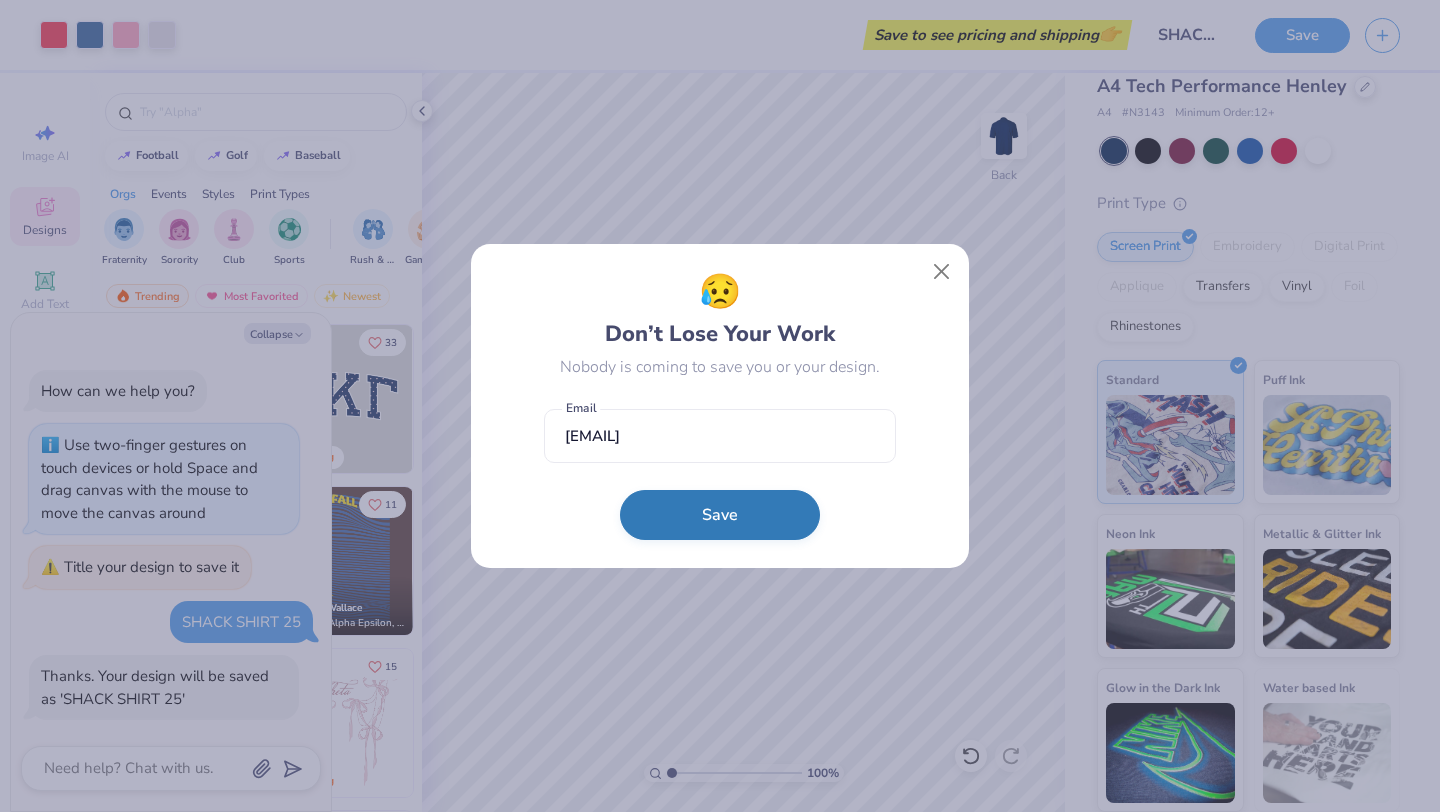 click on "Save" at bounding box center (720, 515) 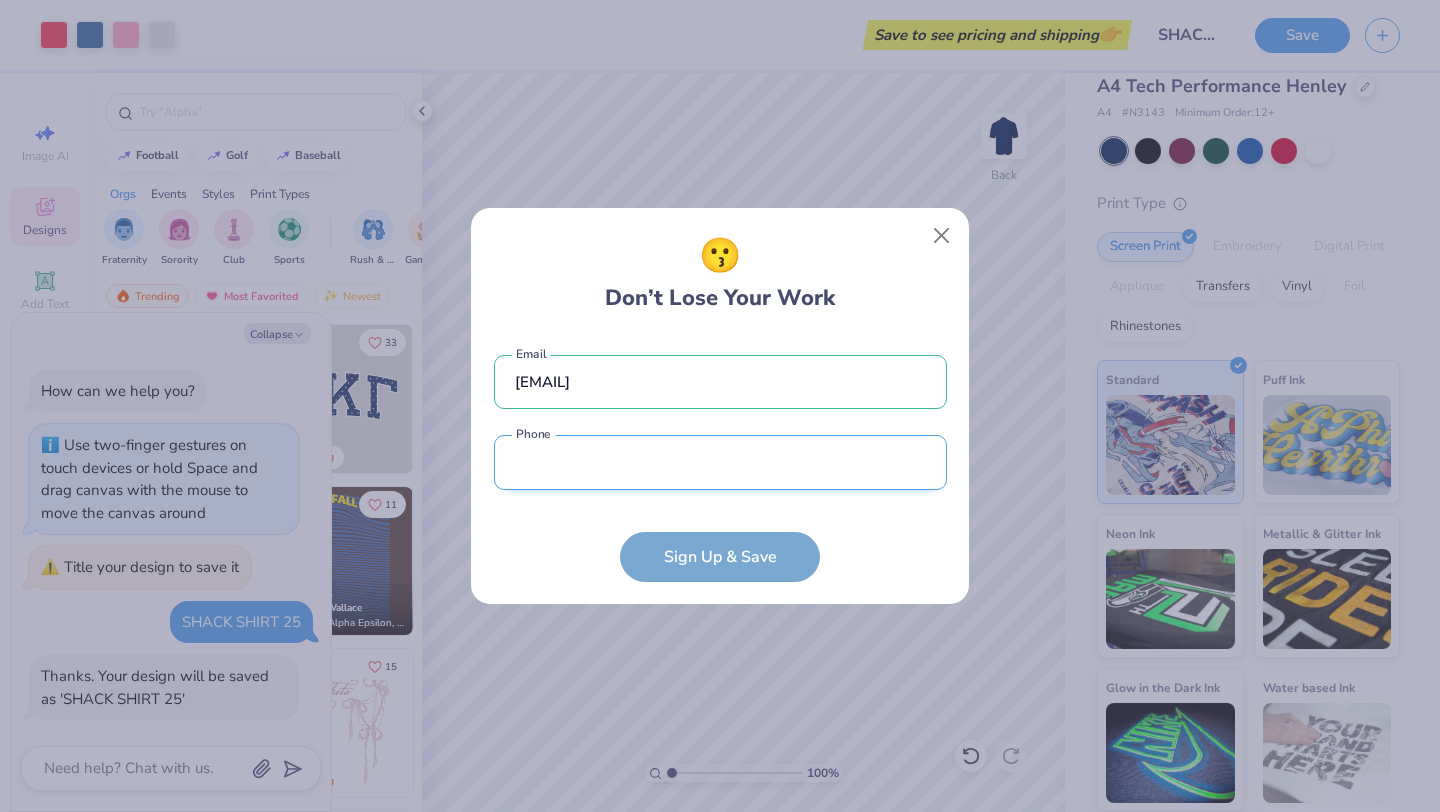 click at bounding box center [720, 462] 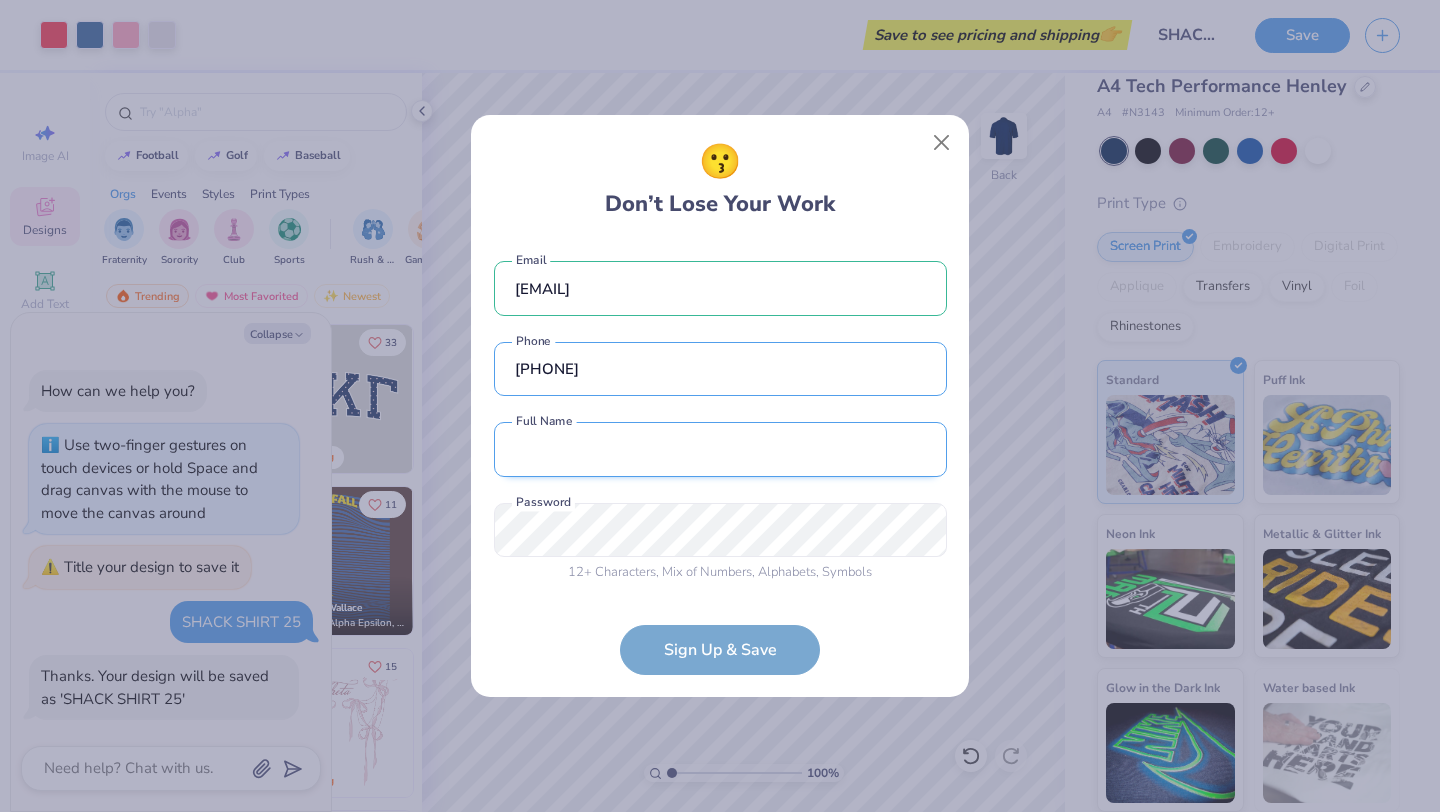 type on "[PHONE]" 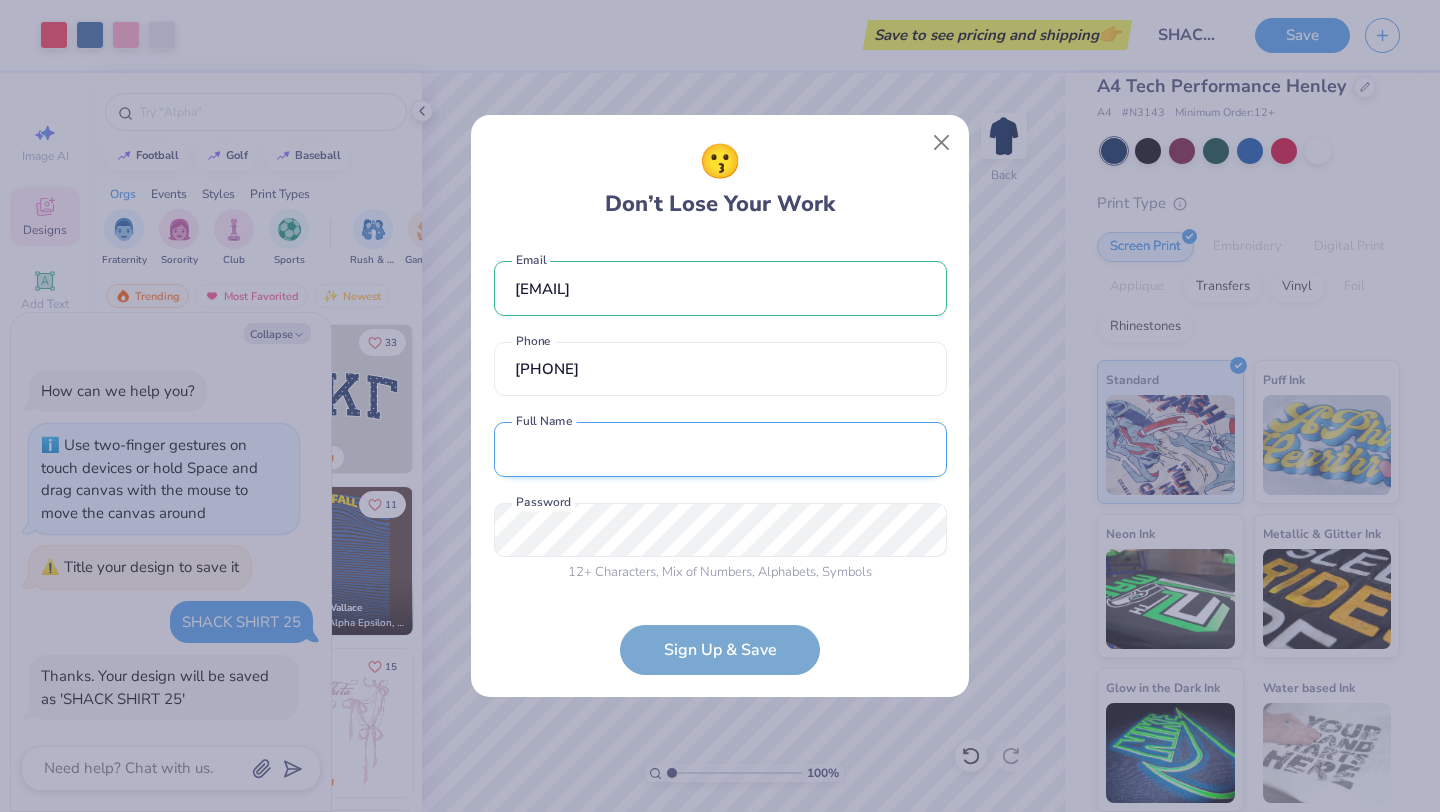 click at bounding box center (720, 449) 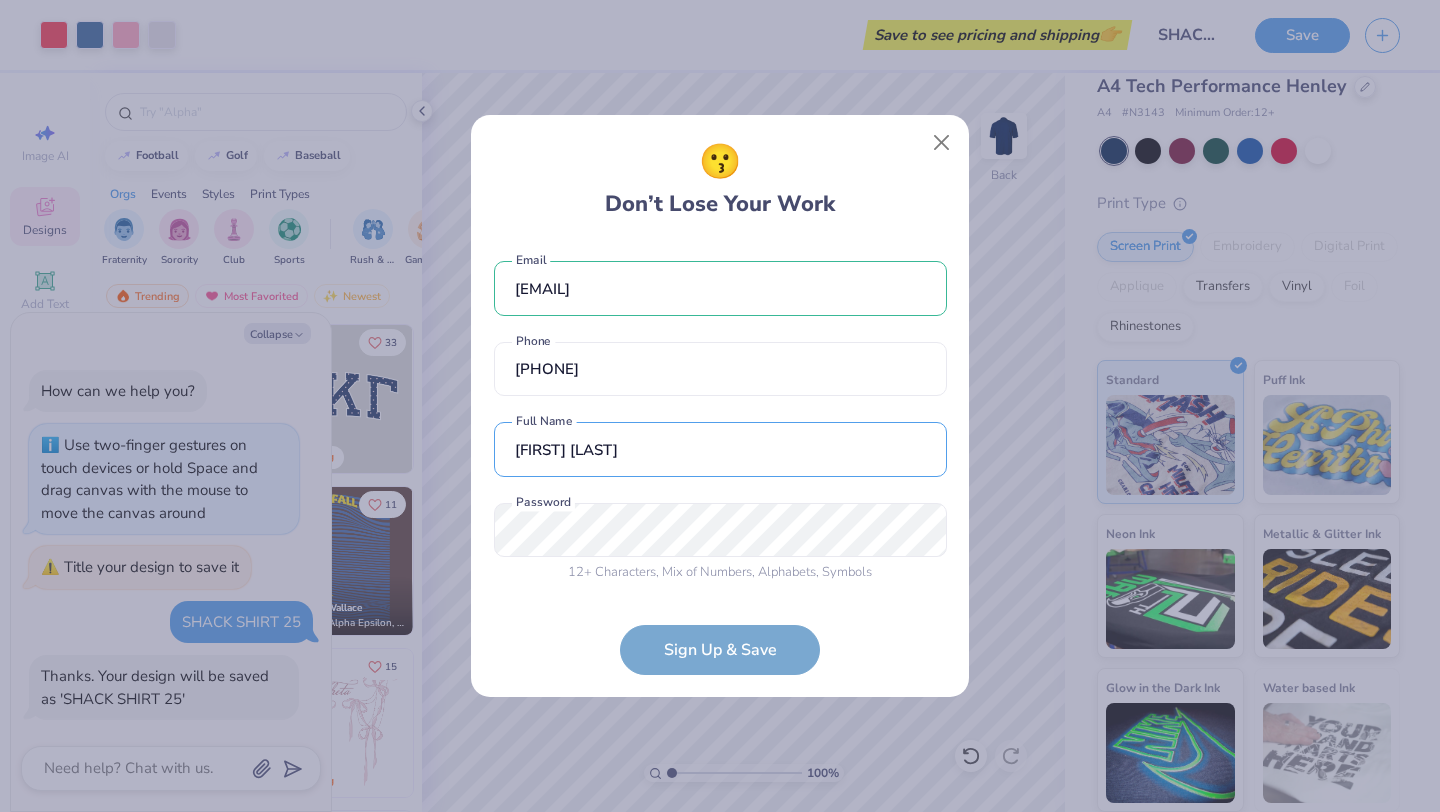 type on "[FIRST] [LAST]" 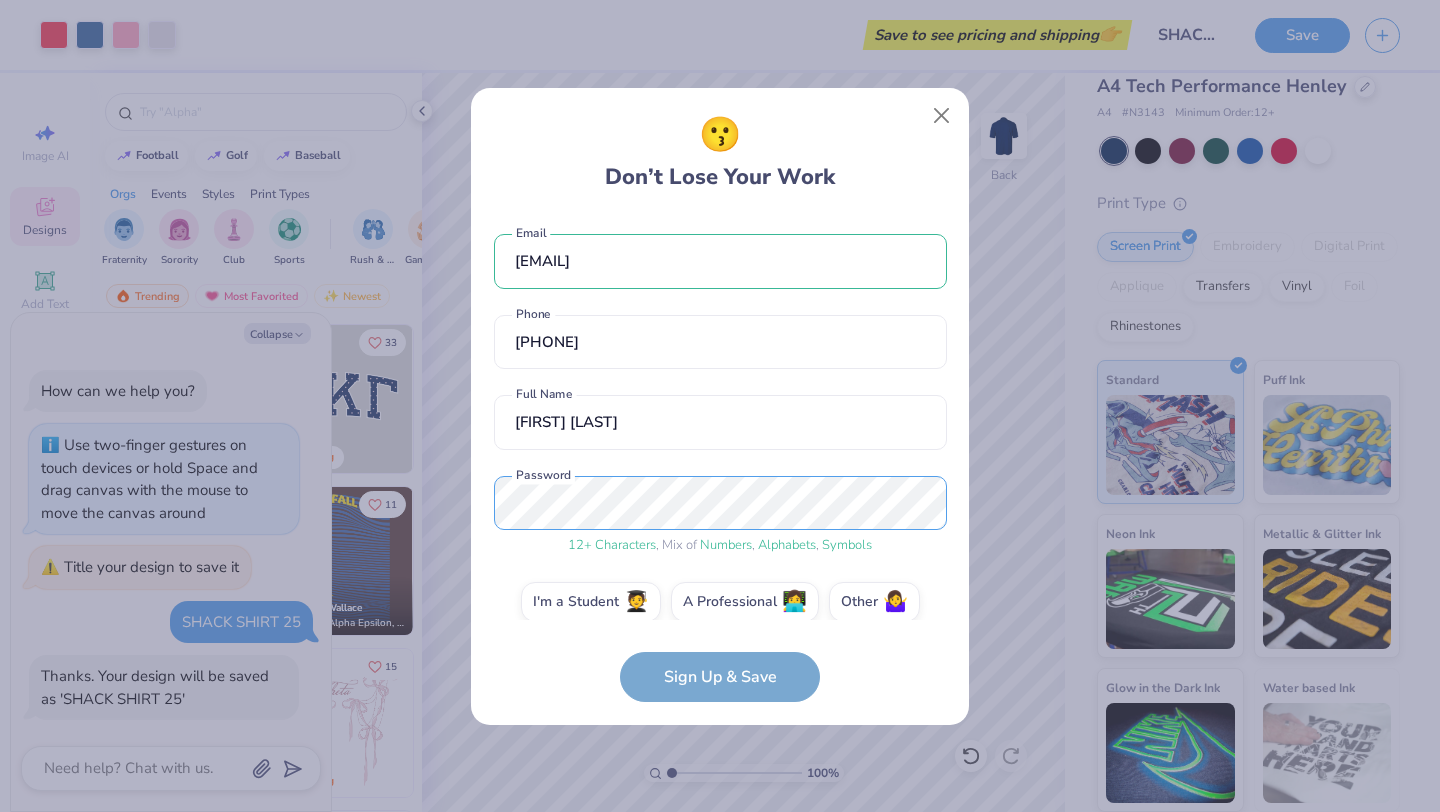 scroll, scrollTop: 21, scrollLeft: 0, axis: vertical 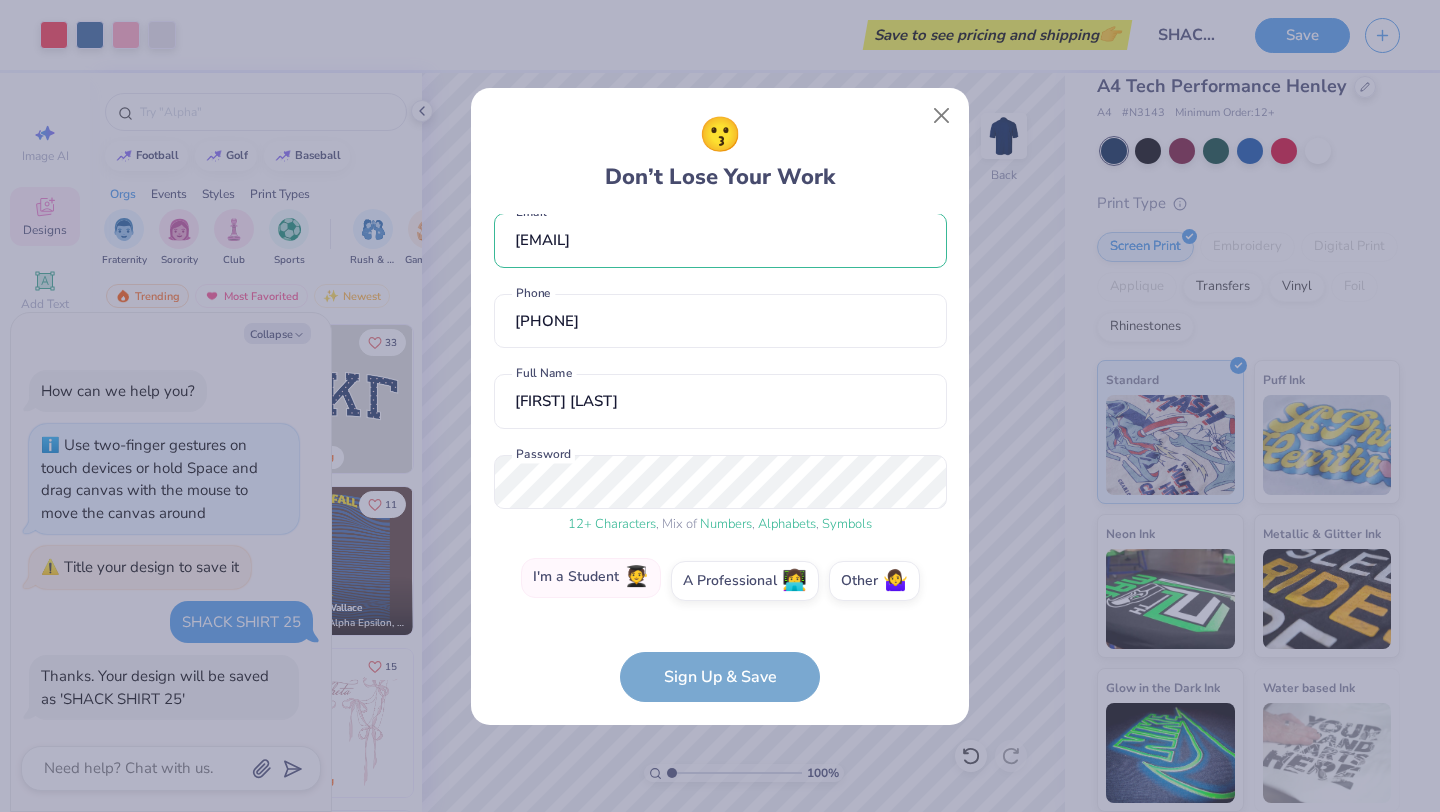 click on "I'm a Student 🧑‍🎓" at bounding box center [591, 578] 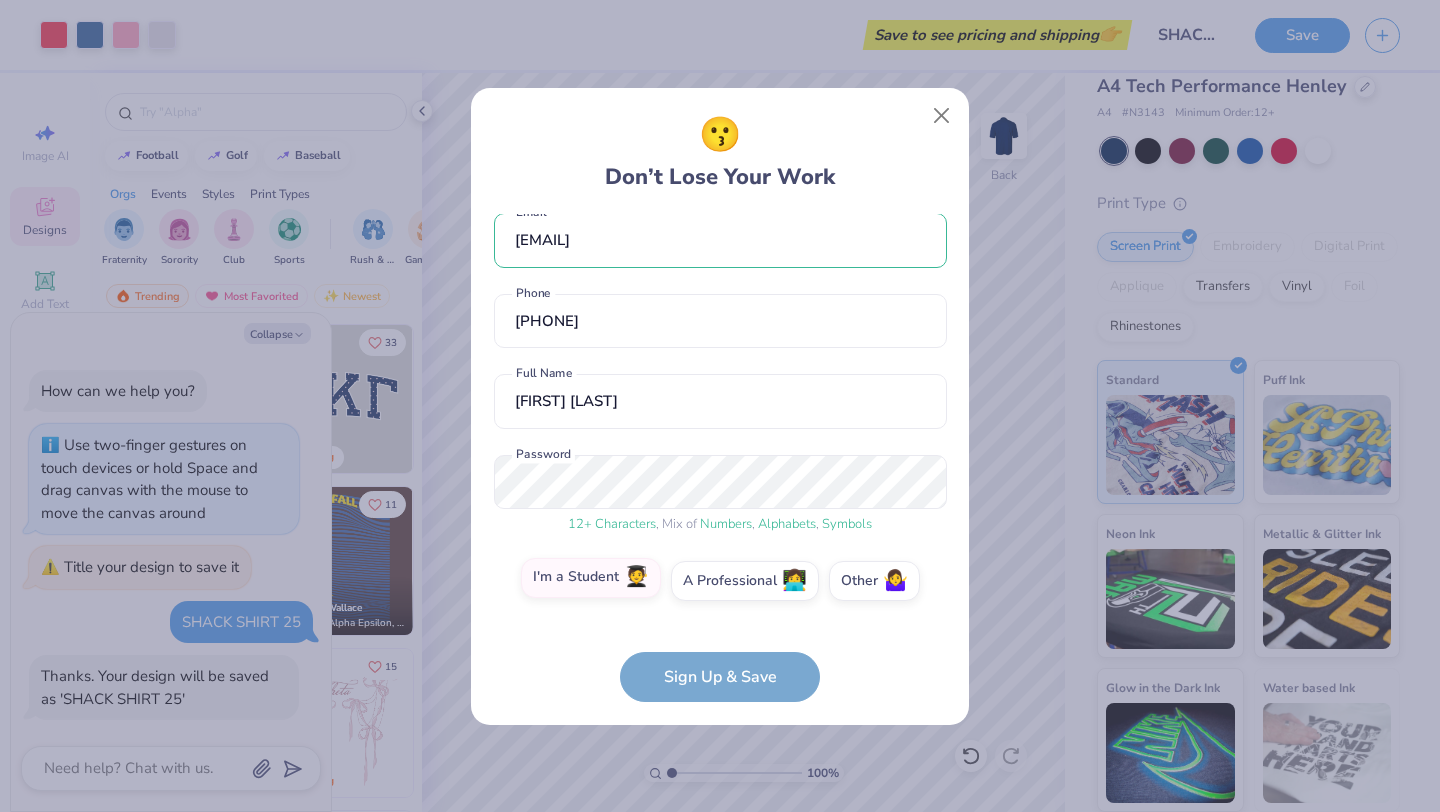 click on "I'm a Student 🧑‍🎓" at bounding box center [720, 606] 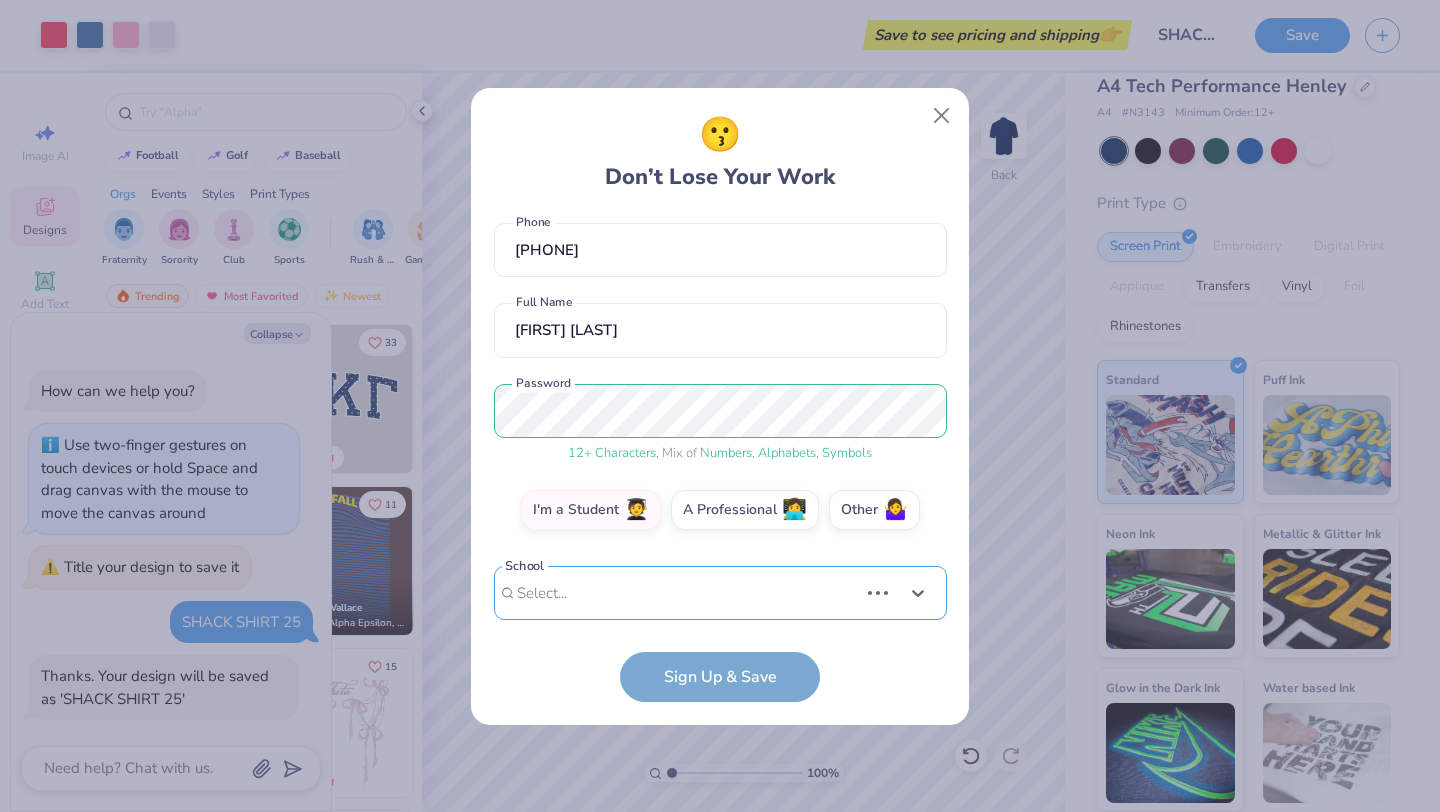 click on "Use Up and Down to choose options, press Enter to select the currently focused option, press Escape to exit the menu, press Tab to select the option and exit the menu. Select... Loading..." at bounding box center [720, 623] 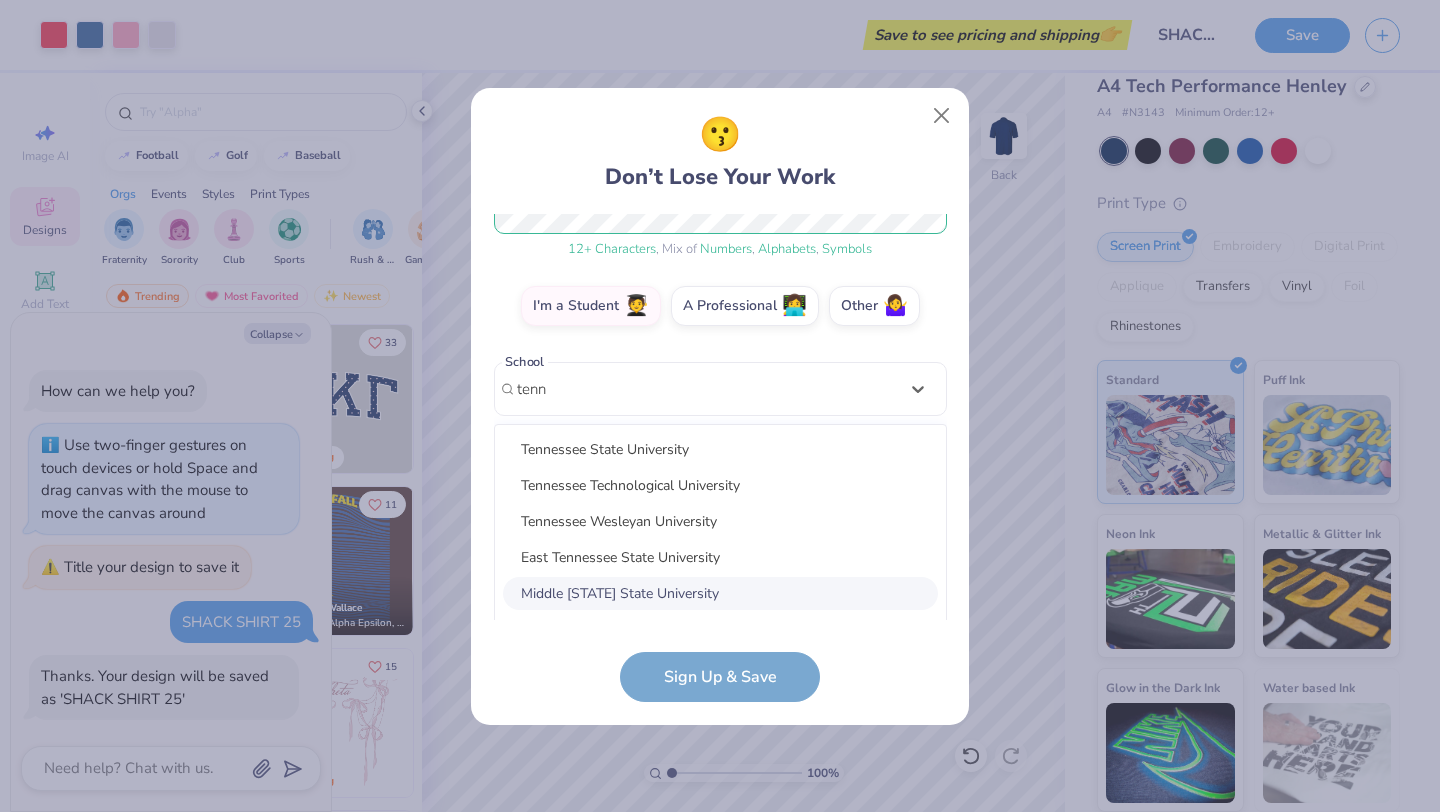 scroll, scrollTop: 310, scrollLeft: 0, axis: vertical 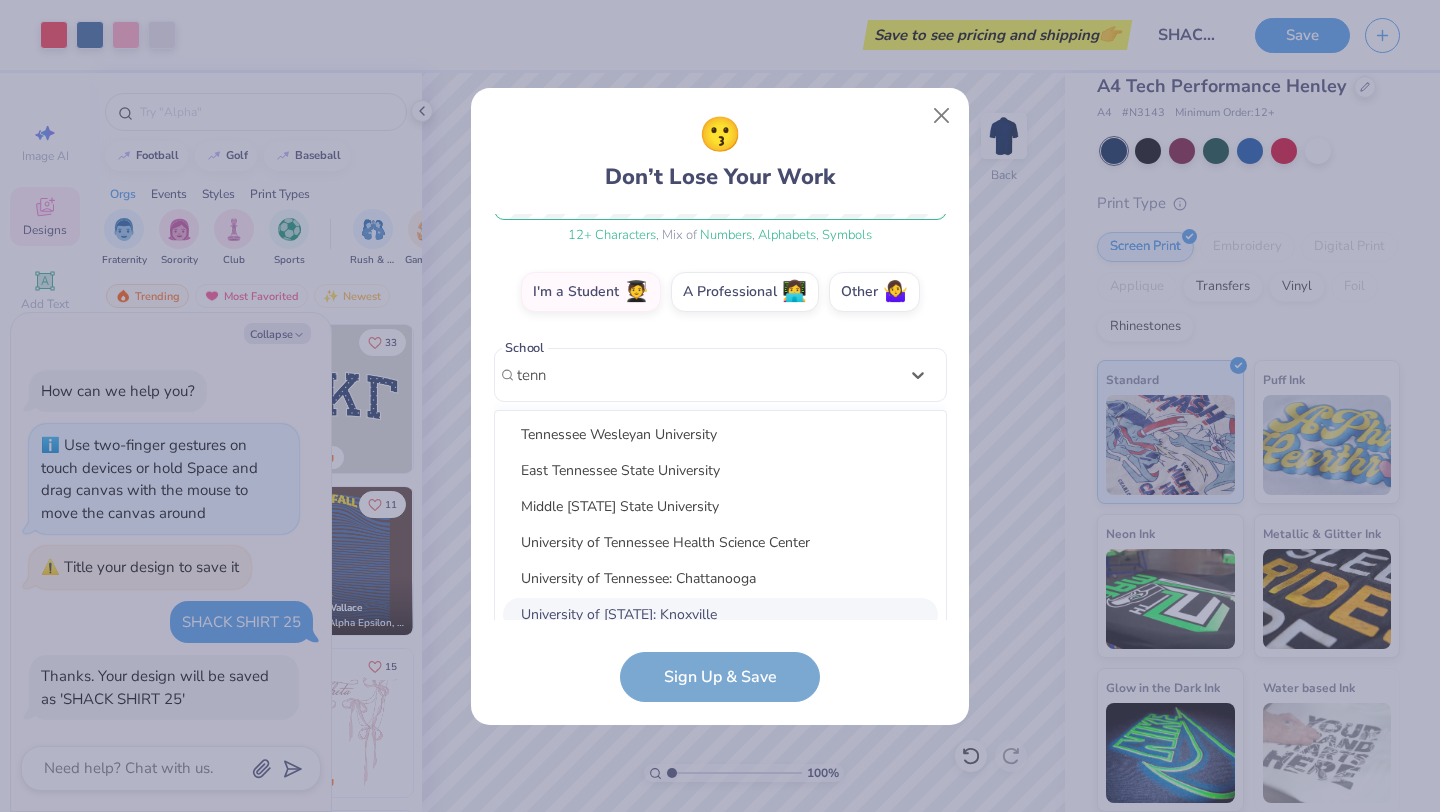 type on "tenn" 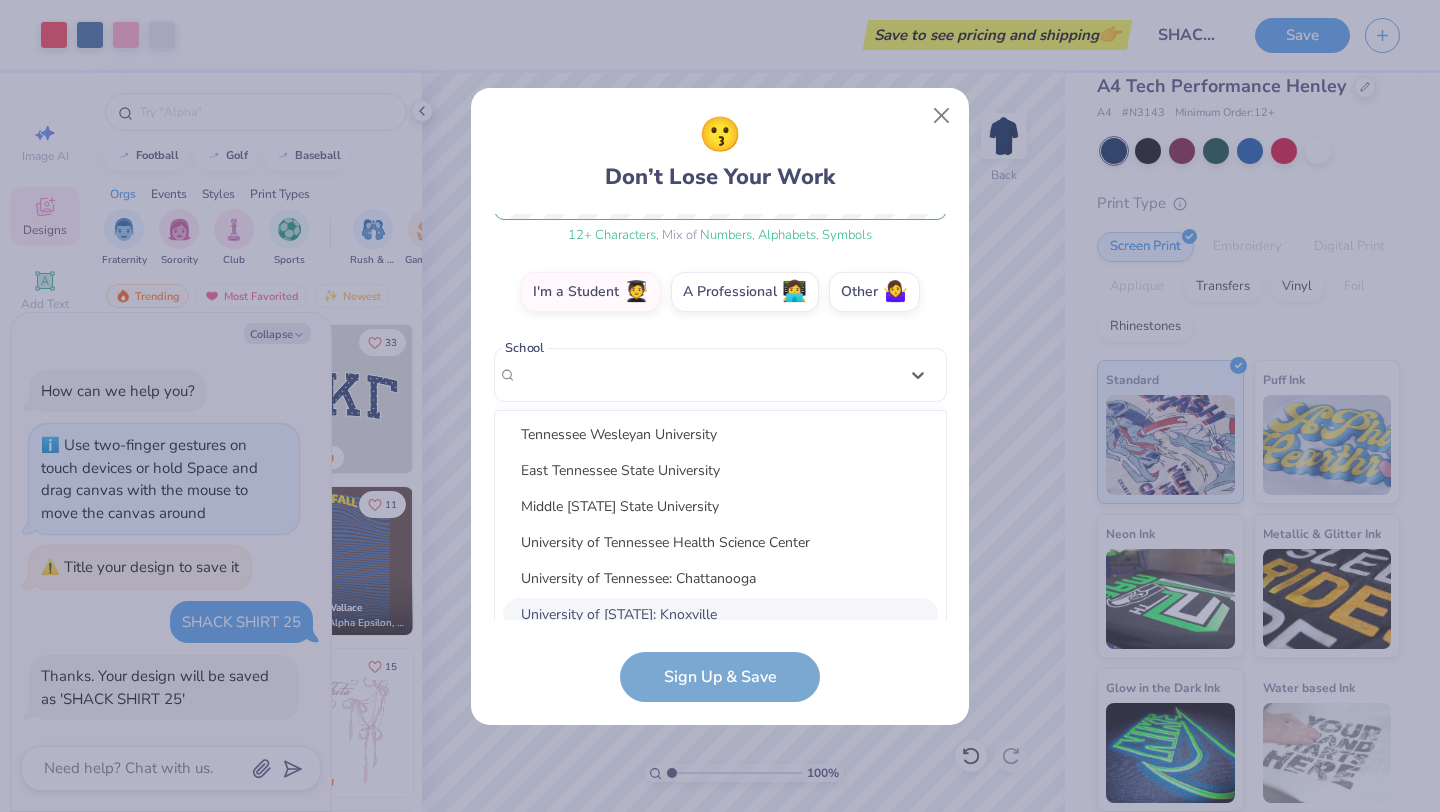 click on "[EMAIL] Email ([PHONE]) Phone [FIRST] [LAST] Full Name 12 + Characters , Mix of   Numbers ,   Alphabets ,   Symbols Password I'm a Student 🧑‍🎓 A Professional 👩‍💻 Other 🤷‍♀️ School option  focused, 8 of 10. 10 results available for search term tenn. Use Up and Down to choose options, press Enter to select the currently focused option, press Escape to exit the menu, press Tab to select the option and exit the menu. Tennessee State University Tennessee Technological University Tennessee Wesleyan University East Tennessee State University Middle Tennessee State University University of Tennessee Health Science Center University of Tennessee: Chattanooga University of Tennessee: Knoxville University of Tennessee: Martin Add  School : " tenn " School cannot be null Sign Up & Save" at bounding box center (720, 458) 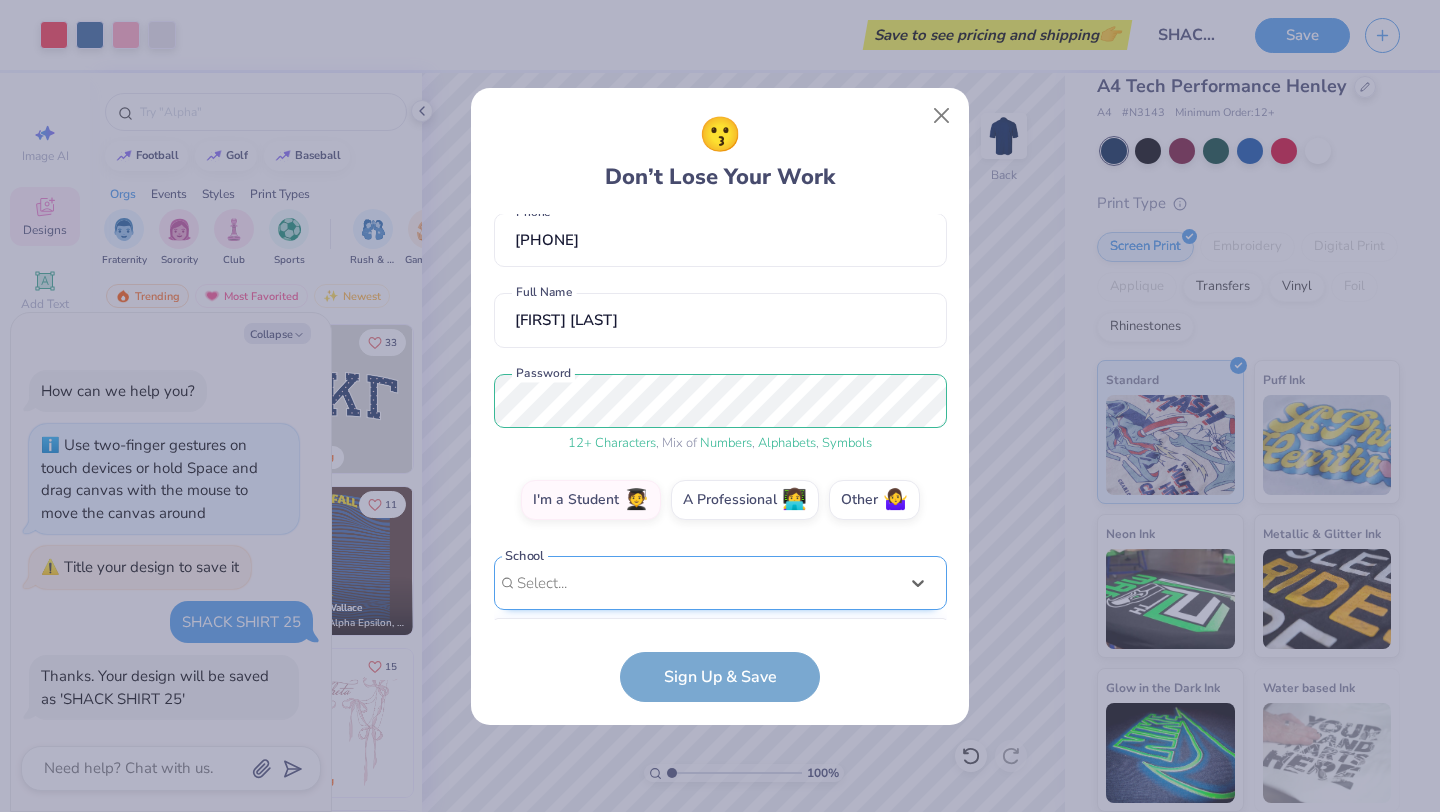 click on "option  focused, 8 of 30. 30 results available. Use Up and Down to choose options, press Enter to select the currently focused option, press Escape to exit the menu, press Tab to select the option and exit the menu. Select... Abilene Christian University Adams State University Adelphi University Adrian College Adventist University of Health Sciences Agnes Scott College Al Akhawayn University Alabama A&M University Alabama State University Alaska Bible College Alaska Pacific University Albany College of Pharmacy and Health Sciences Albany State University Albertus Magnus College Albion College Albright College Alcorn State University Alderson-Broaddus University Alfred University Alice Lloyd College Allegheny College Allegheny Wesleyan College Allen College Allen University Alliant International University Alma College Alvernia University Alverno College Amberton University American Academy of Art" at bounding box center [720, 738] 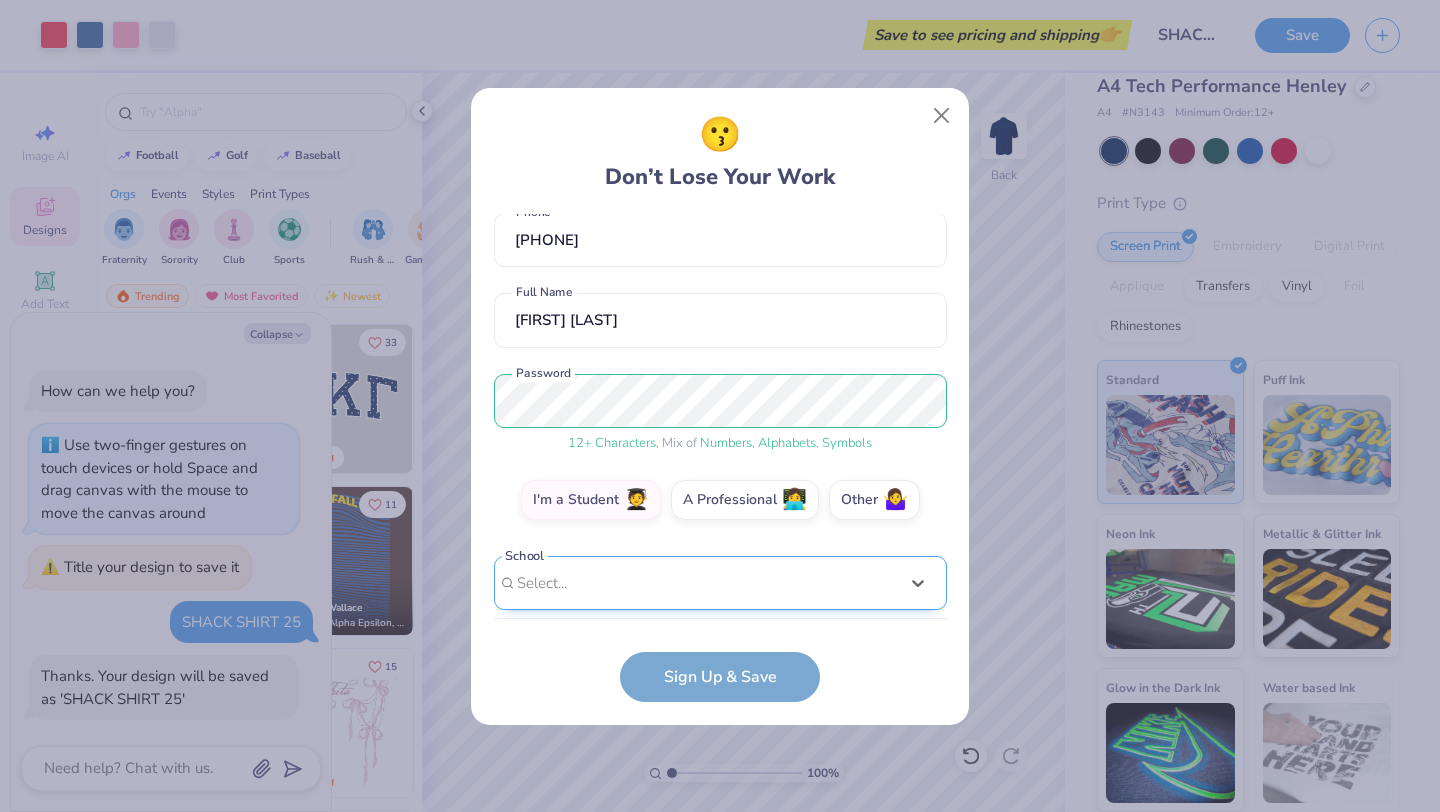 scroll, scrollTop: 402, scrollLeft: 0, axis: vertical 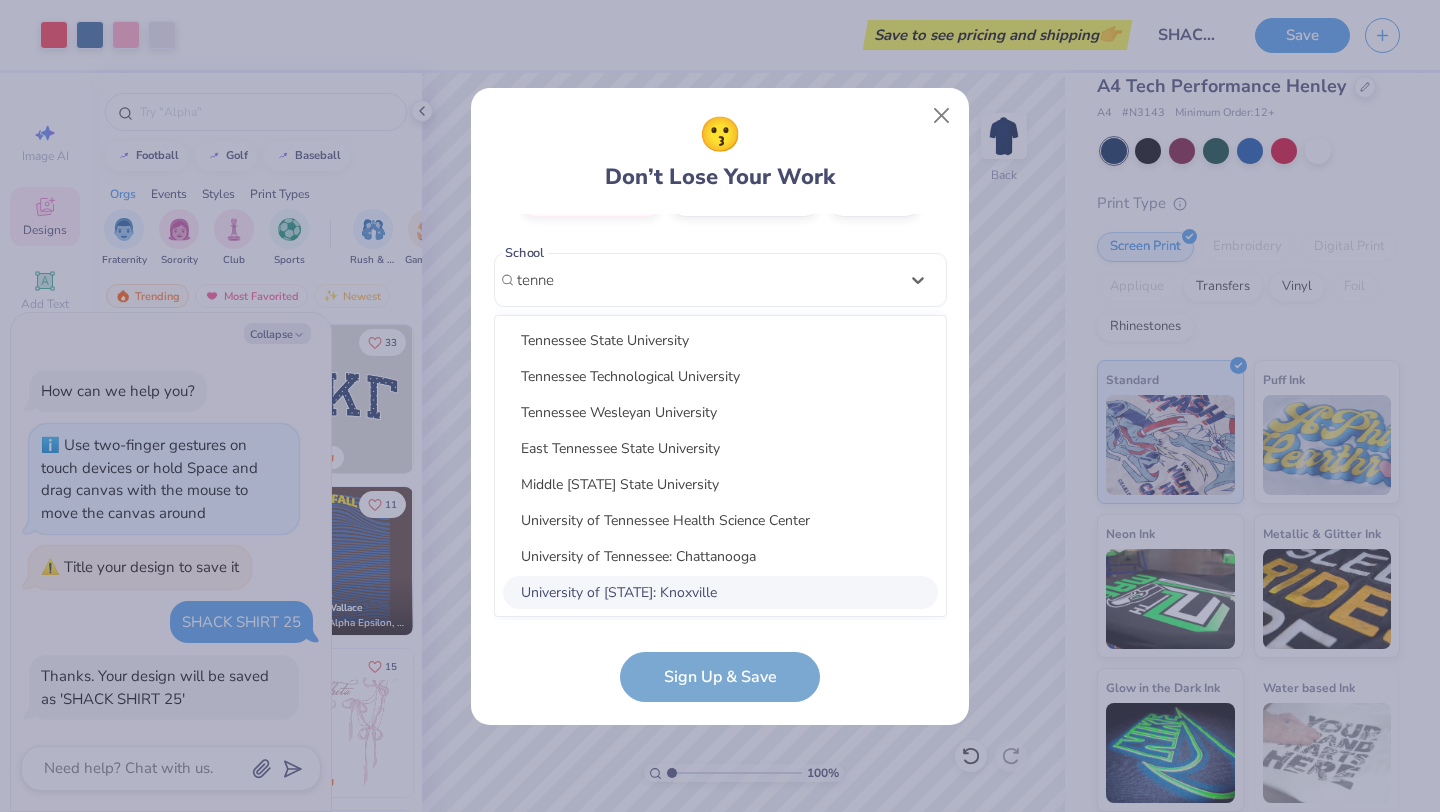 click on "University of [STATE]: Knoxville" at bounding box center [720, 592] 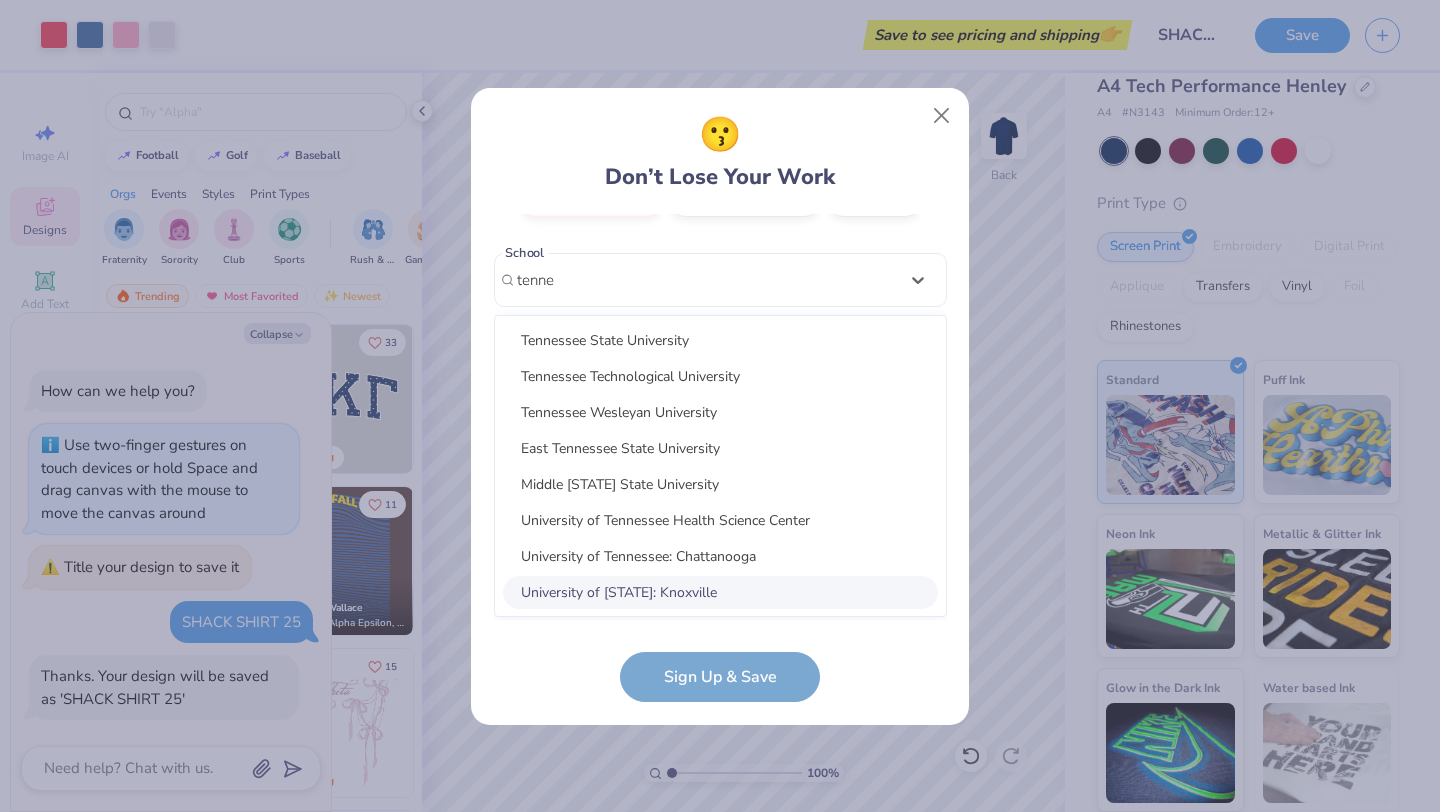 type on "tenne" 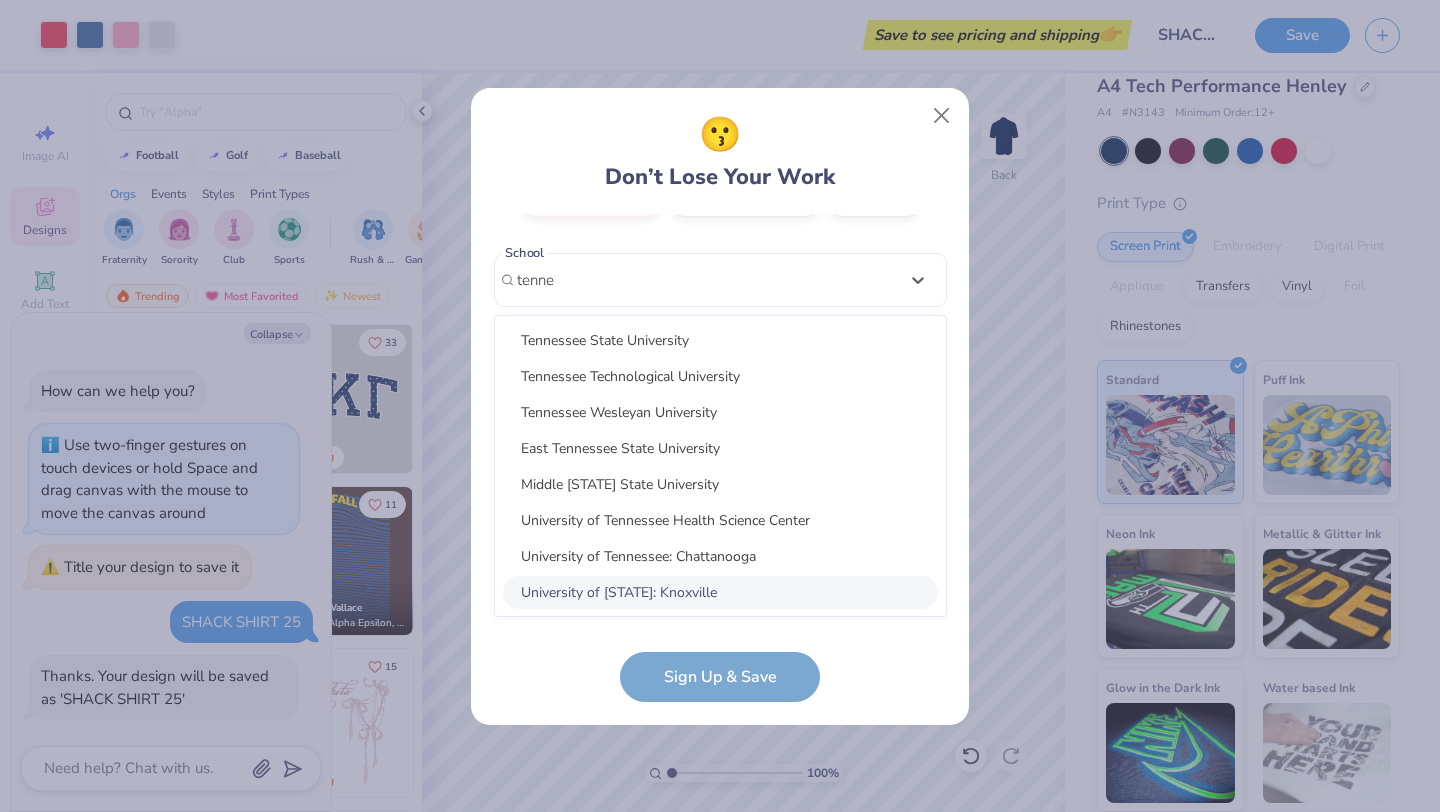 type 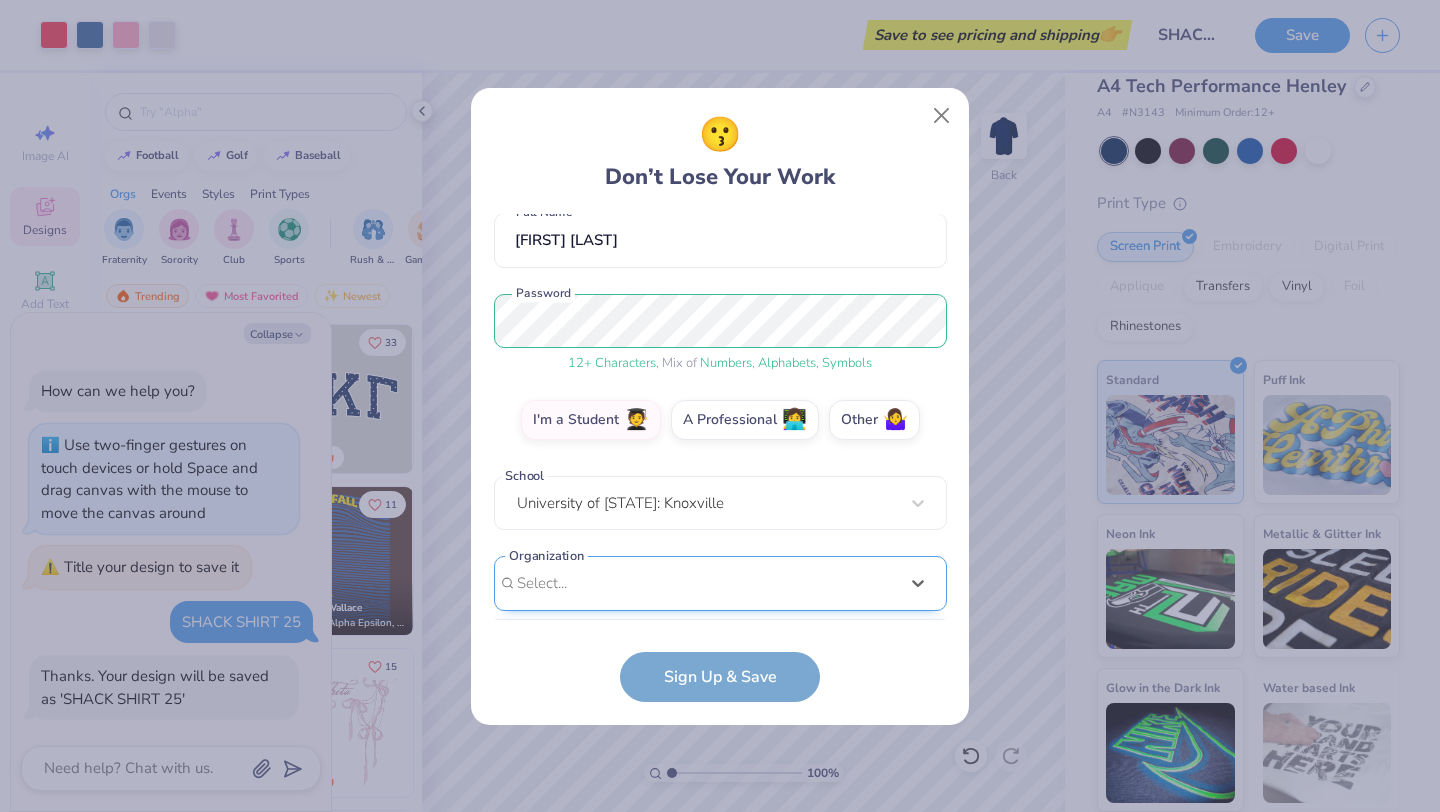 scroll, scrollTop: 482, scrollLeft: 0, axis: vertical 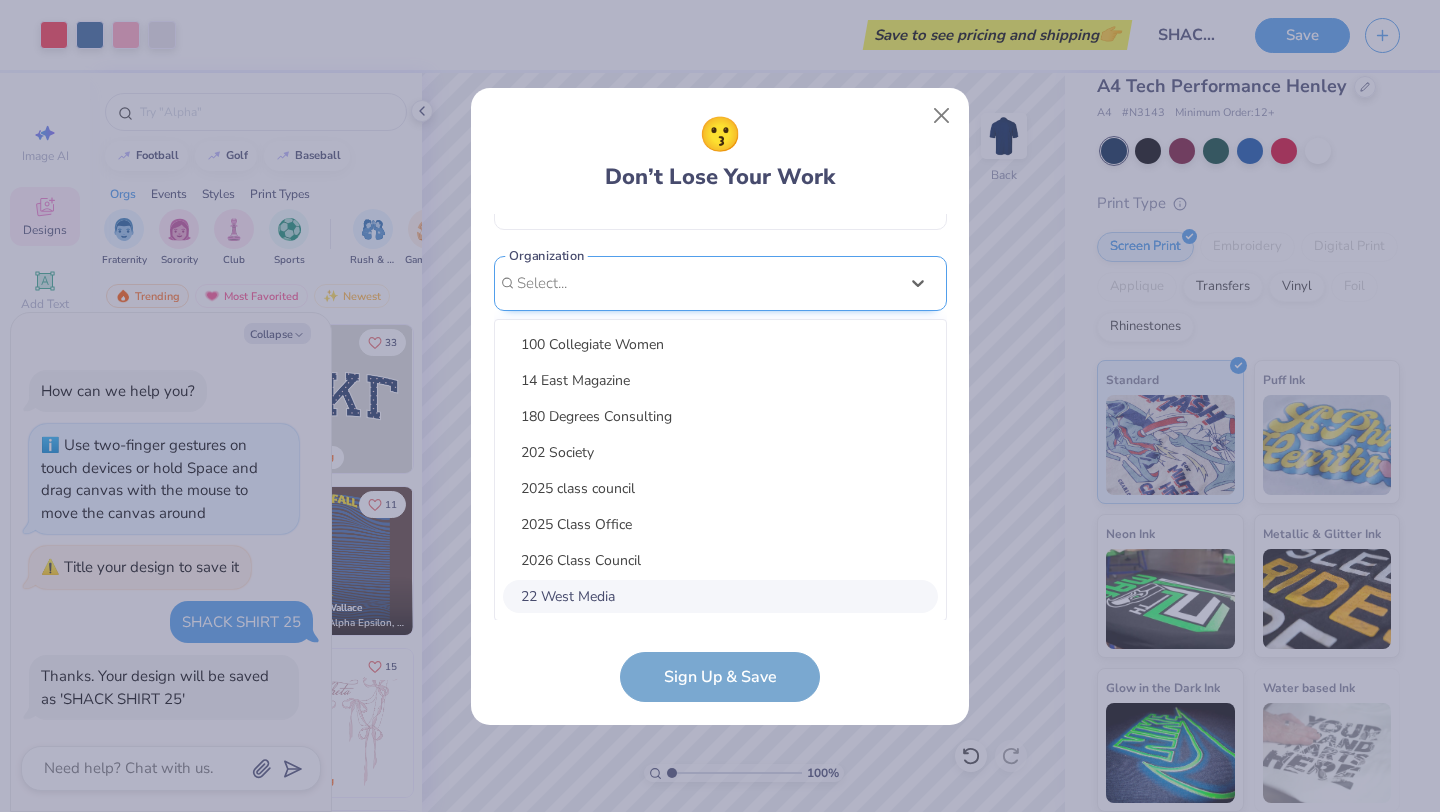 click on "option  focused, 8 of 15. 15 results available. Use Up and Down to choose options, press Enter to select the currently focused option, press Escape to exit the menu, press Tab to select the option and exit the menu. Select... 100 Collegiate Women 14 East Magazine 180 Degrees Consulting 202 Society 2025 class council 2025 Class Office 2026 Class Council 22 West Media 27 Heartbeats 314 Action 3D4E 4 Paws for Ability 4-H 45 Kings 49er Racing Club" at bounding box center (720, 438) 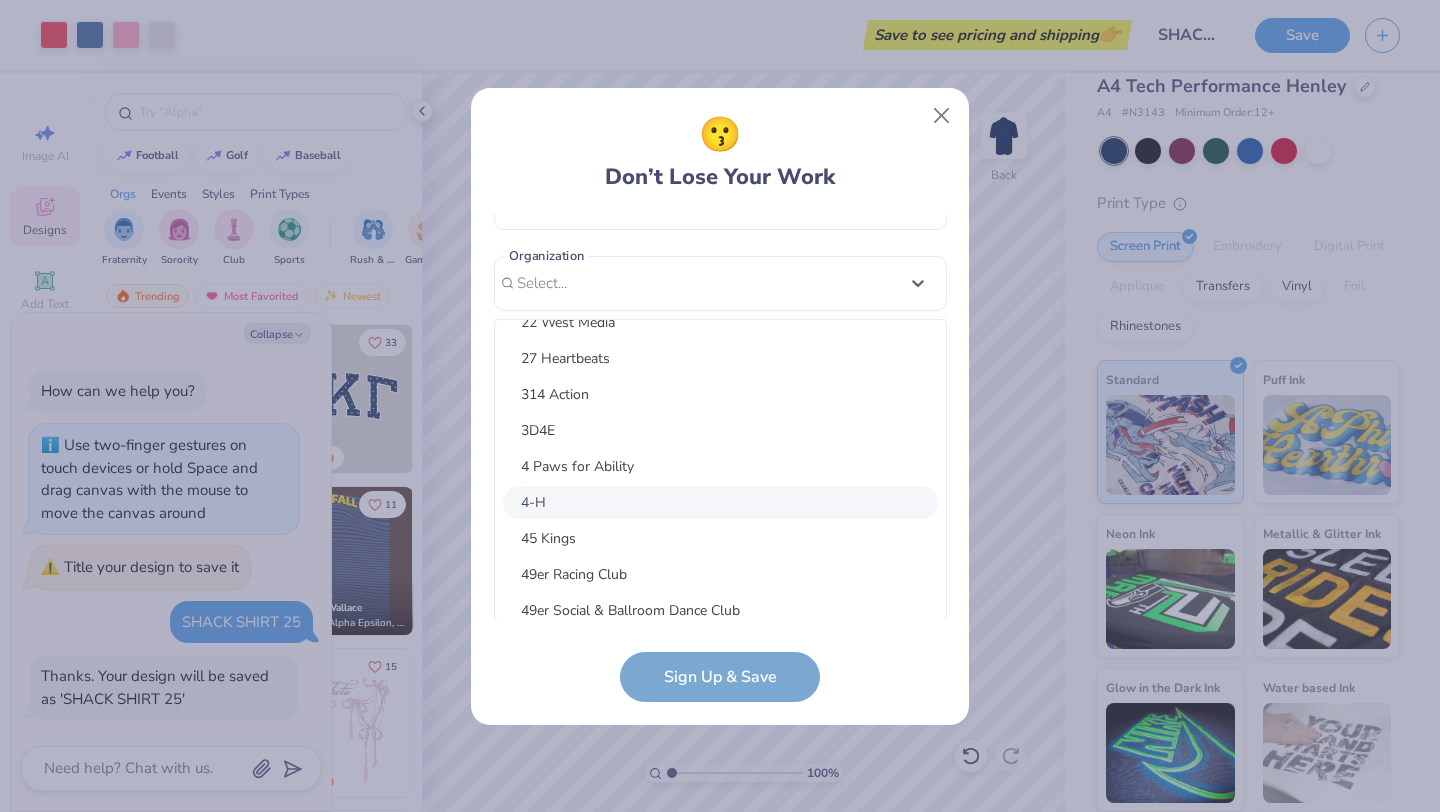 scroll, scrollTop: 0, scrollLeft: 0, axis: both 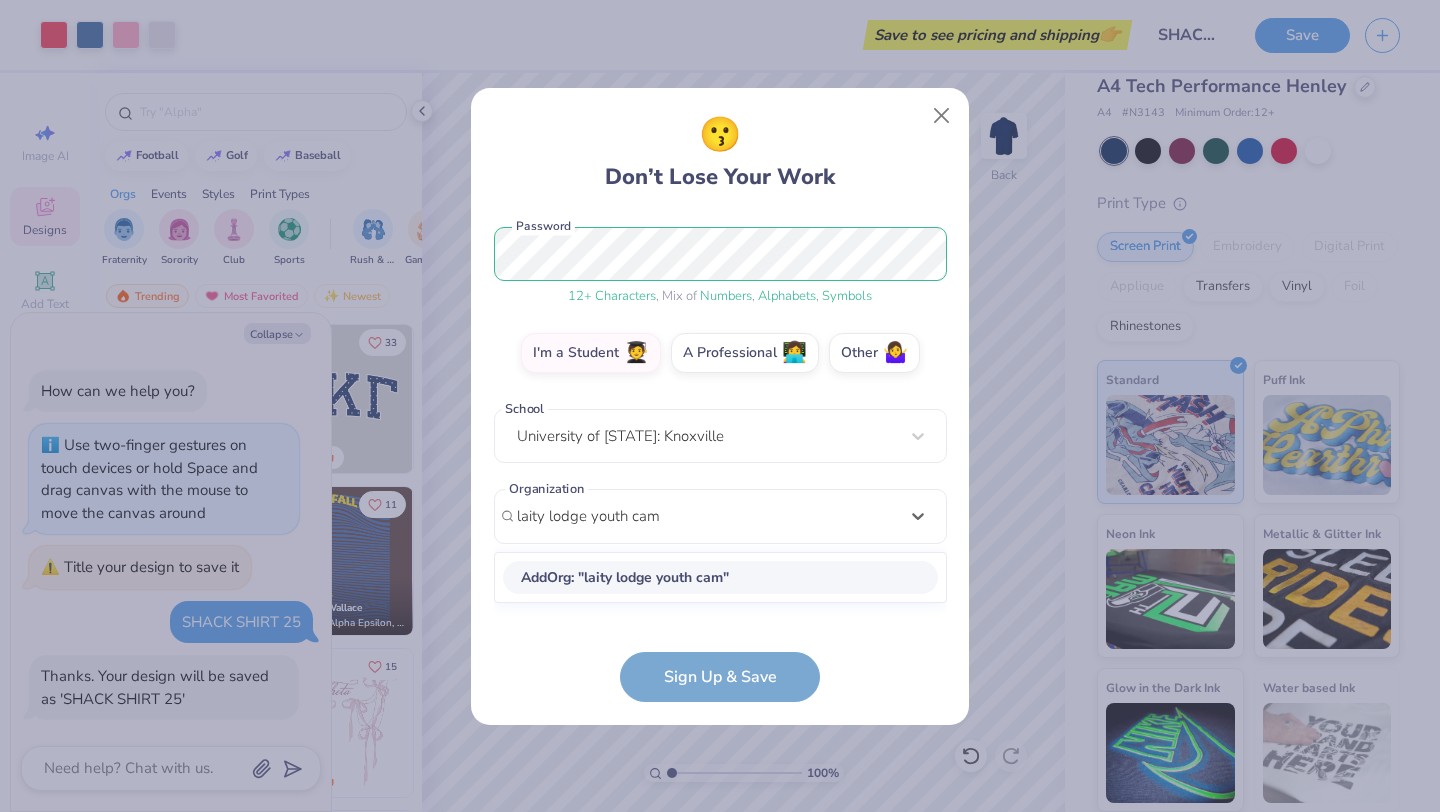 type on "laity lodge youth camp" 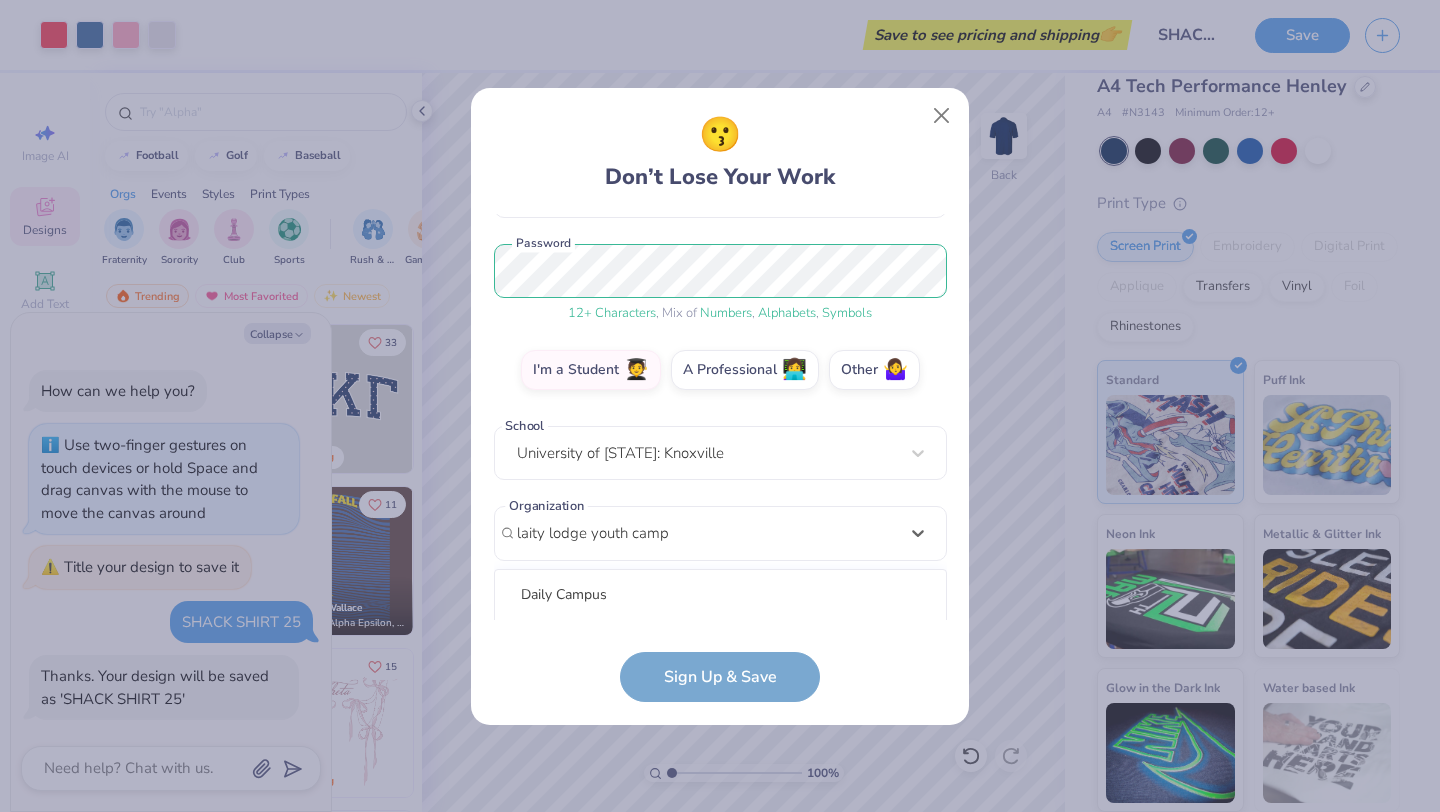 scroll, scrollTop: 482, scrollLeft: 0, axis: vertical 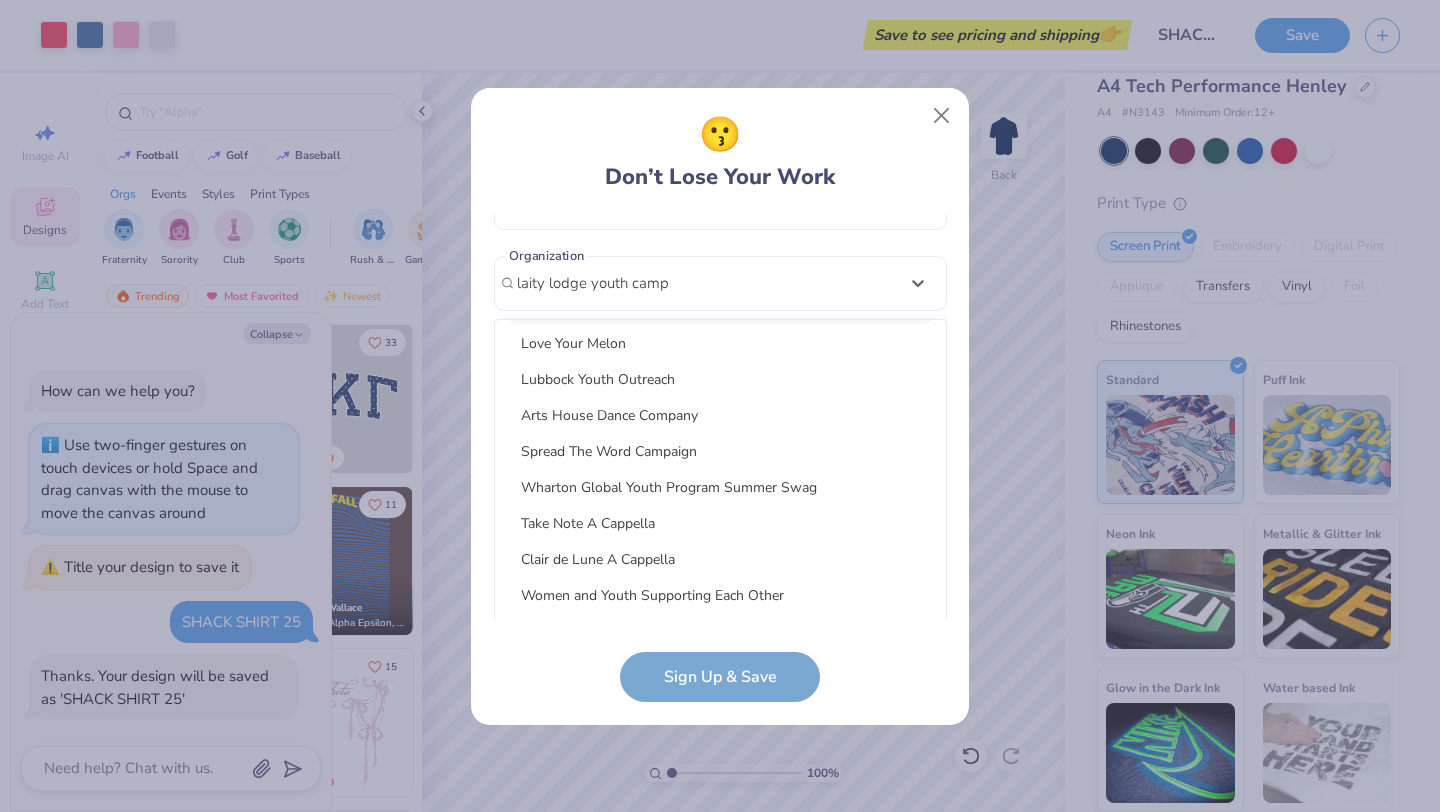 type 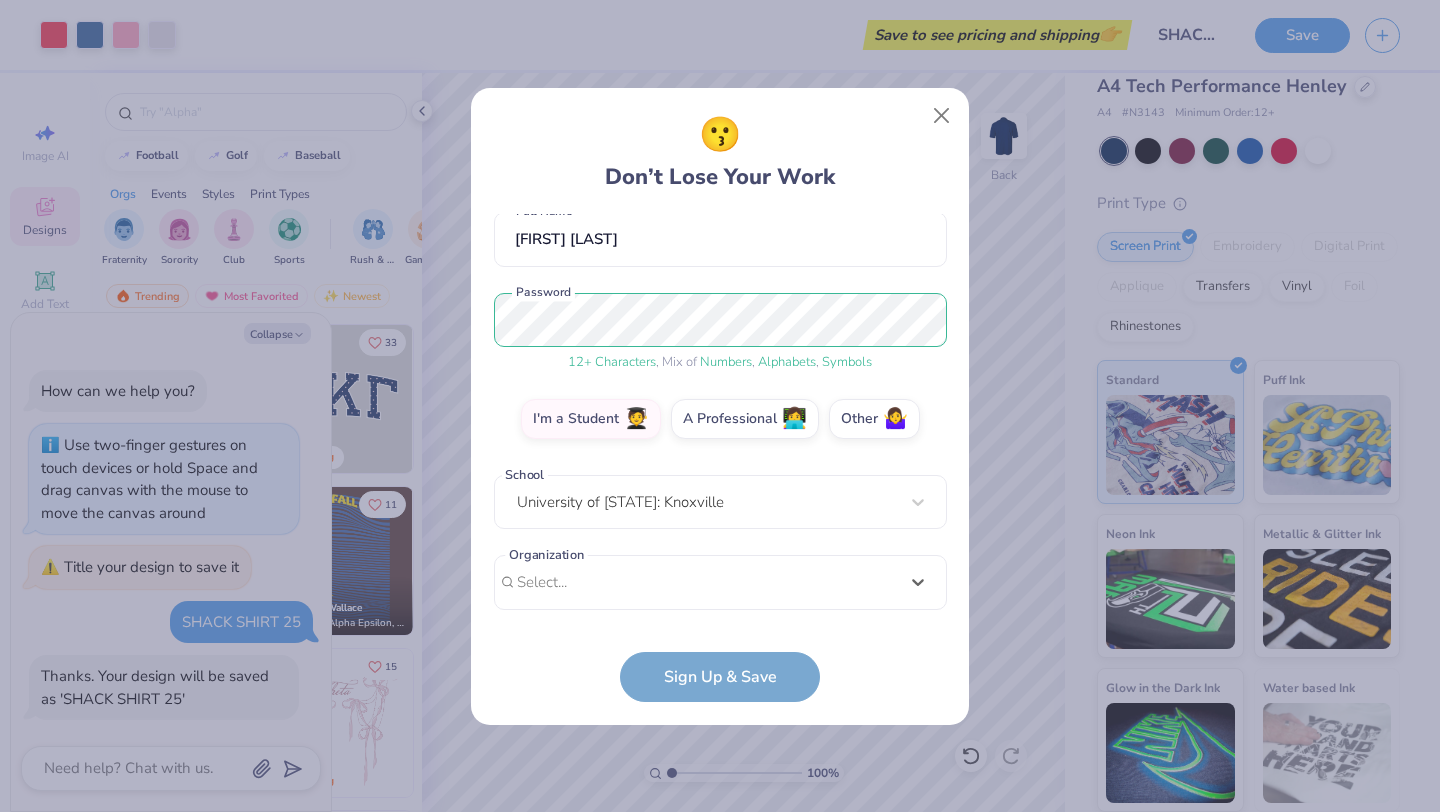 scroll, scrollTop: 182, scrollLeft: 0, axis: vertical 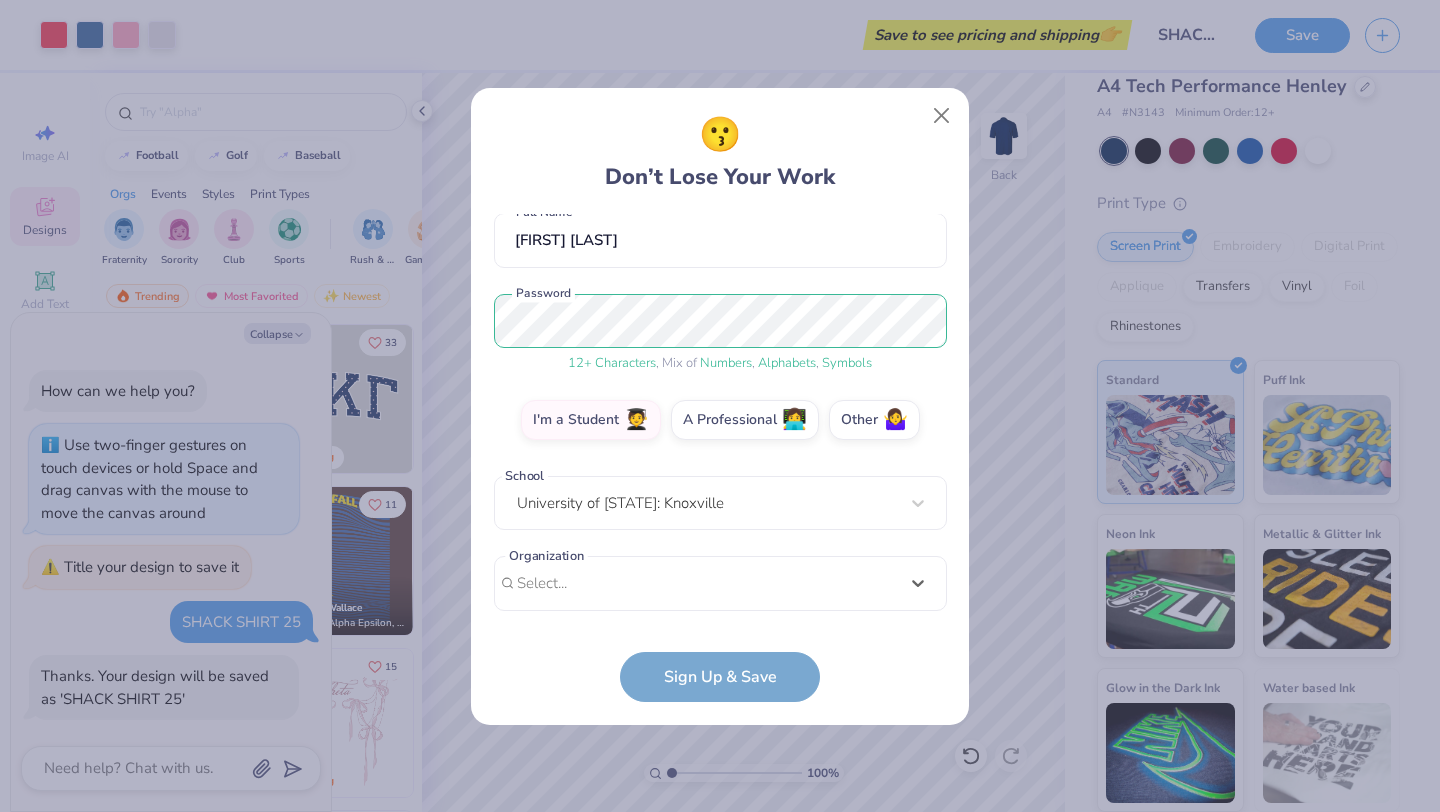 click on "[EMAIL] Email ([PHONE]) Phone [FIRST] [LAST] Full Name 12 + Characters , Mix of   Numbers ,   Alphabets ,   Symbols Password I'm a Student 🧑‍🎓 A Professional 👩‍💻 Other 🤷‍♀️ School University of Tennessee: Knoxville Organization   Select is focused ,type to refine list, press Down to open the menu,  Select... Organization cannot be null" at bounding box center [720, 417] 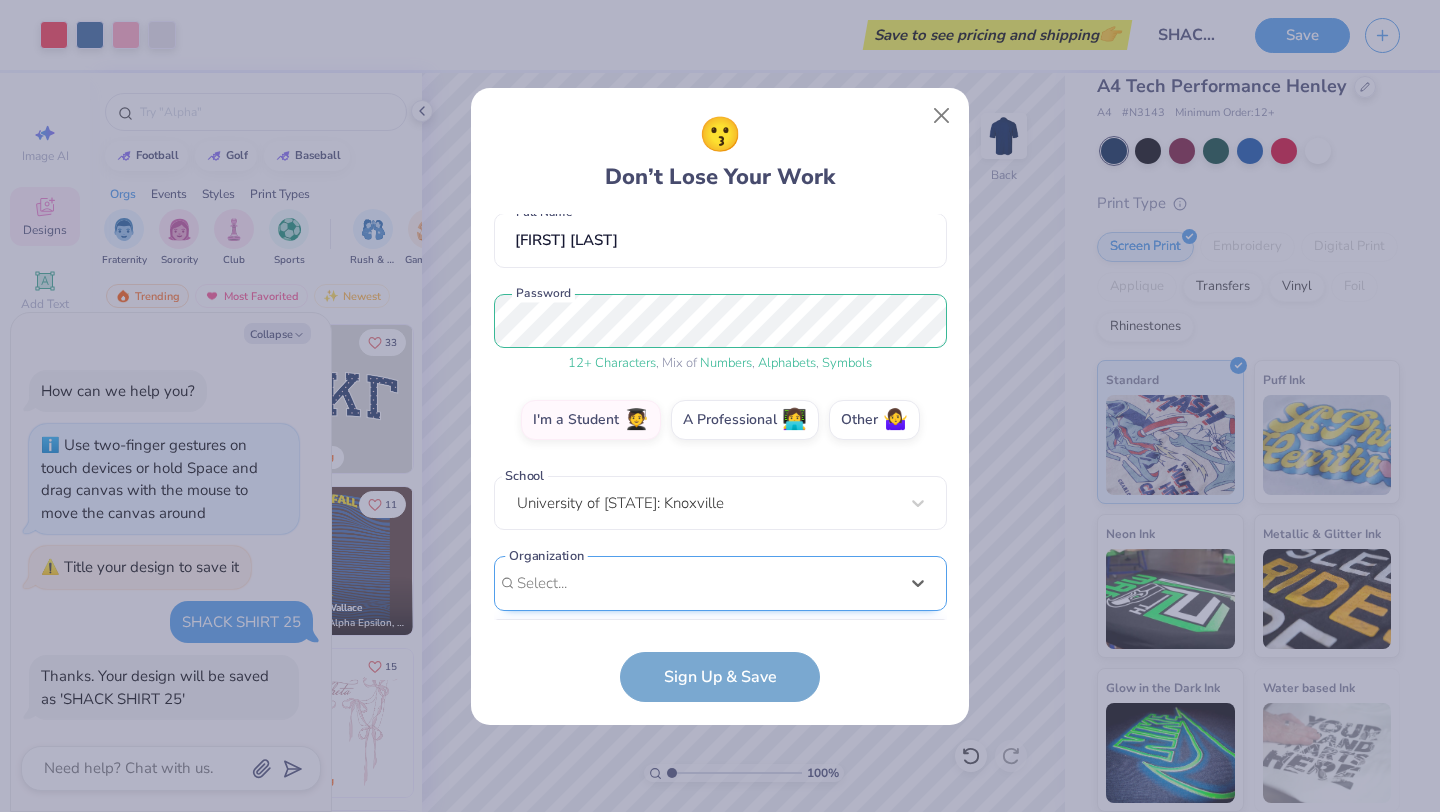 scroll, scrollTop: 482, scrollLeft: 0, axis: vertical 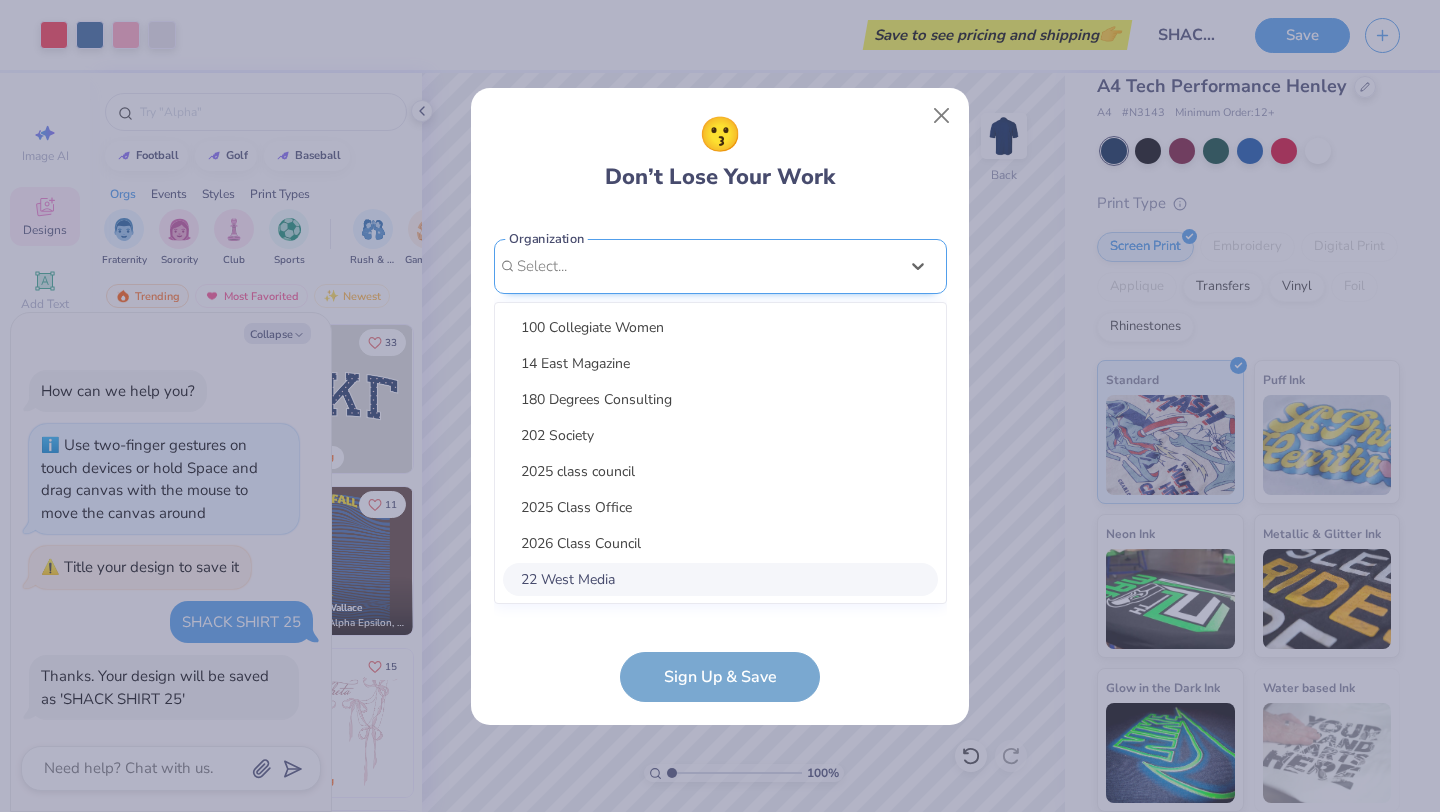 click on "option  focused, 8 of 30. 30 results available. Use Up and Down to choose options, press Enter to select the currently focused option, press Escape to exit the menu, press Tab to select the option and exit the menu. Select... 100 Collegiate Women 14 East Magazine 180 Degrees Consulting 202 Society 2025 class council 2025 Class Office 2026 Class Council 22 West Media 27 Heartbeats 314 Action 3D4E 4 Paws for Ability 4-H 45 Kings 49er Racing Club 49er Social & Ballroom Dance Club 4N01 Dance Team 4x4 Magazine 64 Squares 8 To The Bar 840 West A Better Chance Tutoring A Cappella A Completely Different Note A Moment of Magic A Place to Talk A.R.T Dance Team A2 Exploration Cult AAAE AAAS" at bounding box center (720, 421) 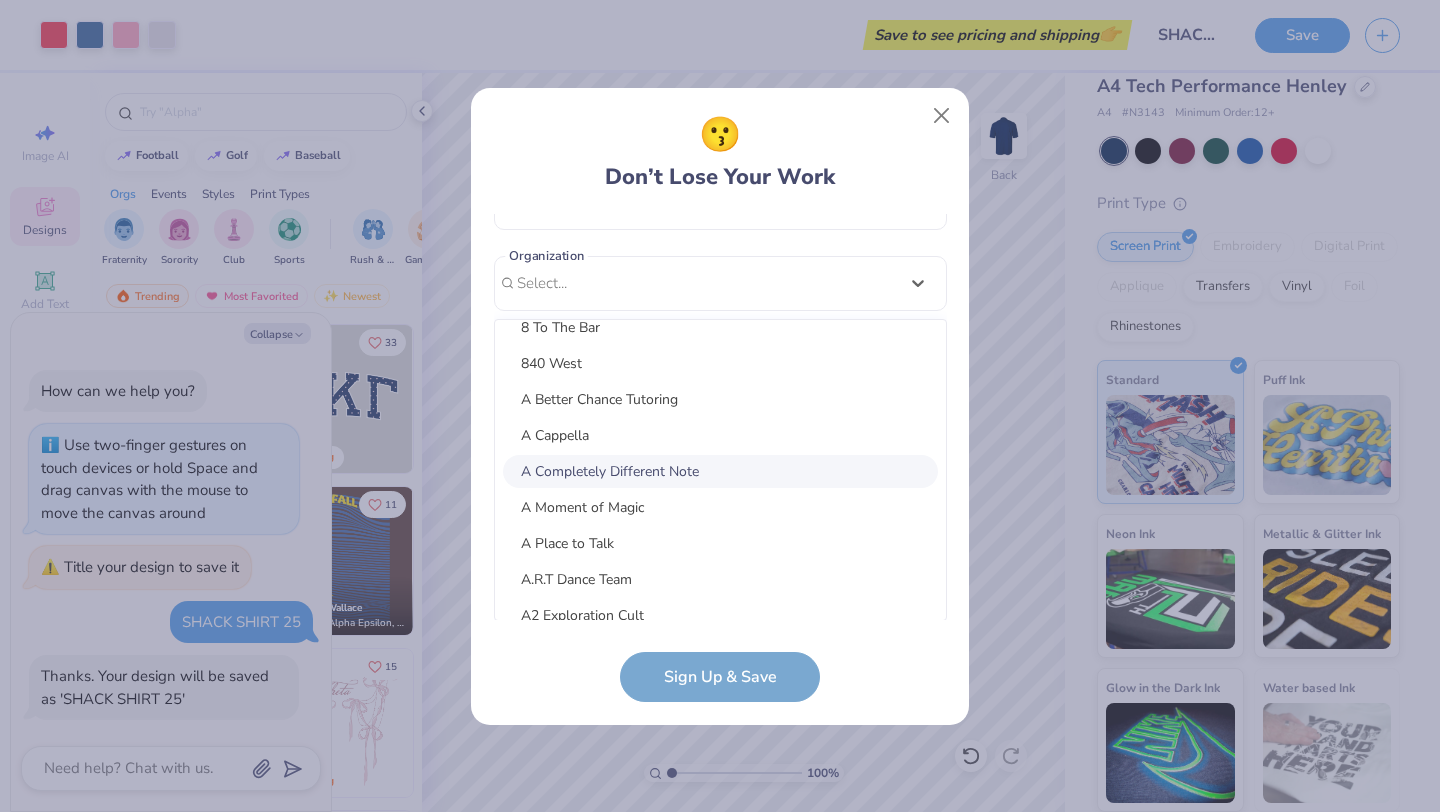 scroll, scrollTop: 793, scrollLeft: 0, axis: vertical 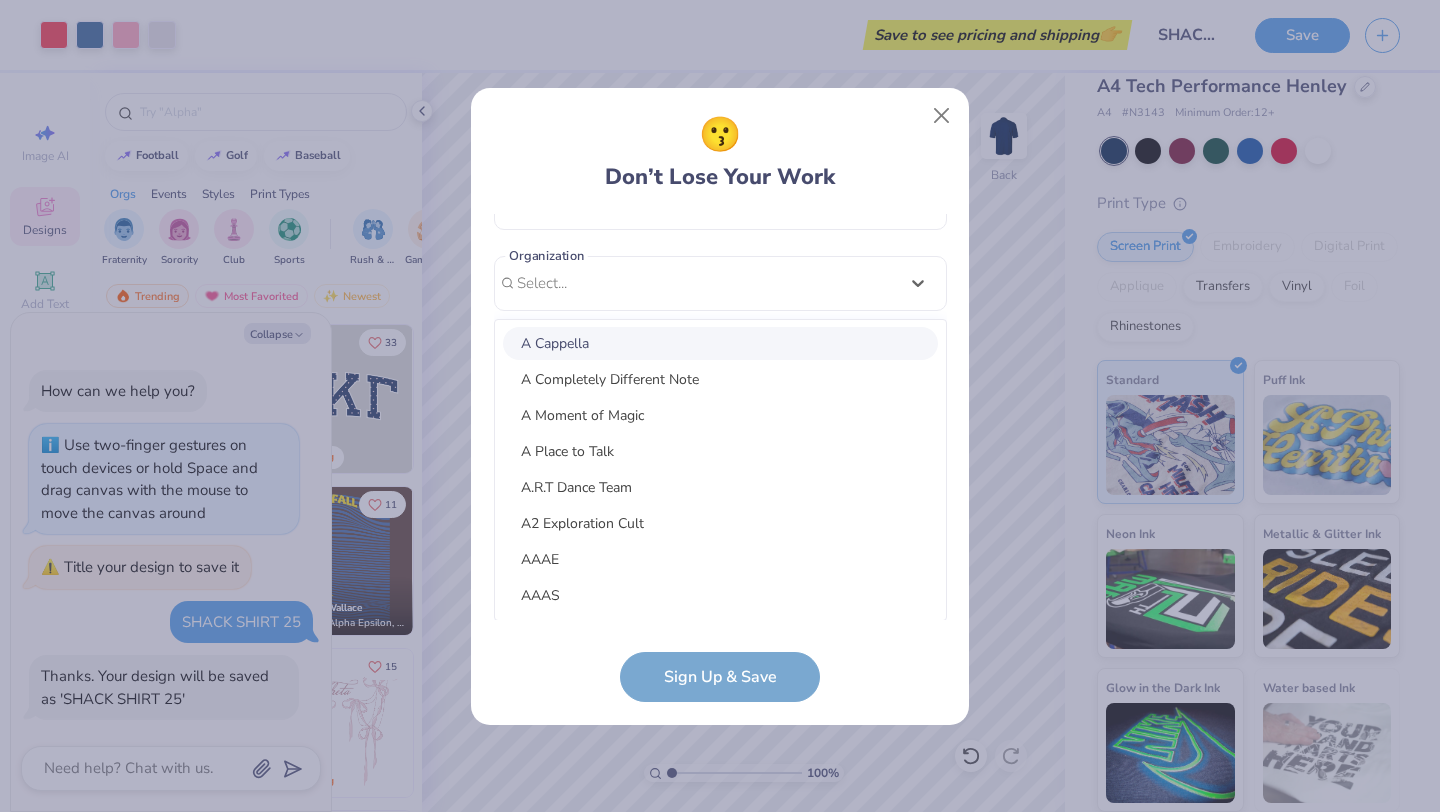 click on "[EMAIL] Email ([PHONE]) Phone [FIRST] [LAST] Full Name 12 + Characters , Mix of   Numbers ,   Alphabets ,   Symbols Password I'm a Student 🧑‍🎓 A Professional 👩‍💻 Other 🤷‍♀️ School option  focused, 8 of 10. 10 results available for search term tenn. Use Up and Down to choose options, press Enter to select the currently focused option, press Escape to exit the menu, press Tab to select the option and exit the menu. Tennessee State University Tennessee Technological University Tennessee Wesleyan University East Tennessee State University Middle Tennessee State University University of Tennessee Health Science Center University of Tennessee: Chattanooga University of Tennessee: Knoxville University of Tennessee: Martin Add  School : " tenn " School cannot be null Sign Up & Save" at bounding box center [720, 417] 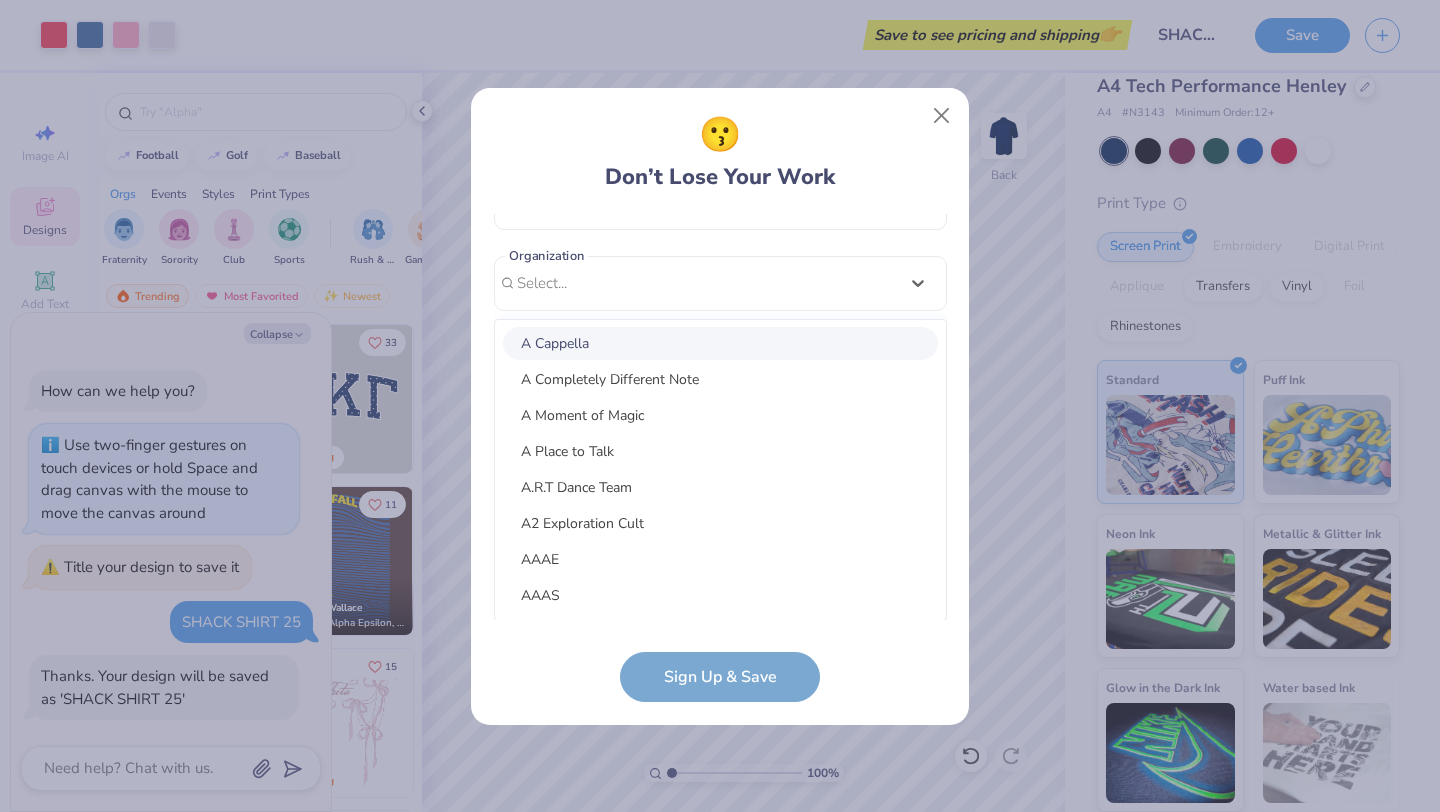 scroll, scrollTop: 182, scrollLeft: 0, axis: vertical 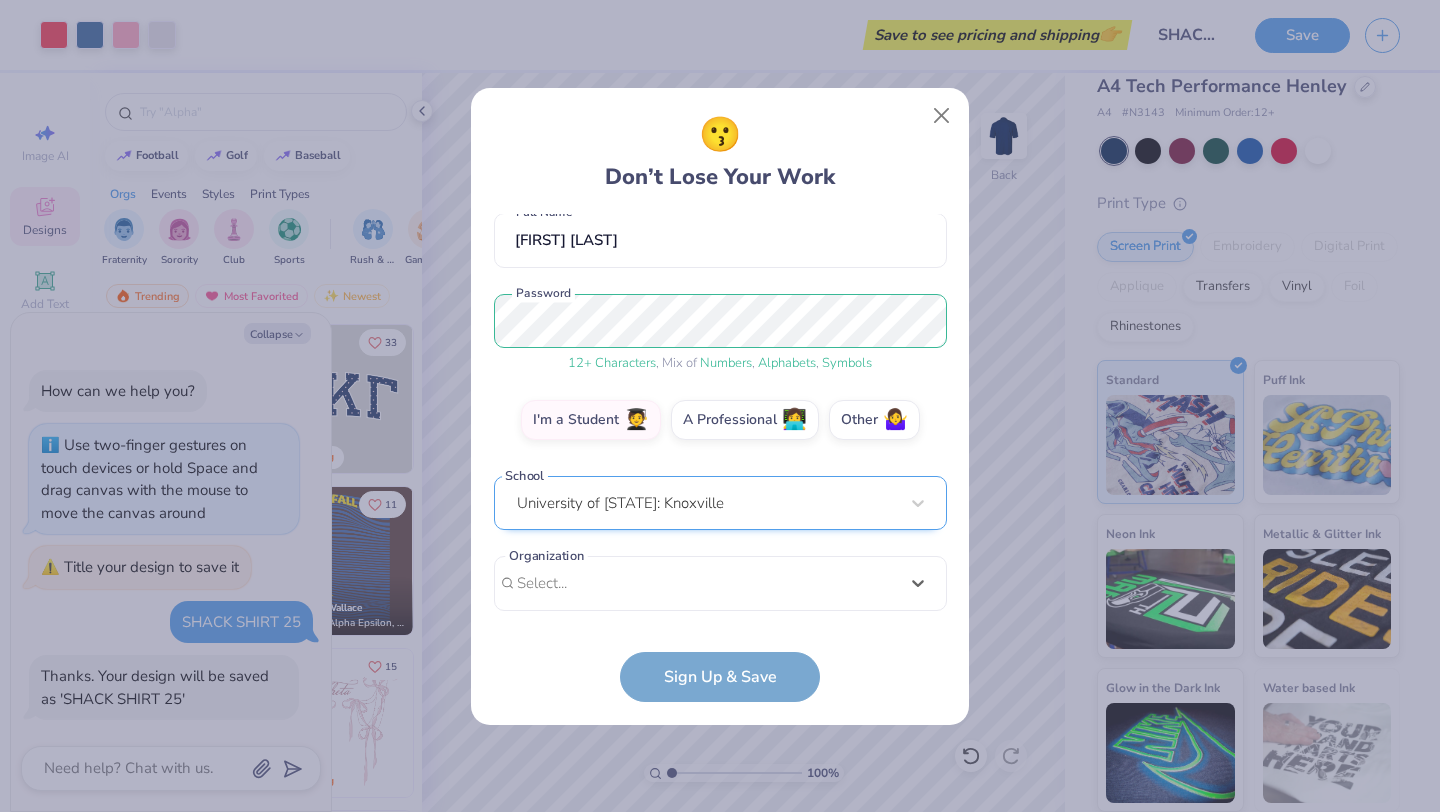 click on "University of [STATE]: Knoxville" at bounding box center [720, 503] 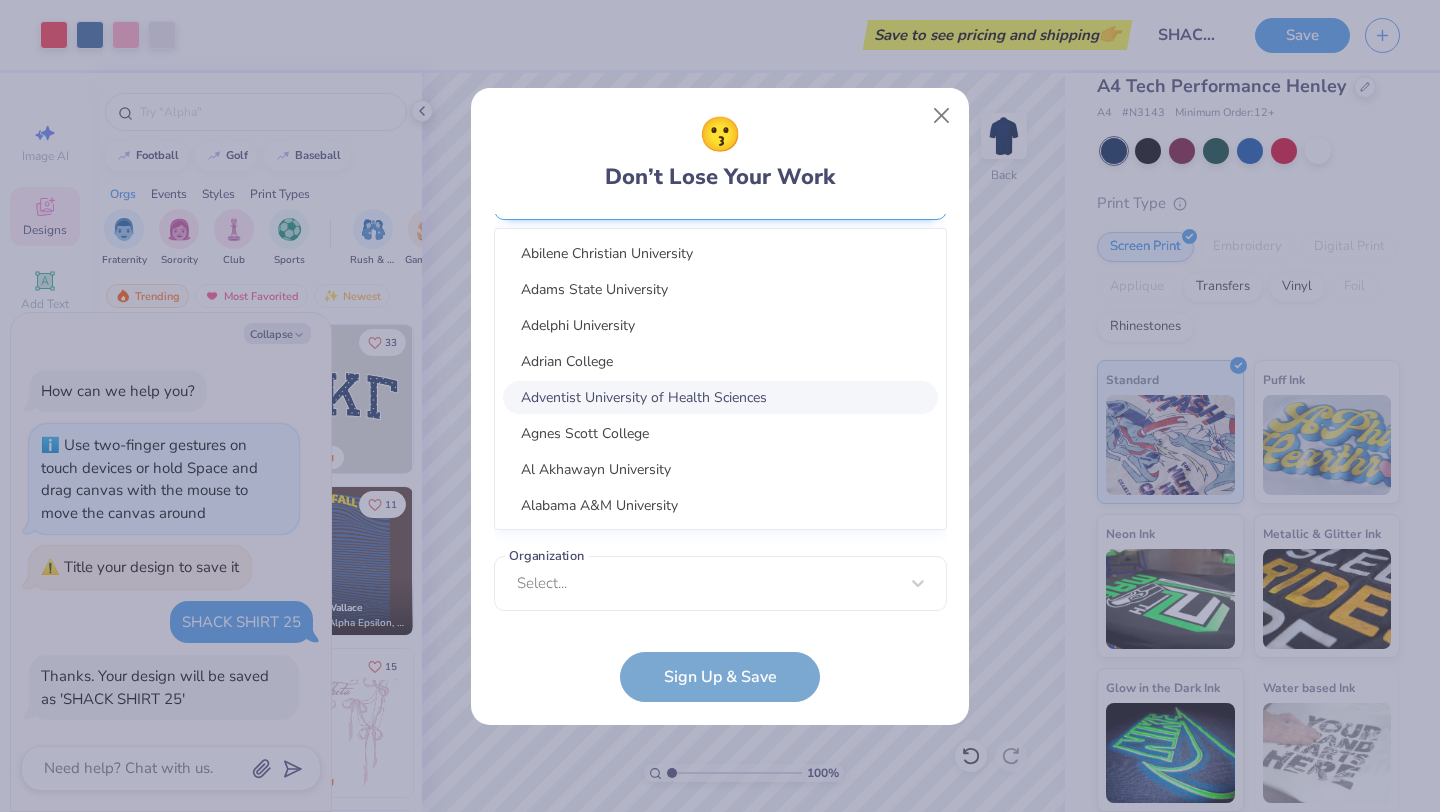 scroll, scrollTop: 402, scrollLeft: 0, axis: vertical 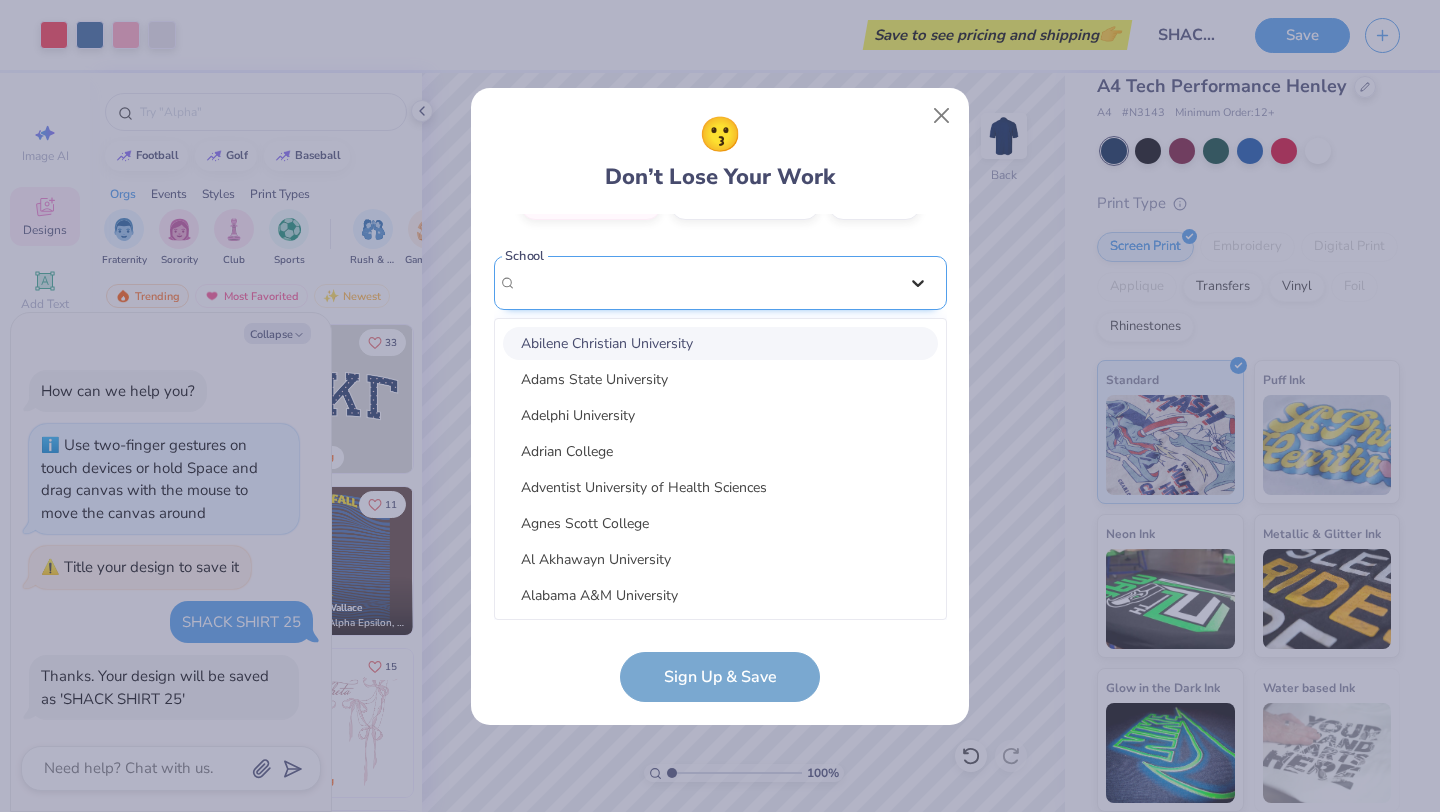 click on "[FIRST] [LAST] Email [EMAIL] Phone [FIRST] [LAST] Full Name 12 + Characters , Mix of Numbers , Alphabets , Symbols Password I'm a Student 🧑‍🎓 A Professional 👩‍💻 Other 🤷‍♀️ School option  focused, 1 of 45. 45 results available. Use Up and Down to choose options, press Enter to select the currently focused option, press Escape to exit the menu, press Tab to select the option and exit the menu. University of [STATE]: Knoxville Abilene Christian University Adams State University Adelphi University Adrian College Adventist University of Health Sciences Agnes Scott College Al Akhawayn University Alabama A&M University Alabama State University Alaska Bible College Alaska Pacific University Albany College of Pharmacy and Health Sciences Albany State University Albertus Magnus College Albion College Albright College Alcorn State University Alderson-Broaddus University Alfred University Alice Lloyd College Allegheny College Allegheny Wesleyan College Select..." at bounding box center (720, 417) 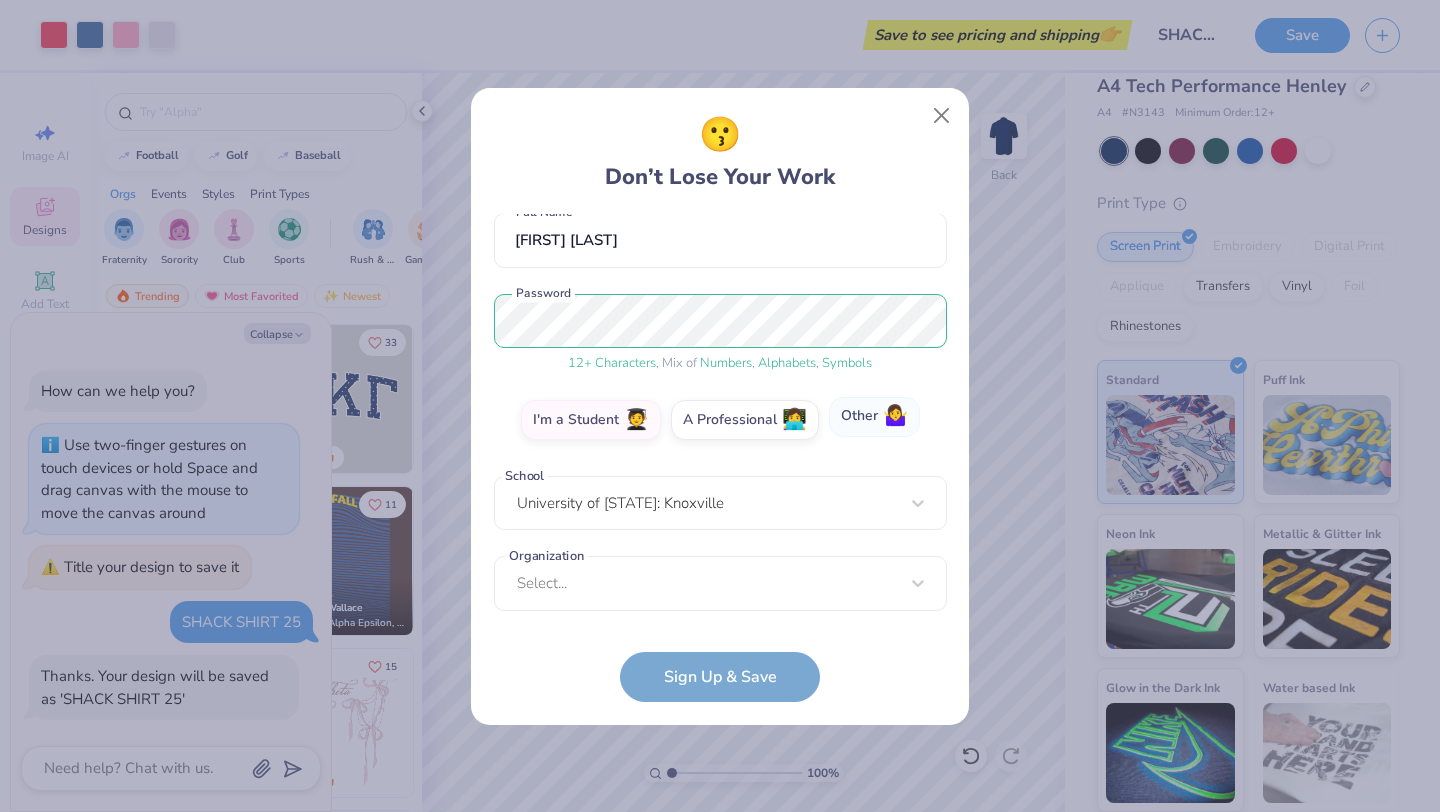 click on "🤷‍♀️" at bounding box center (895, 416) 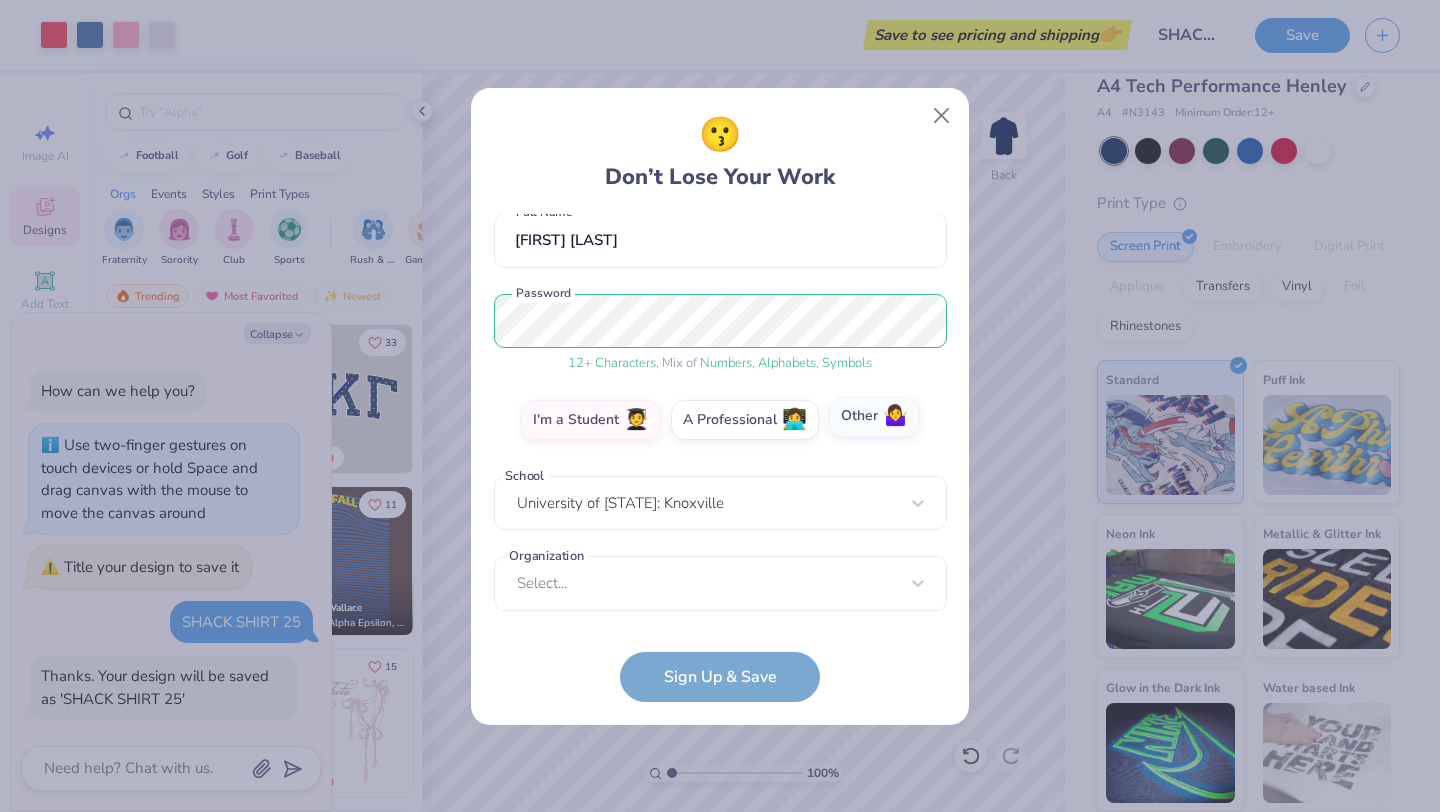 click on "Other 🤷‍♀️" at bounding box center [720, 606] 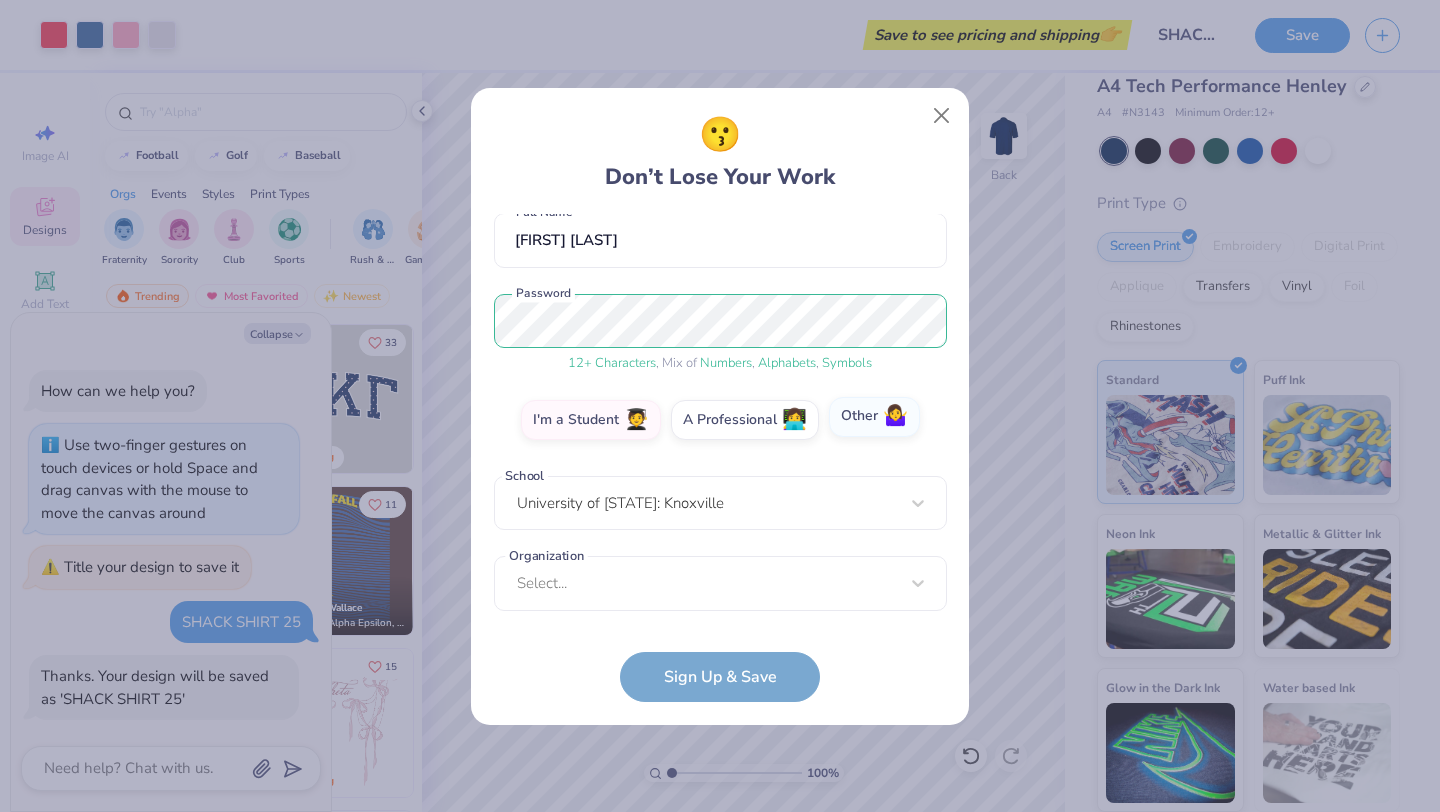 scroll, scrollTop: 102, scrollLeft: 0, axis: vertical 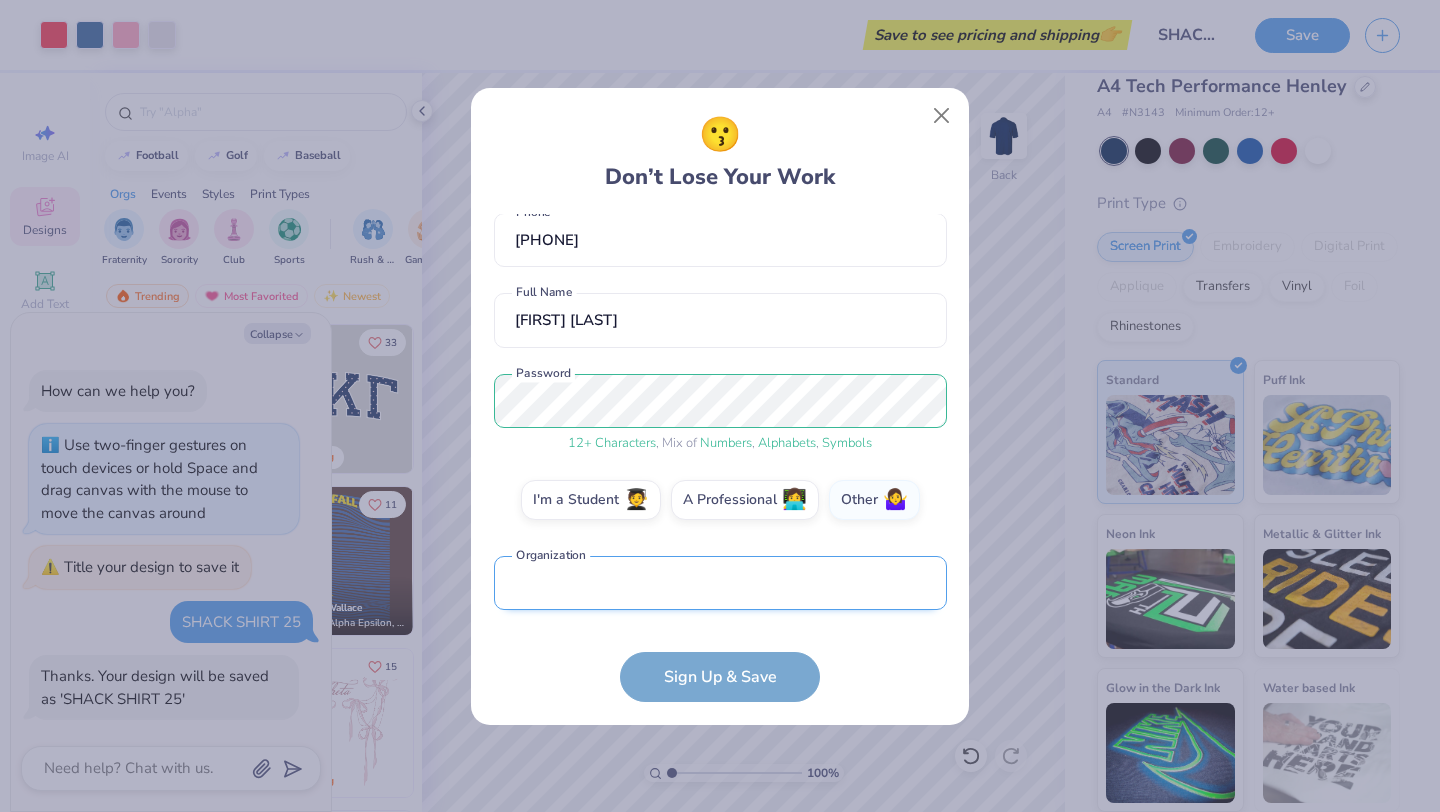 click at bounding box center (720, 583) 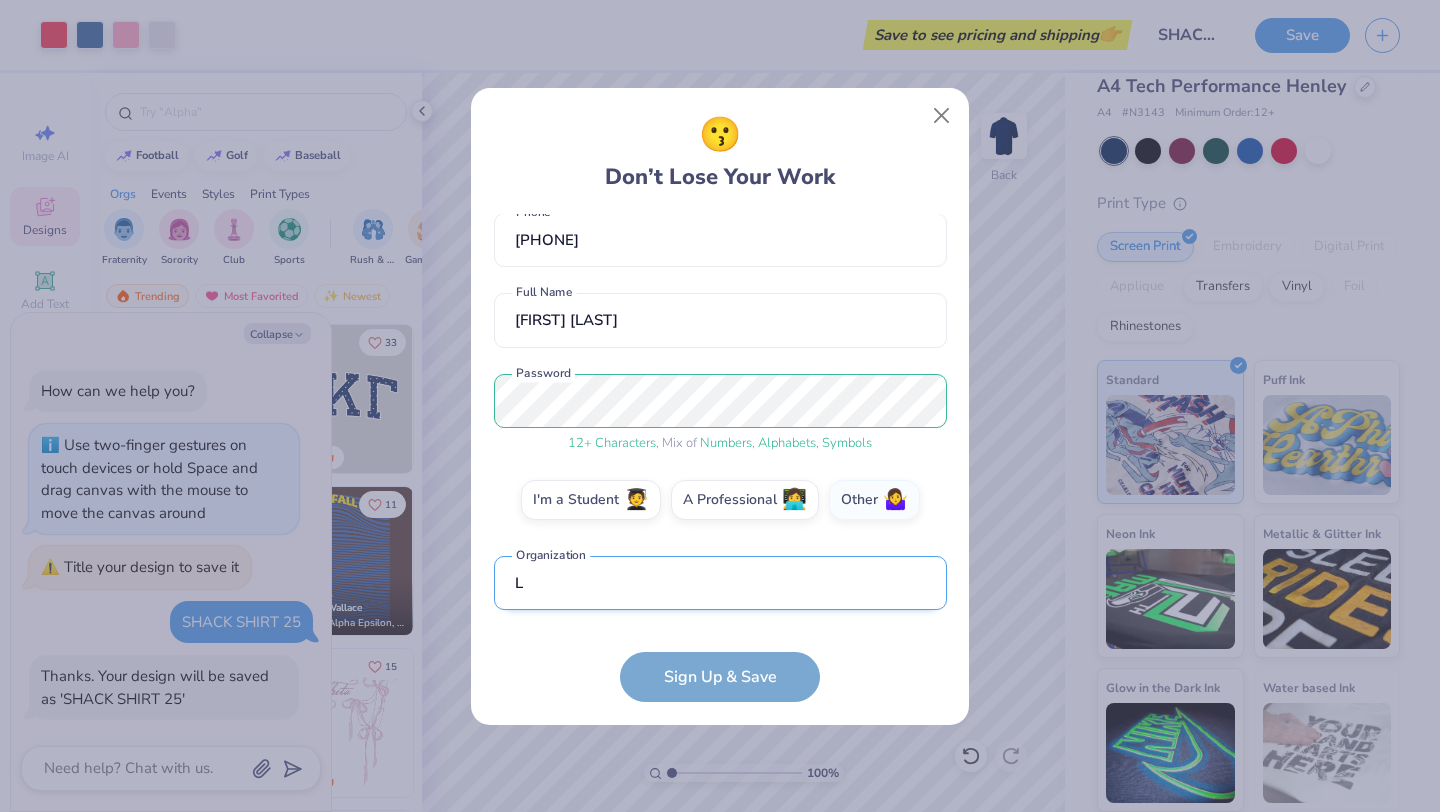 scroll, scrollTop: 221, scrollLeft: 0, axis: vertical 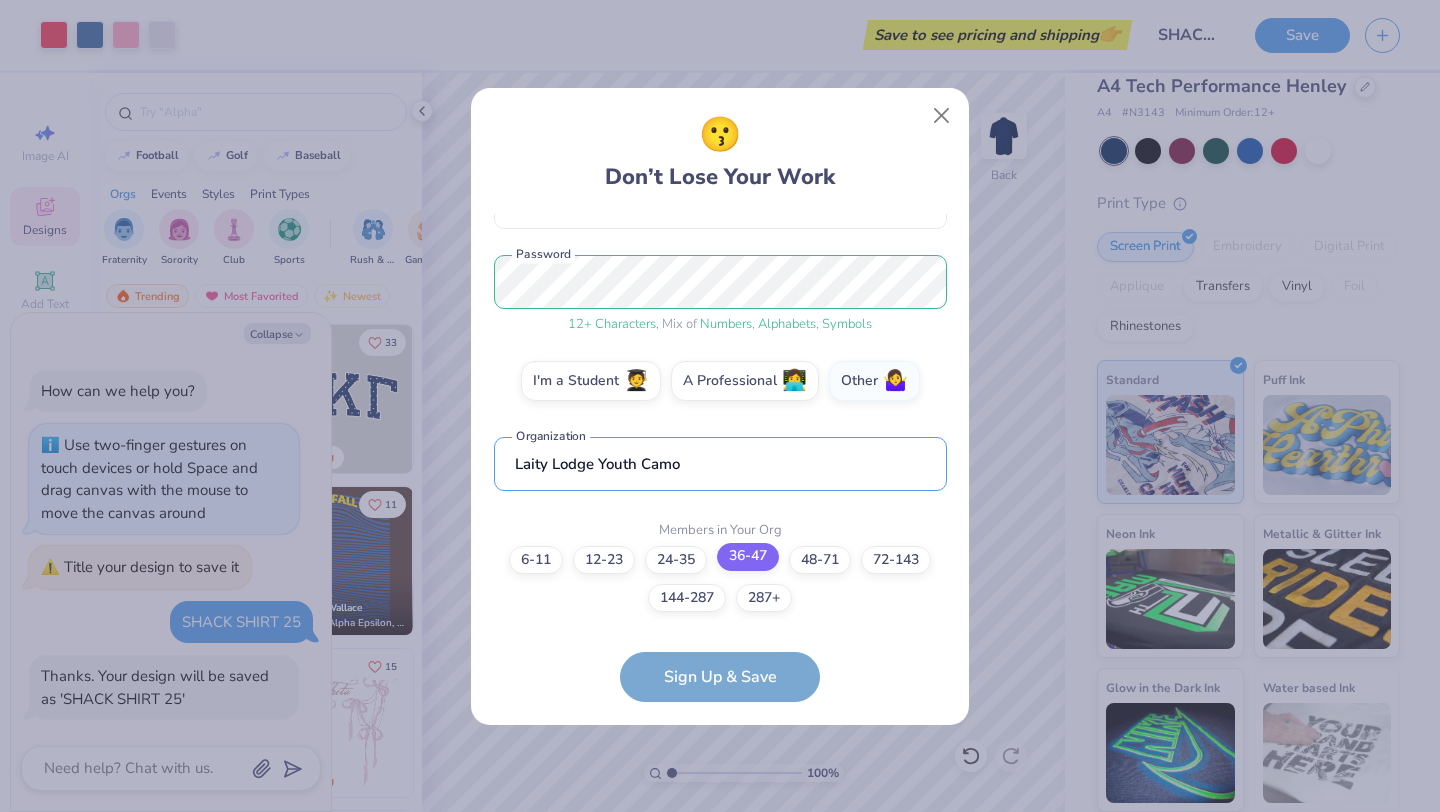 type on "Laity Lodge Youth Camo" 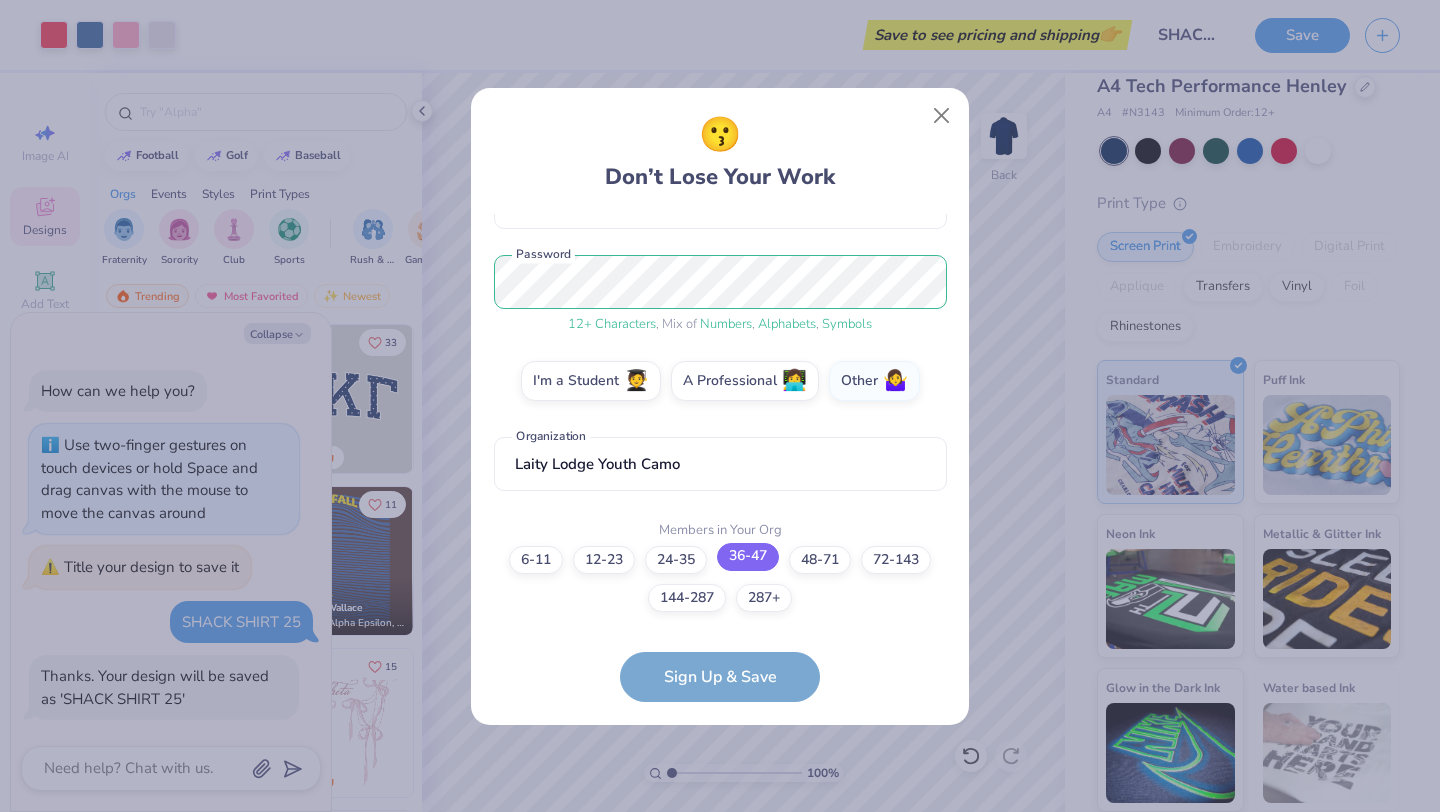 click on "36-47" at bounding box center (748, 557) 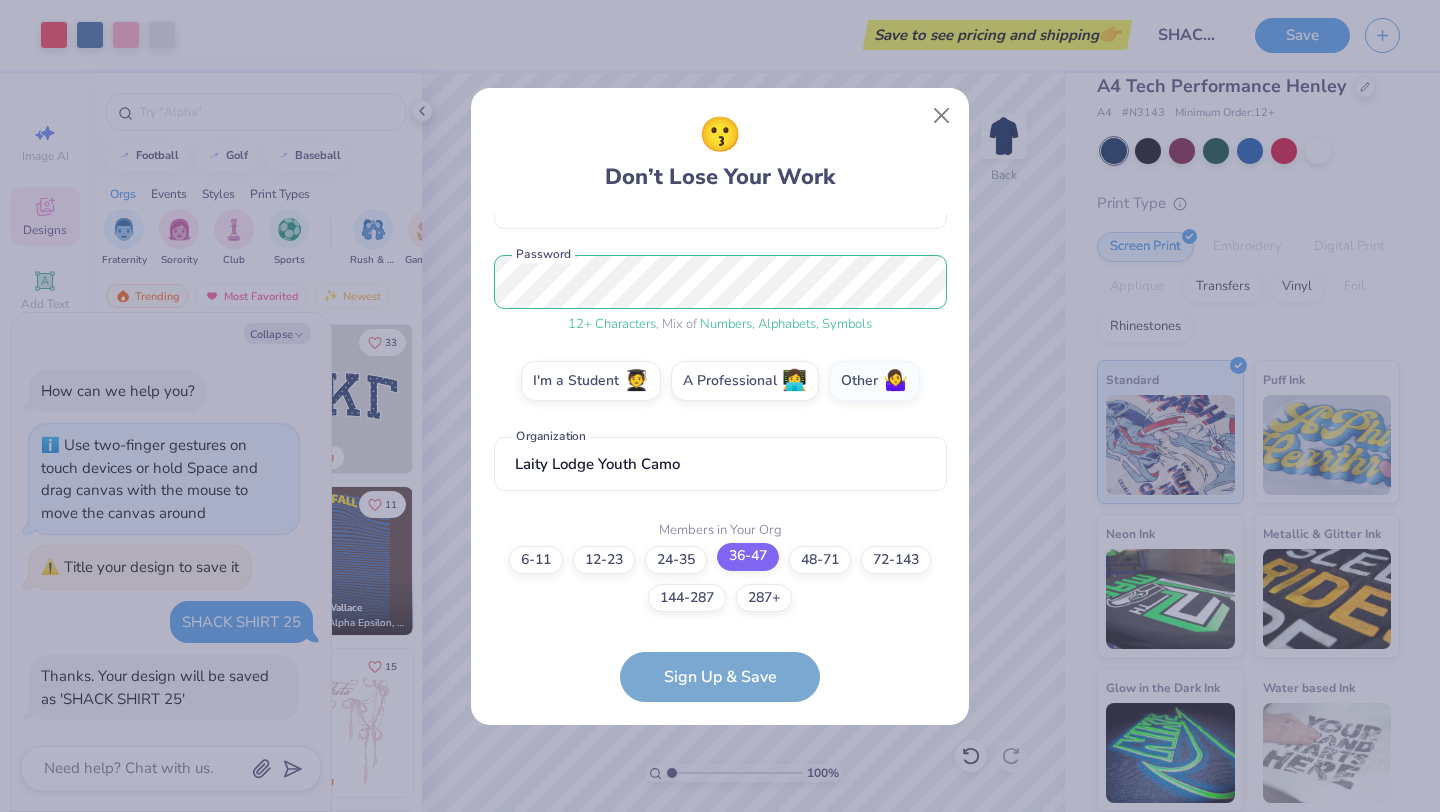 click on "36-47" at bounding box center (720, 799) 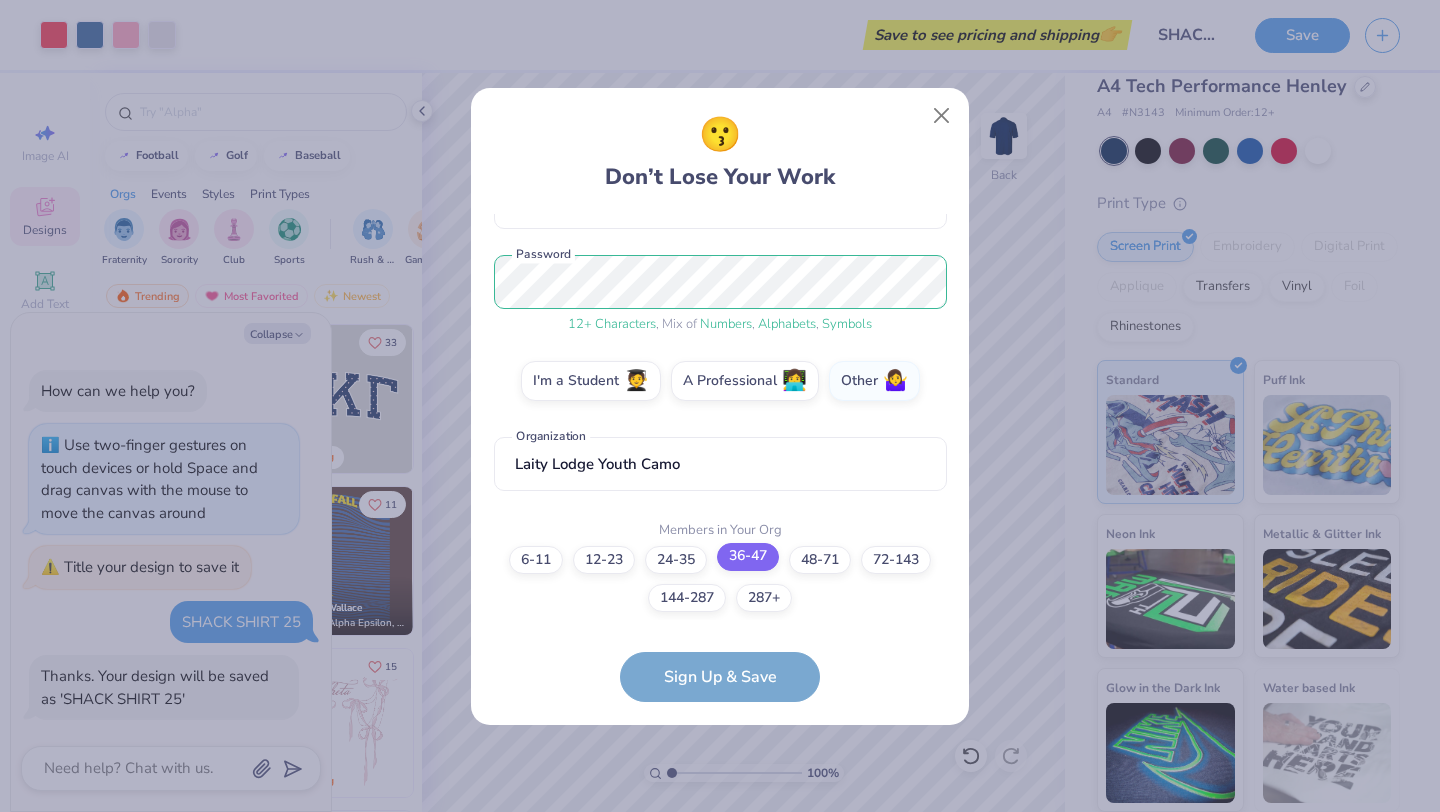 scroll, scrollTop: 80, scrollLeft: 0, axis: vertical 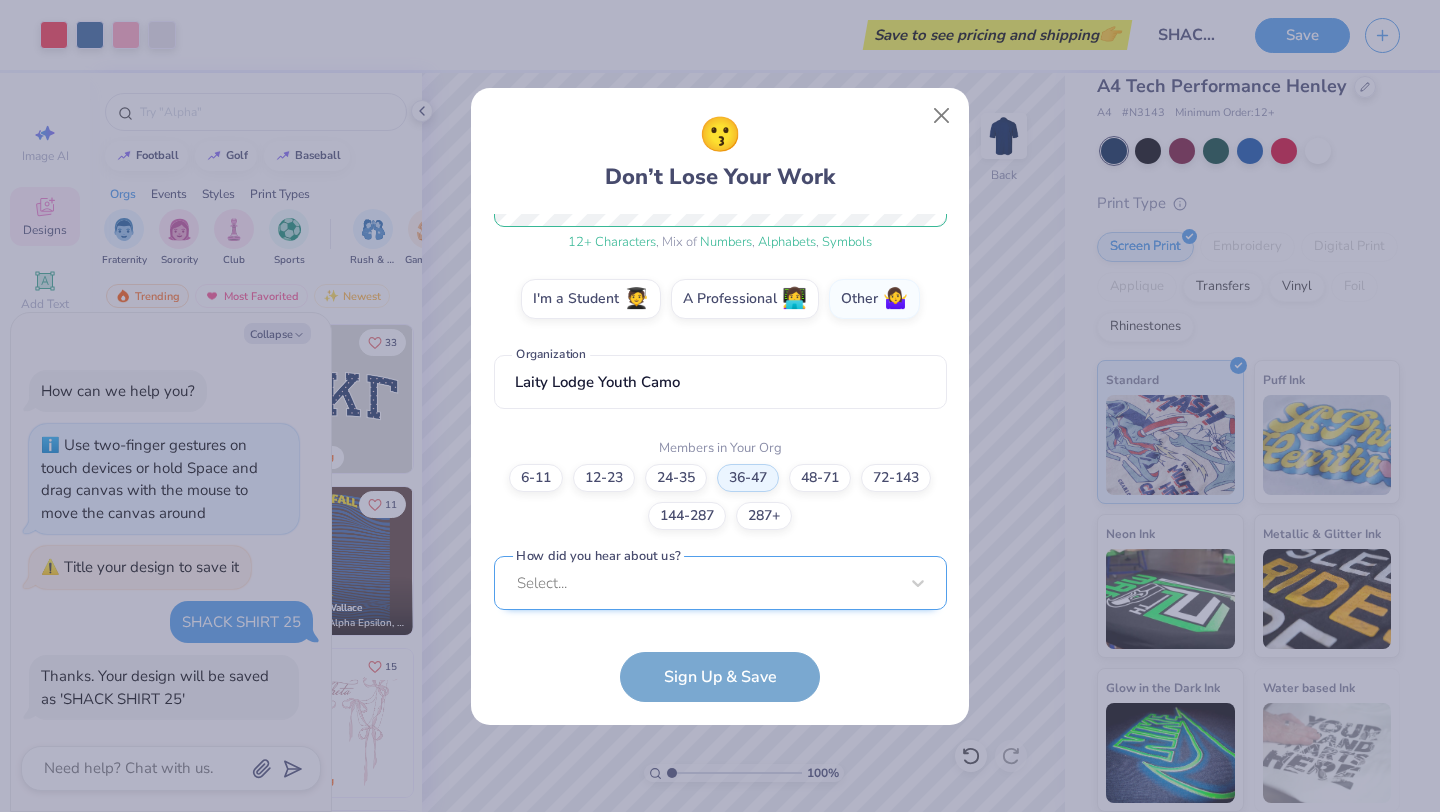 click on "Select..." at bounding box center (720, 583) 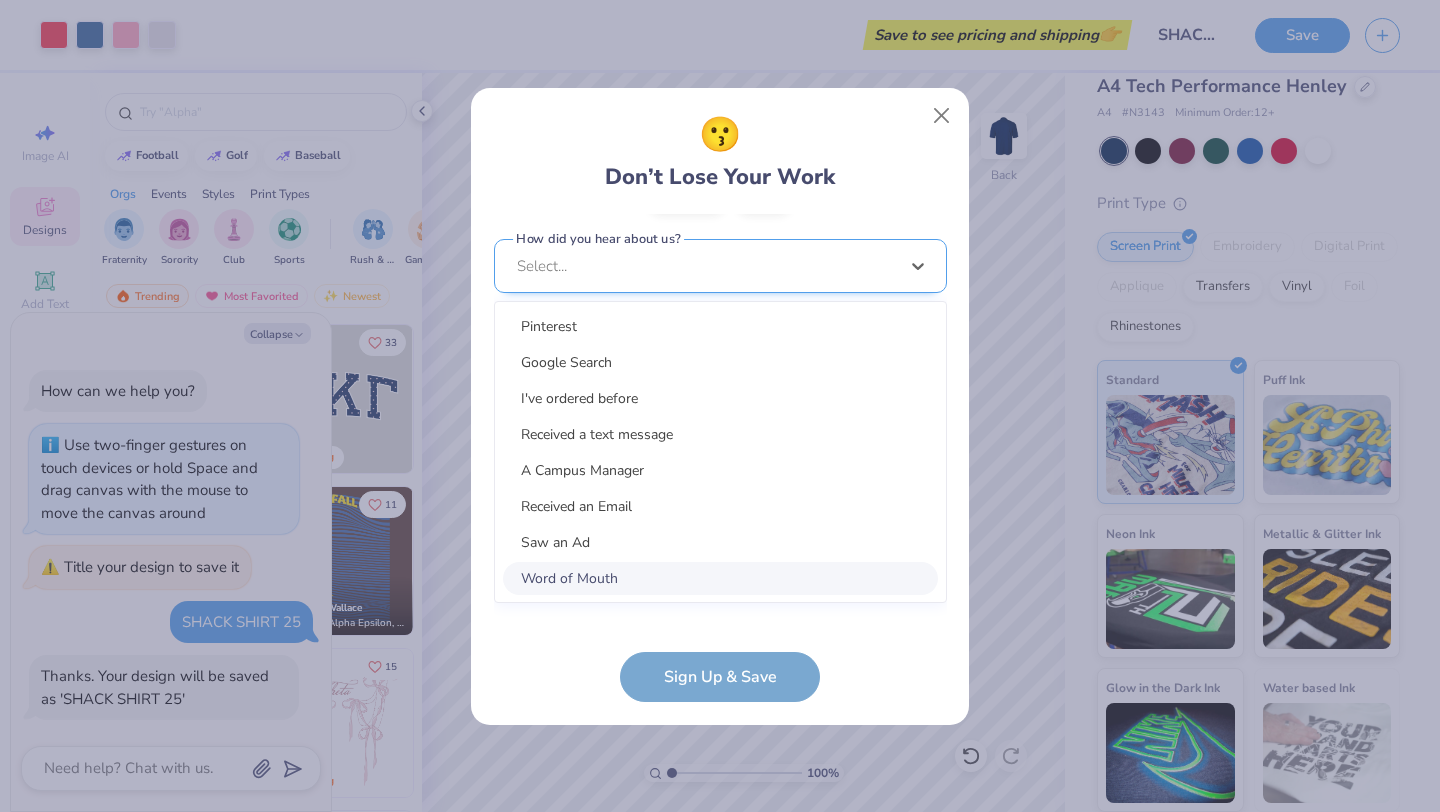 scroll, scrollTop: 602, scrollLeft: 0, axis: vertical 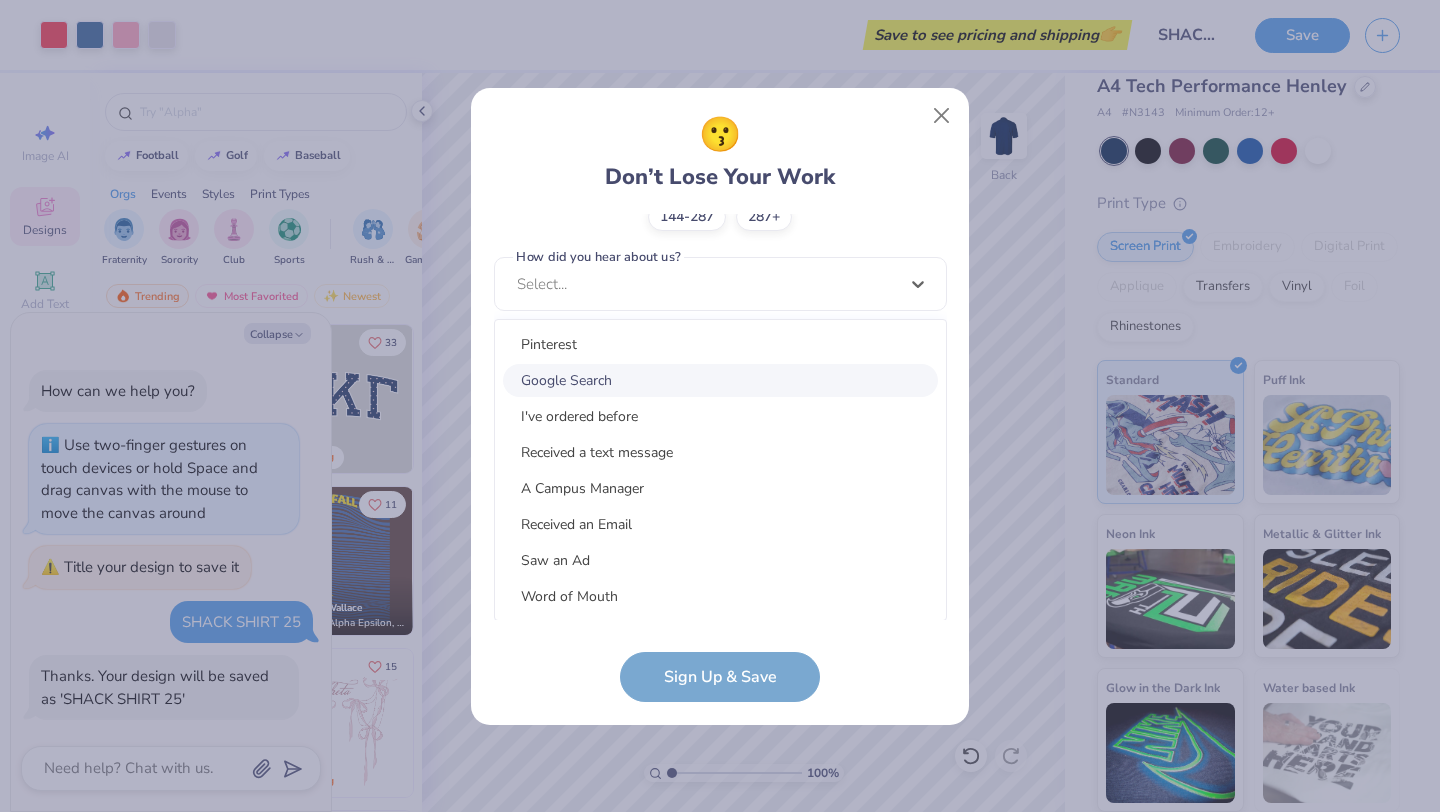 click on "Google Search" at bounding box center (720, 380) 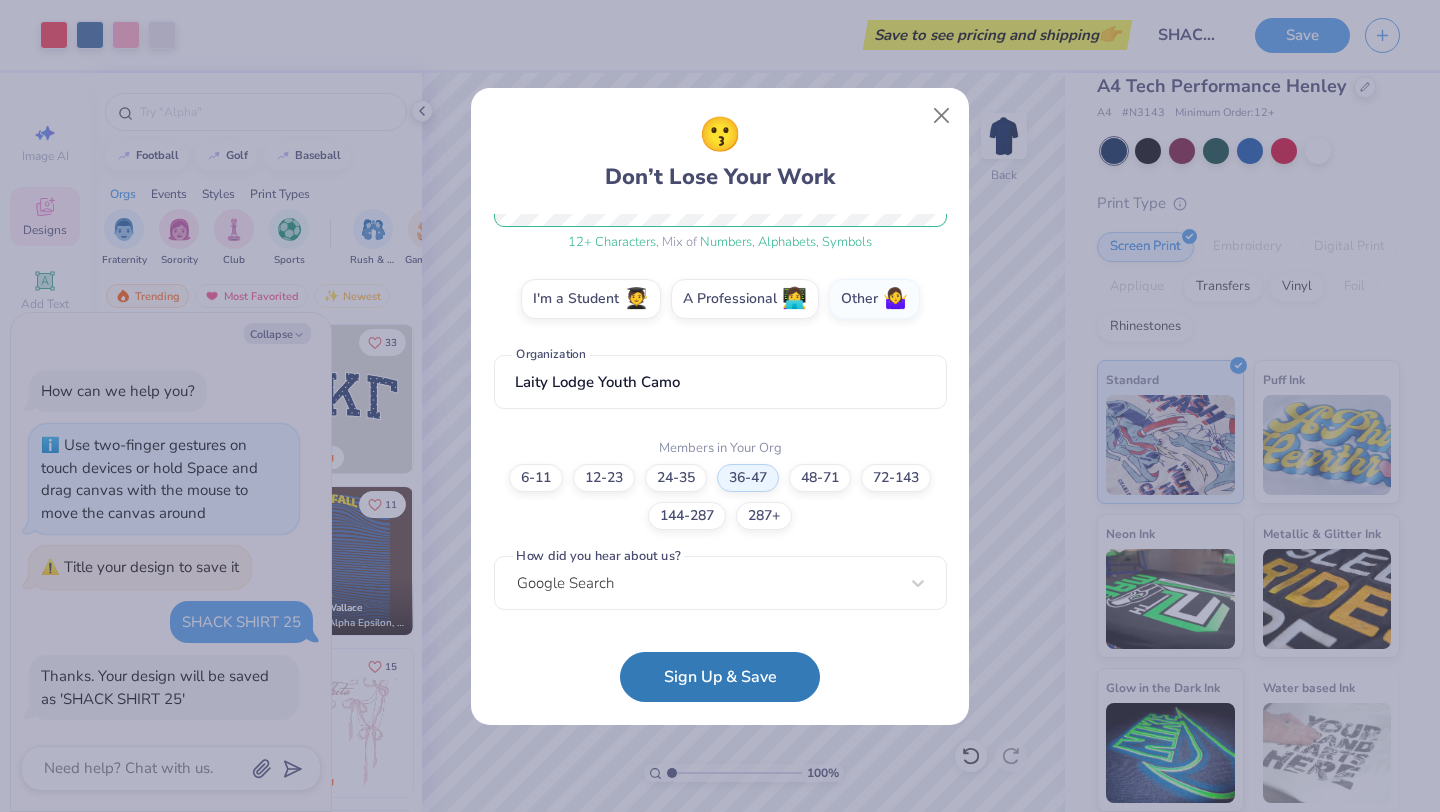 scroll 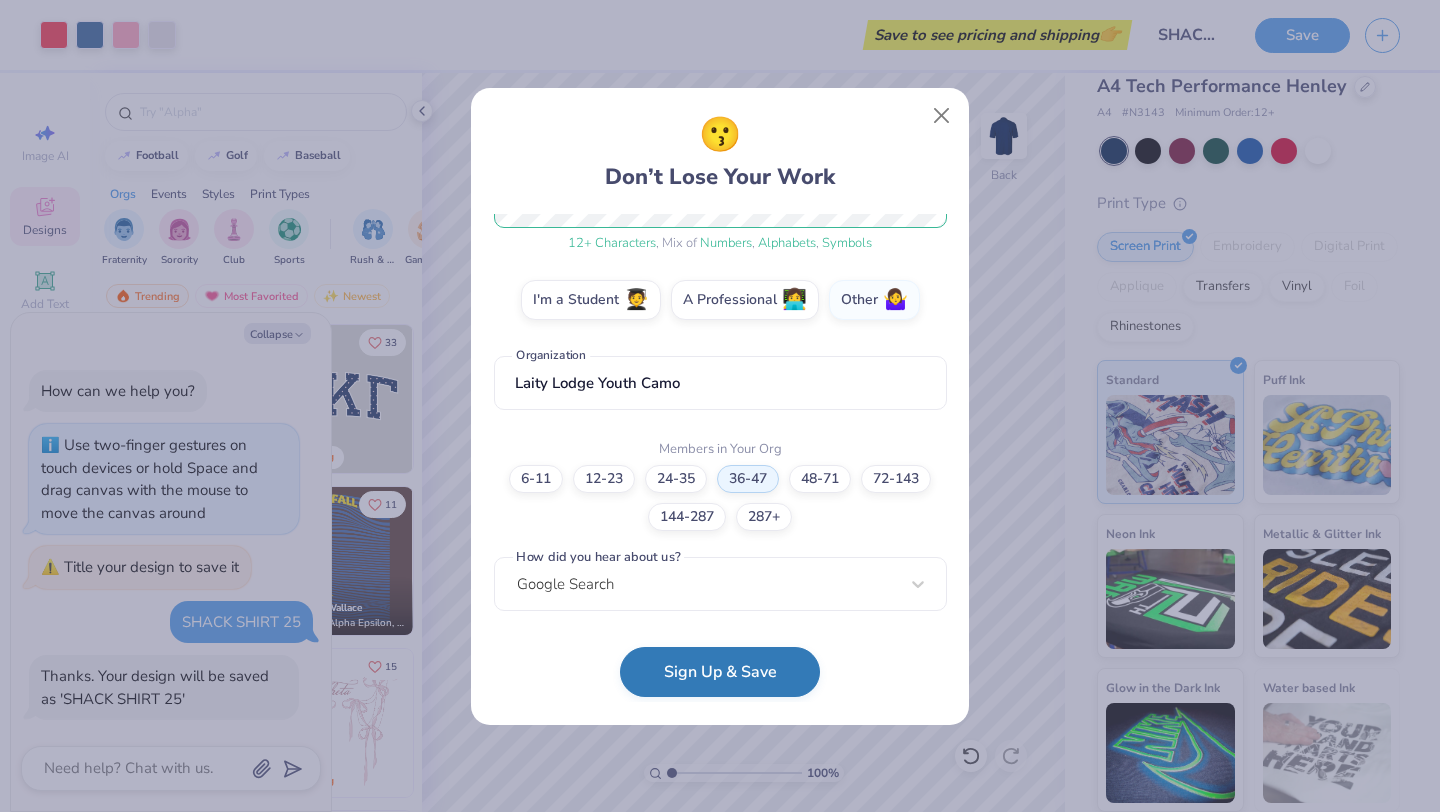 click on "Sign Up & Save" at bounding box center [720, 672] 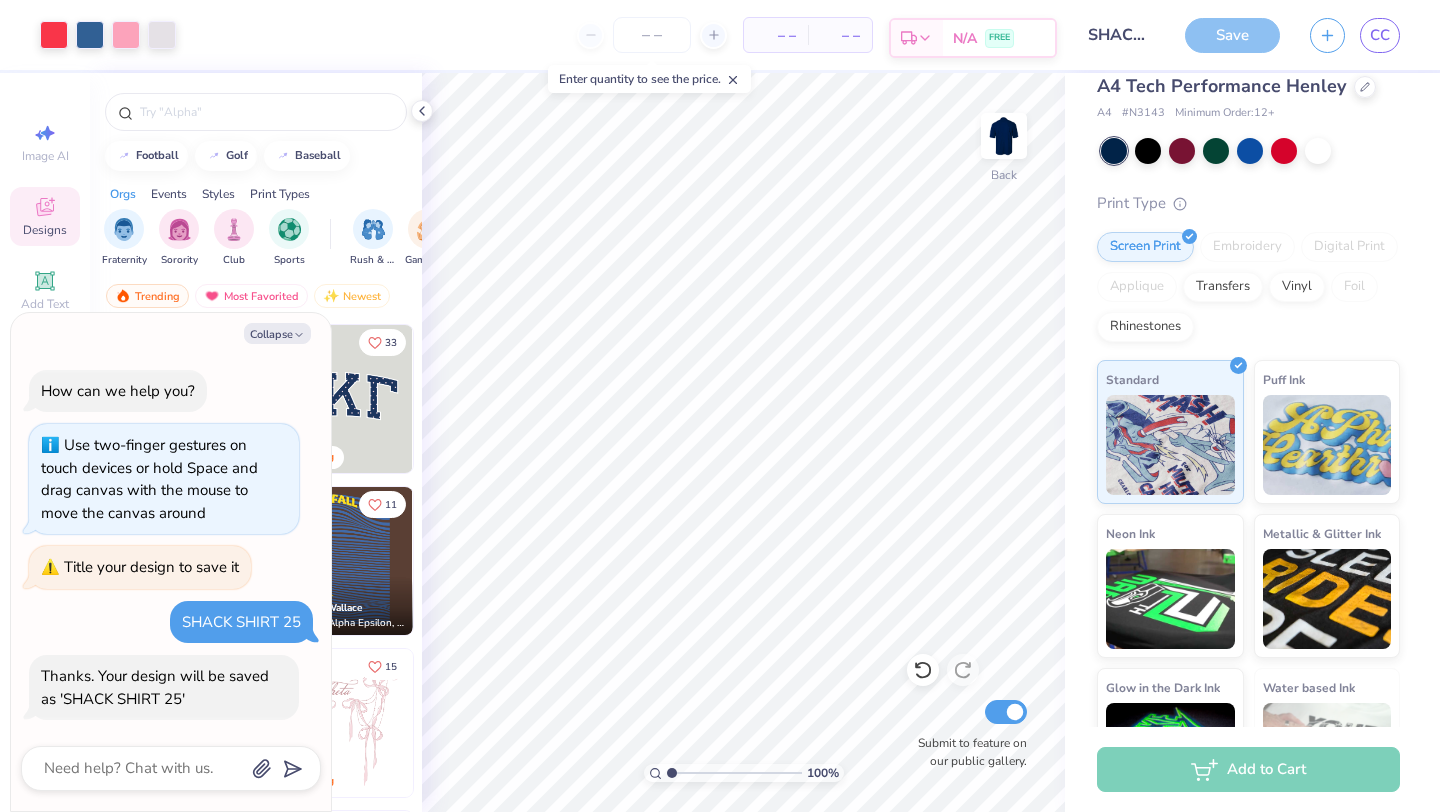 click on "Est.  Delivery" at bounding box center [917, 38] 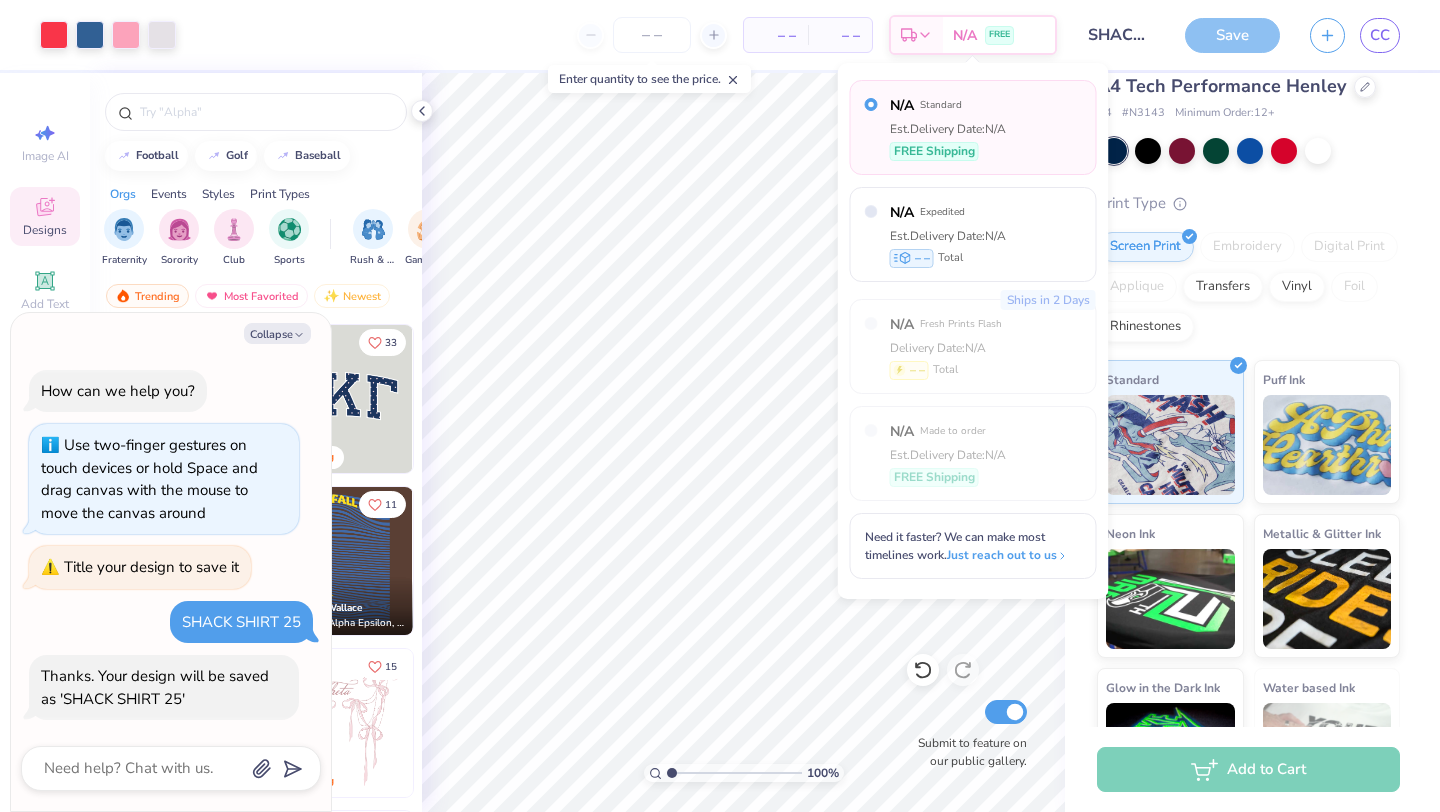 click on "– –" at bounding box center (776, 35) 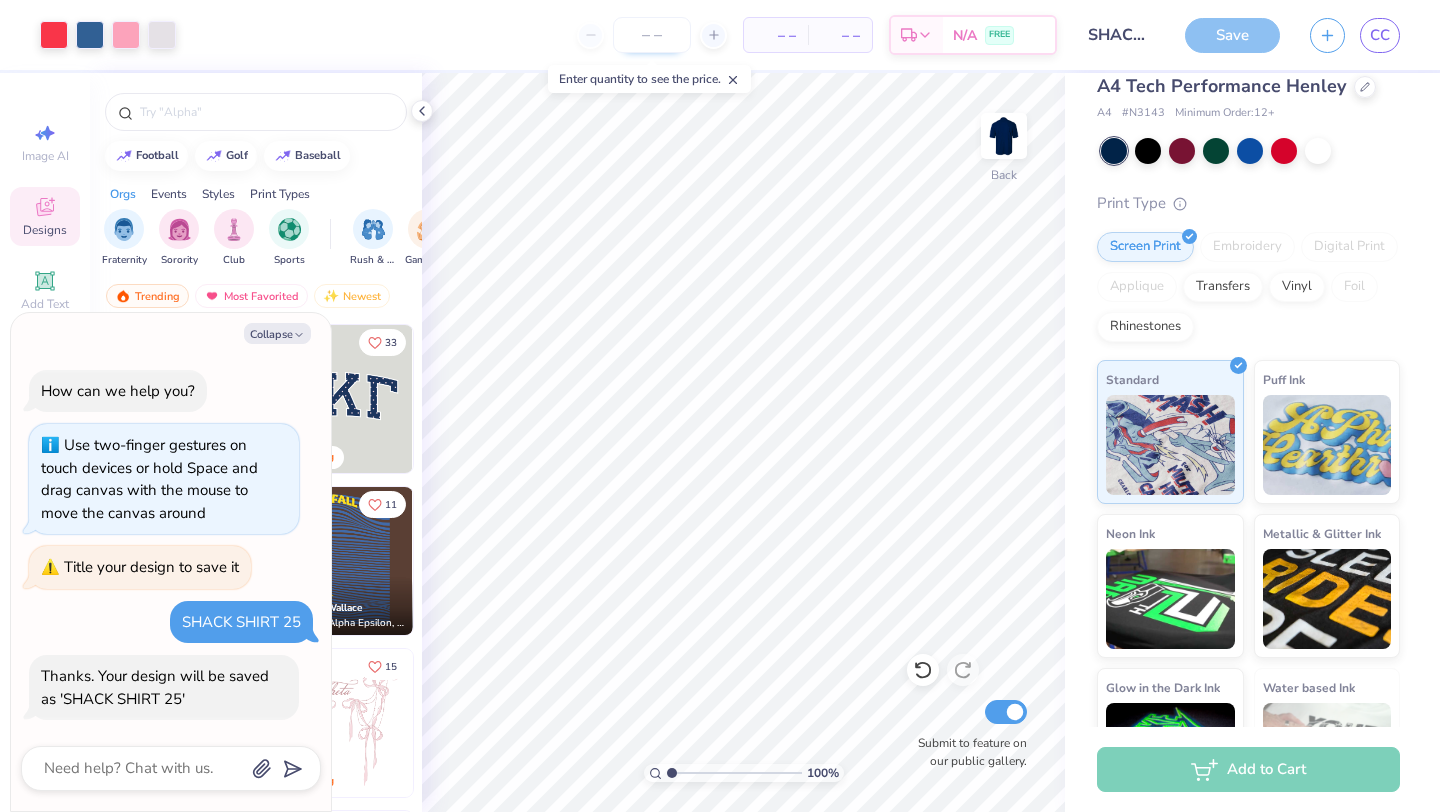click at bounding box center [652, 35] 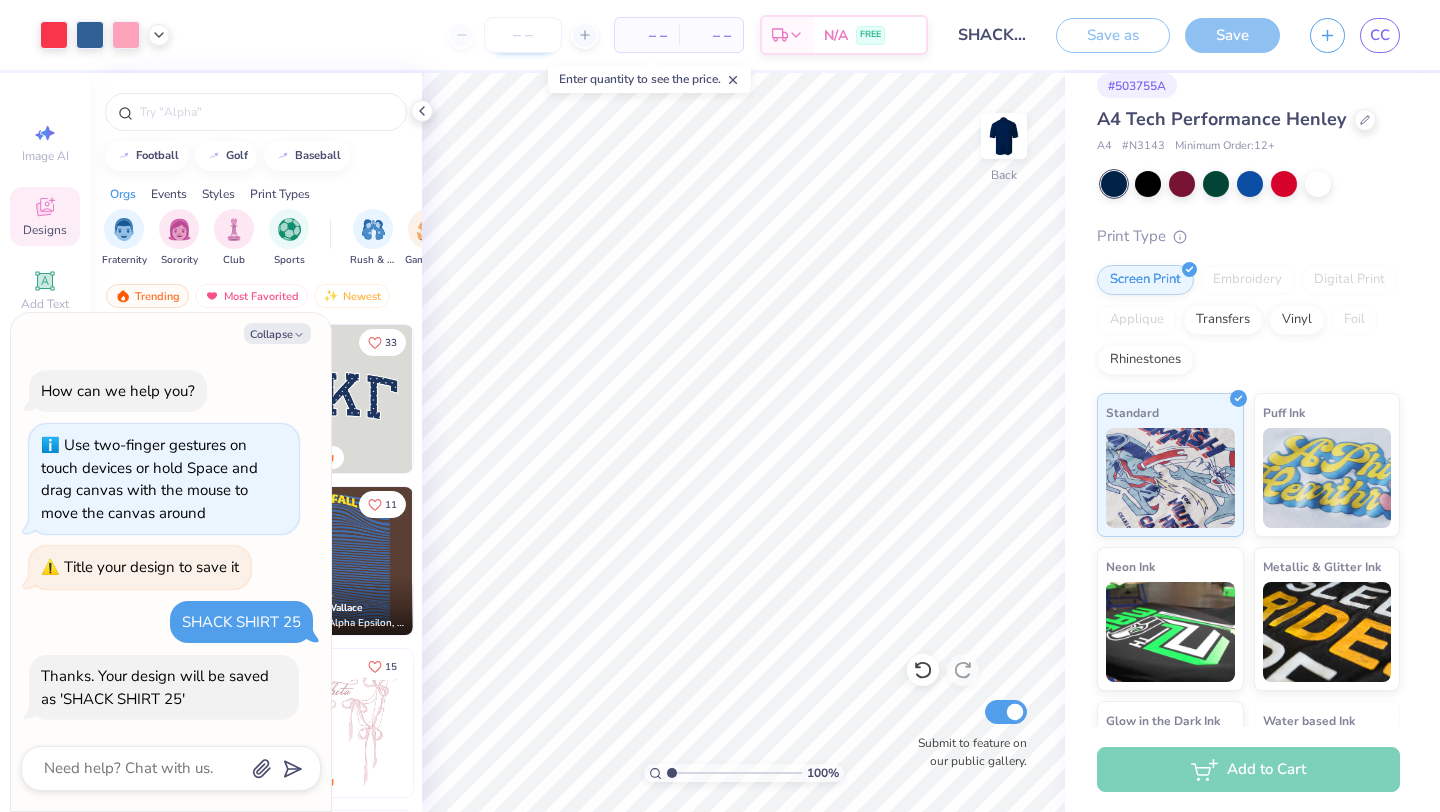 type on "x" 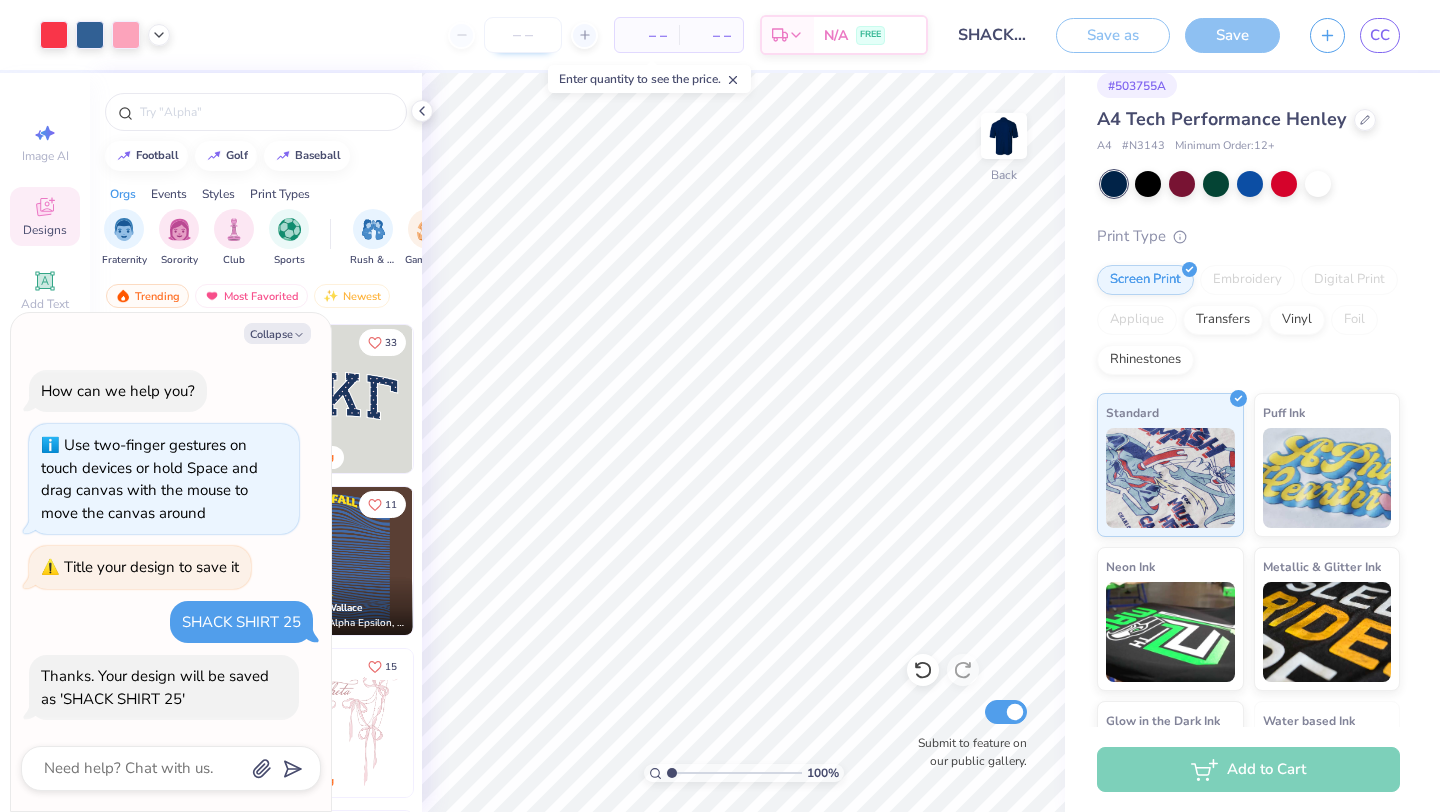 scroll, scrollTop: 57, scrollLeft: 0, axis: vertical 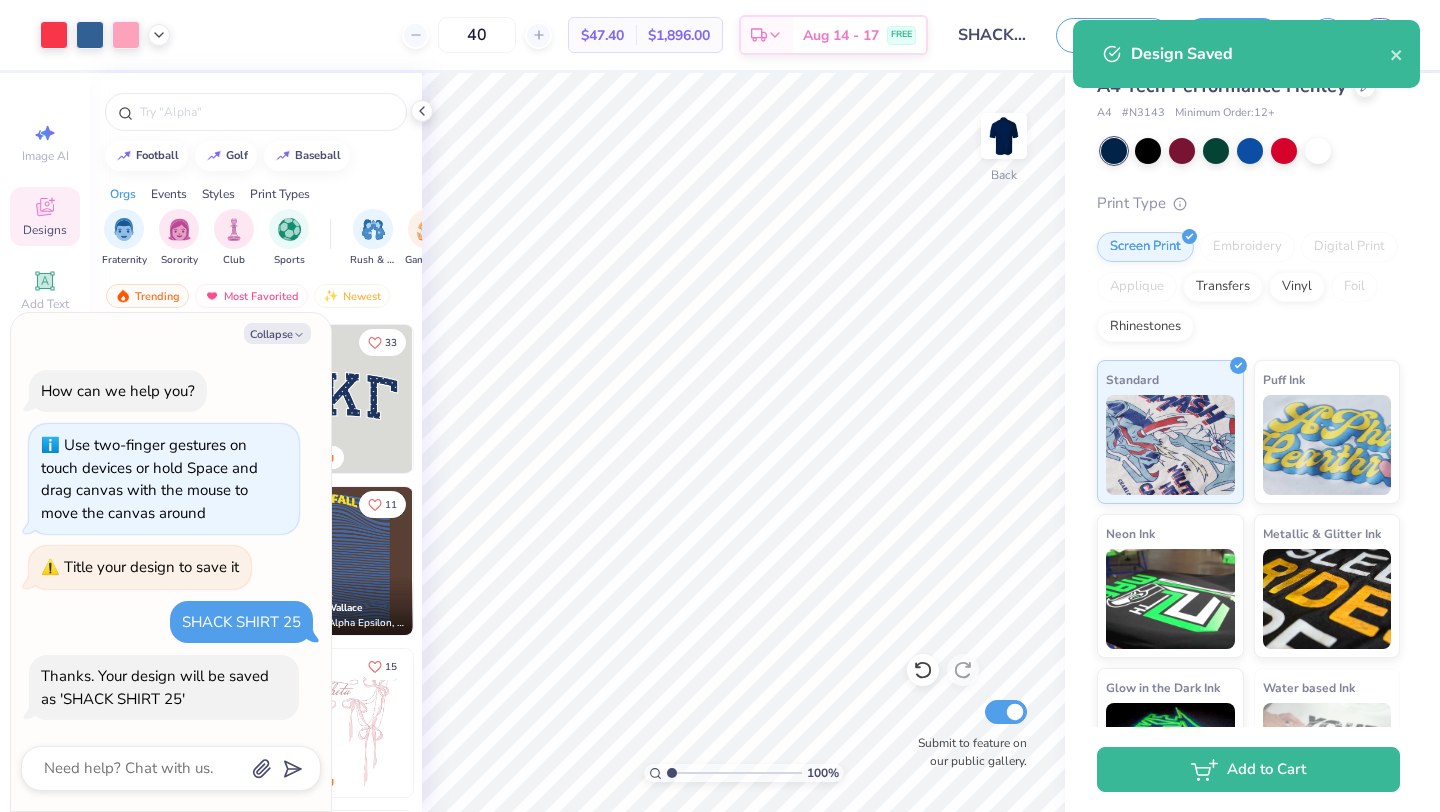 click on "$47.40" at bounding box center (602, 35) 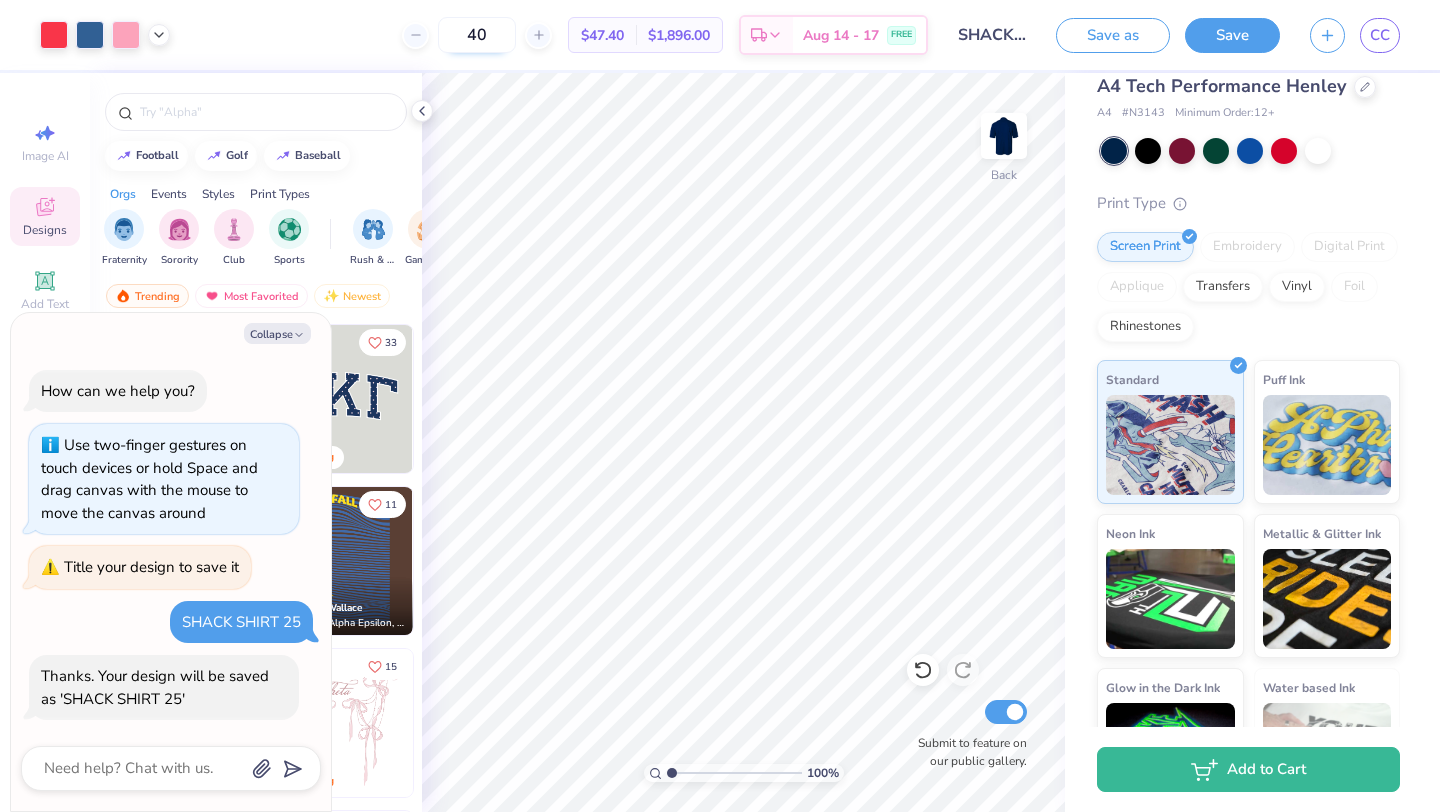 click on "40" at bounding box center (477, 35) 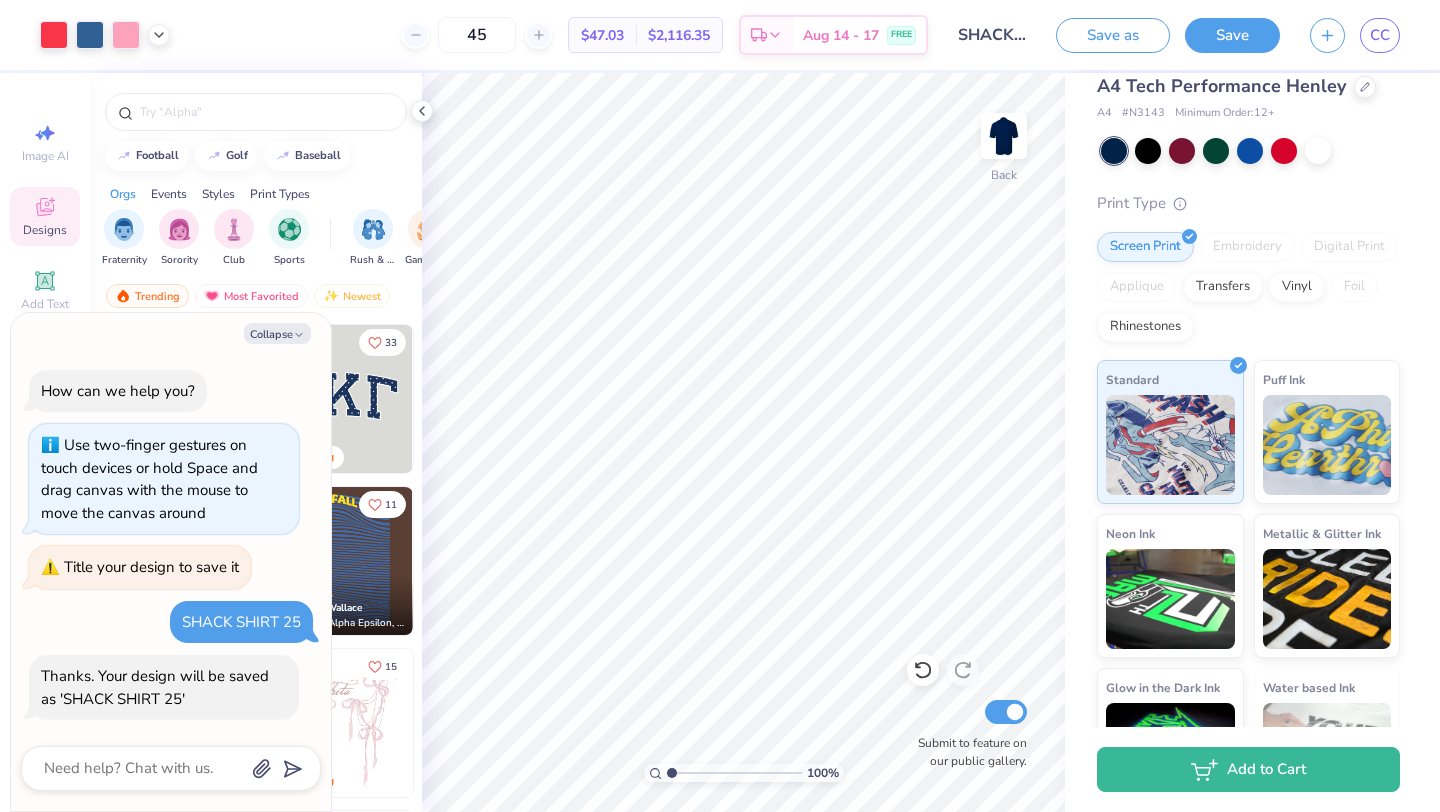 type on "45" 